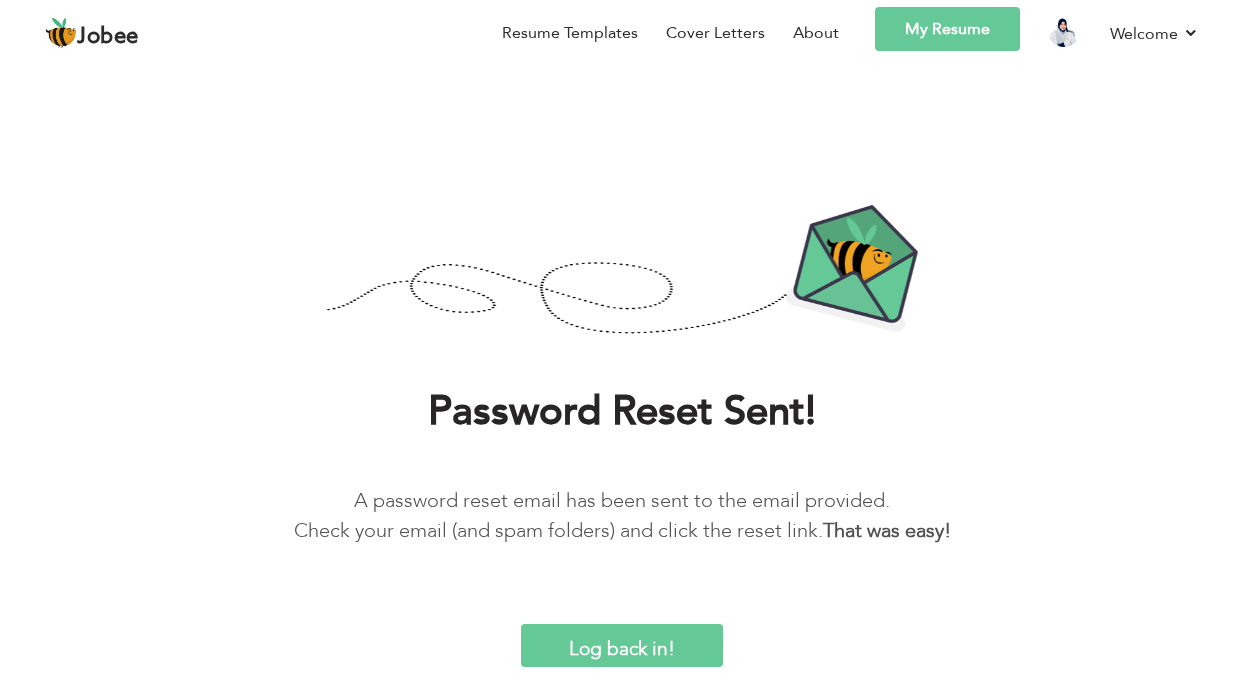 scroll, scrollTop: 0, scrollLeft: 0, axis: both 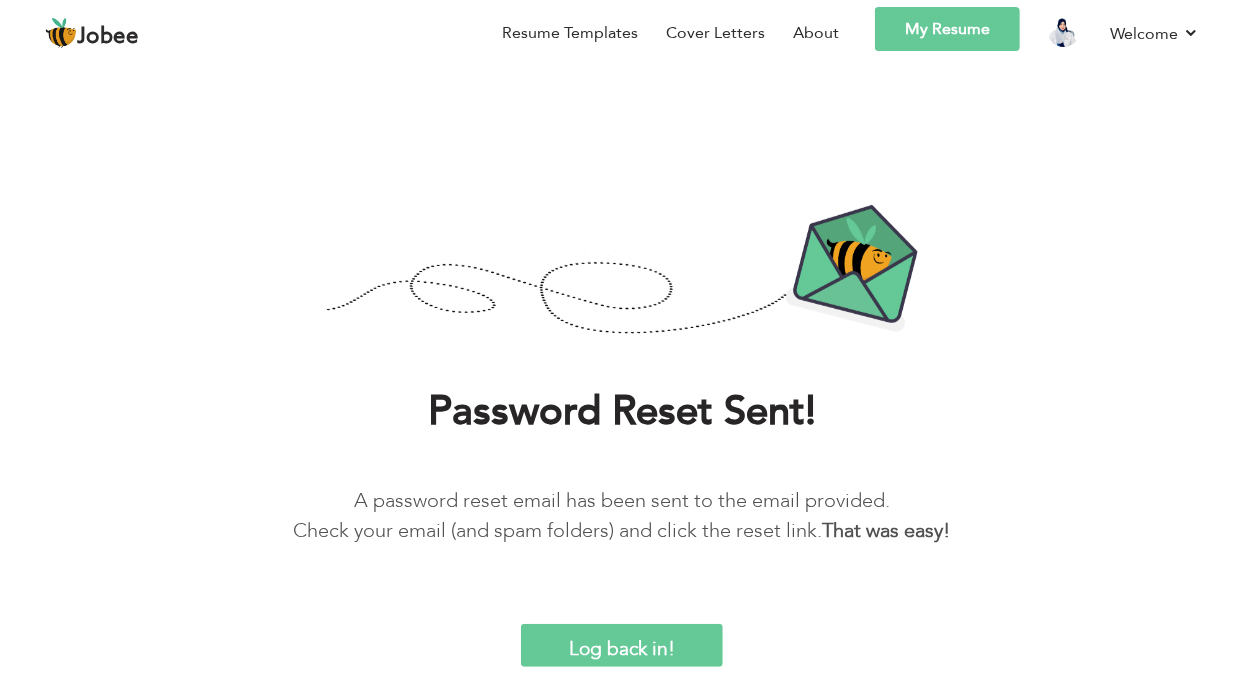 click on "My Resume" at bounding box center [947, 29] 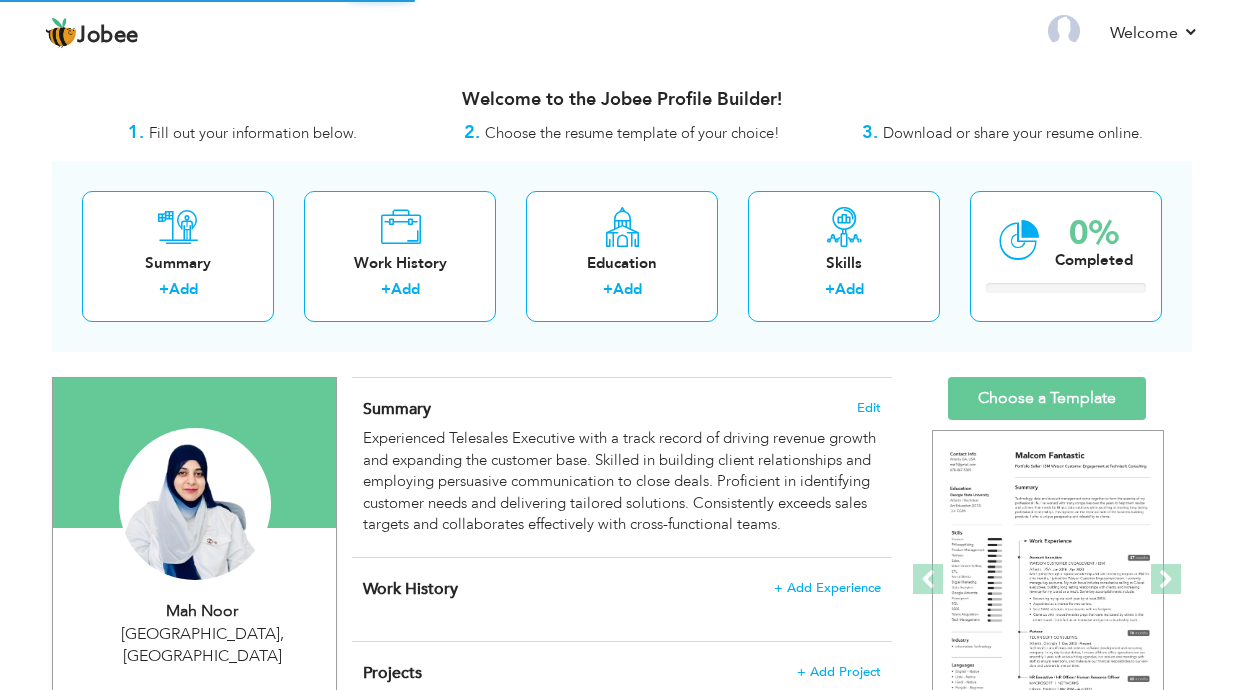 scroll, scrollTop: 0, scrollLeft: 0, axis: both 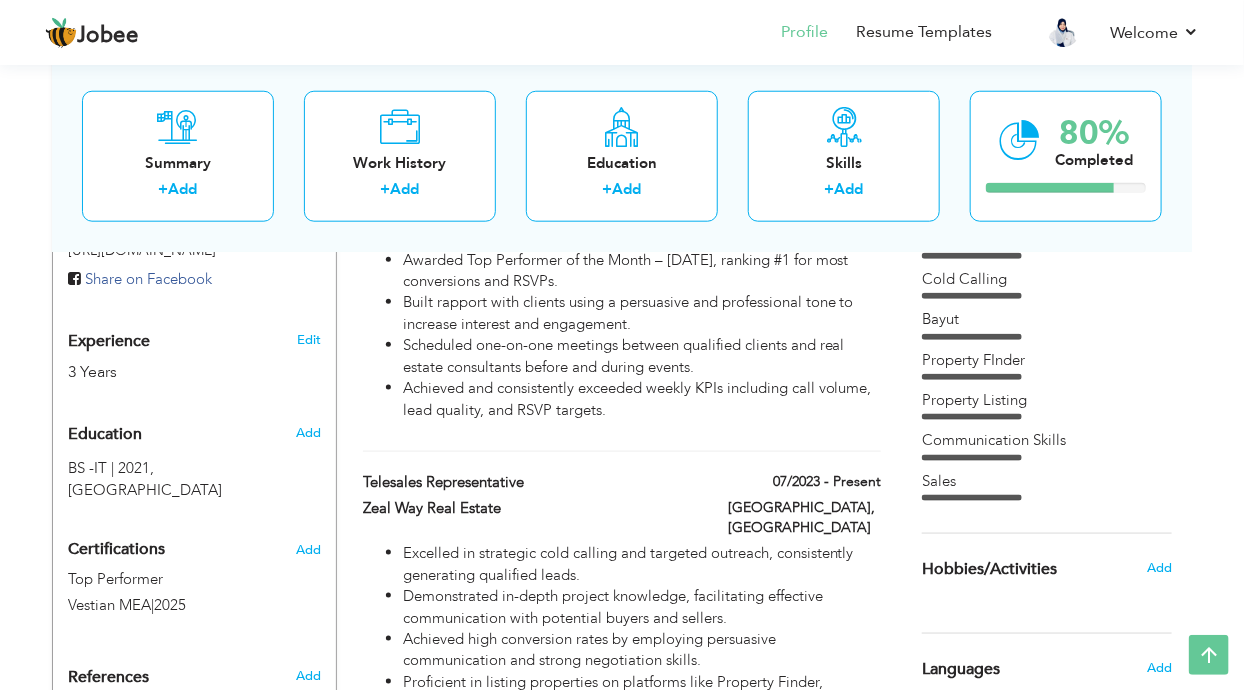 type on "Telesales Representative" 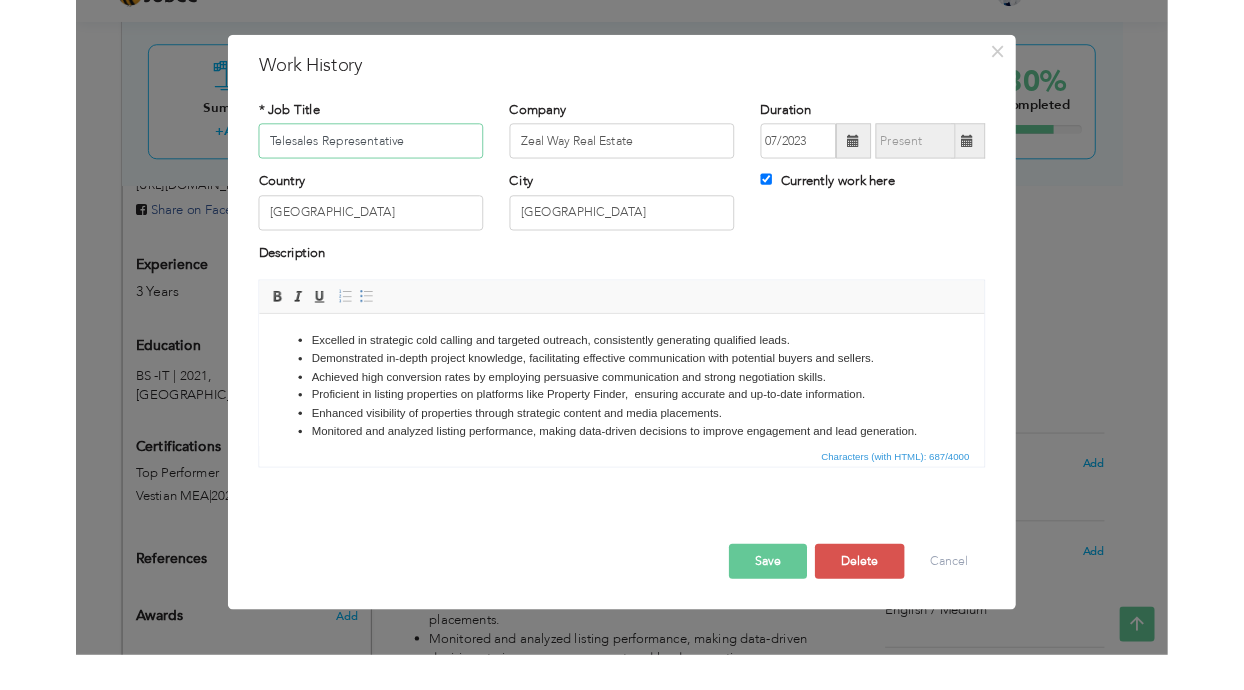 scroll, scrollTop: 666, scrollLeft: 0, axis: vertical 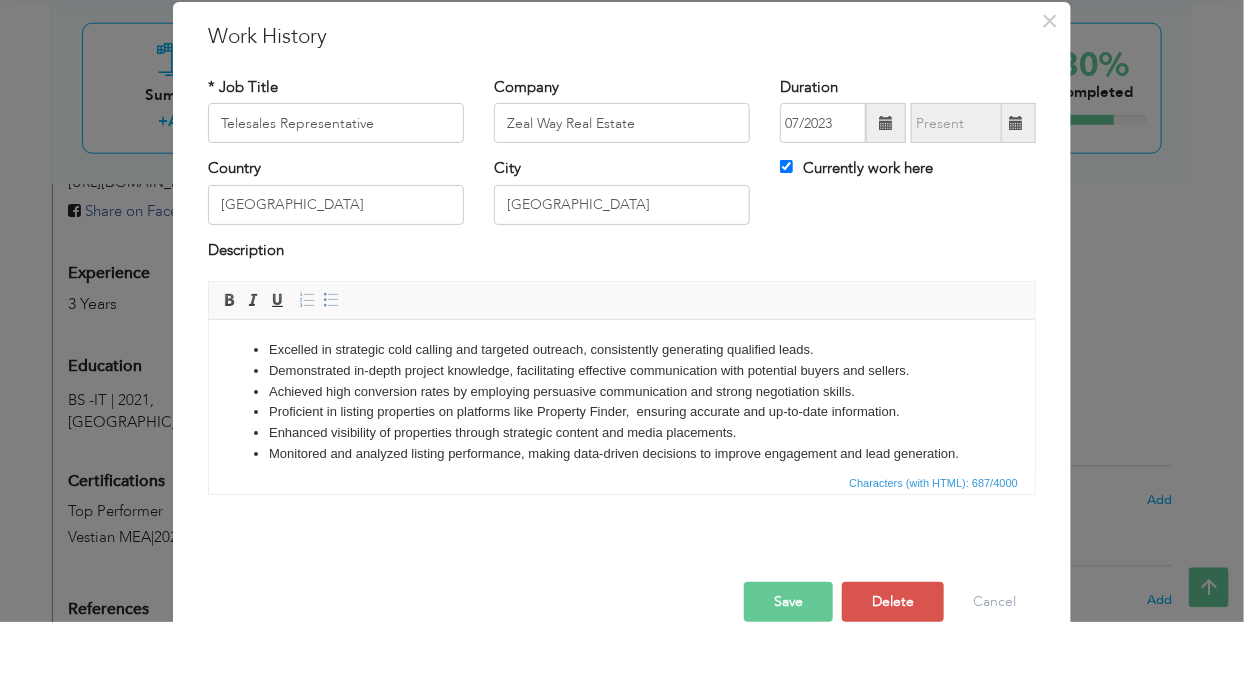 click at bounding box center (1016, 191) 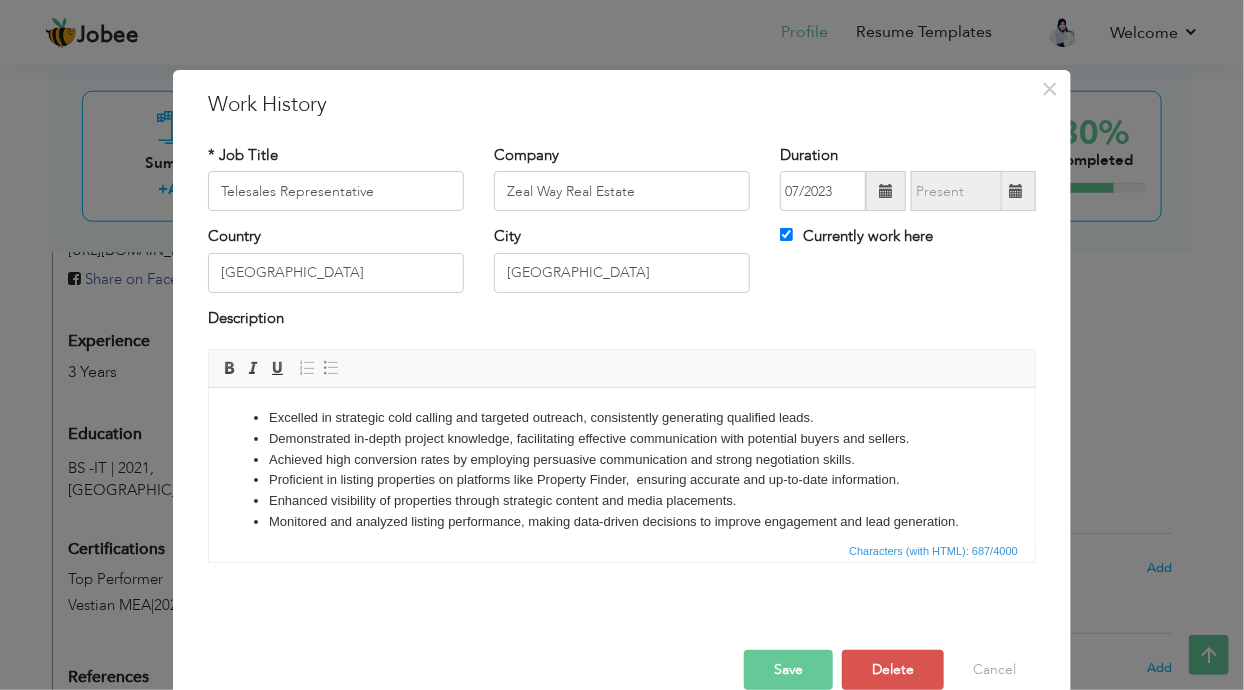 click at bounding box center [1016, 191] 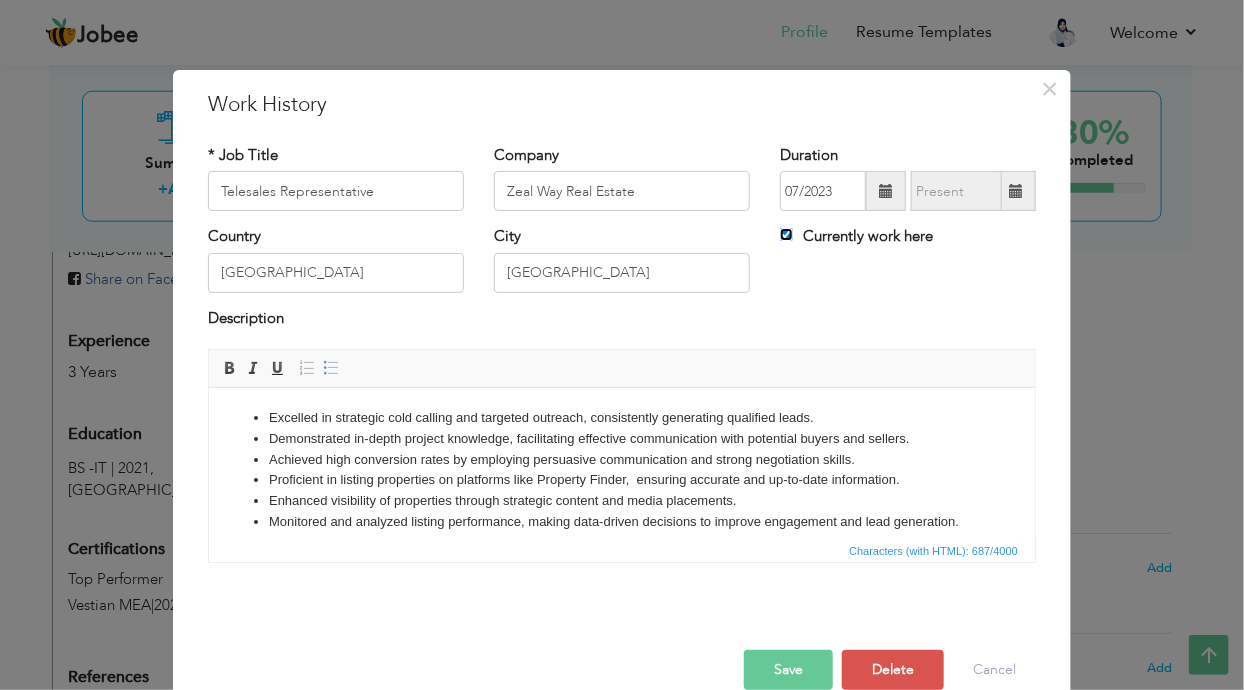 click on "Currently work here" at bounding box center (786, 234) 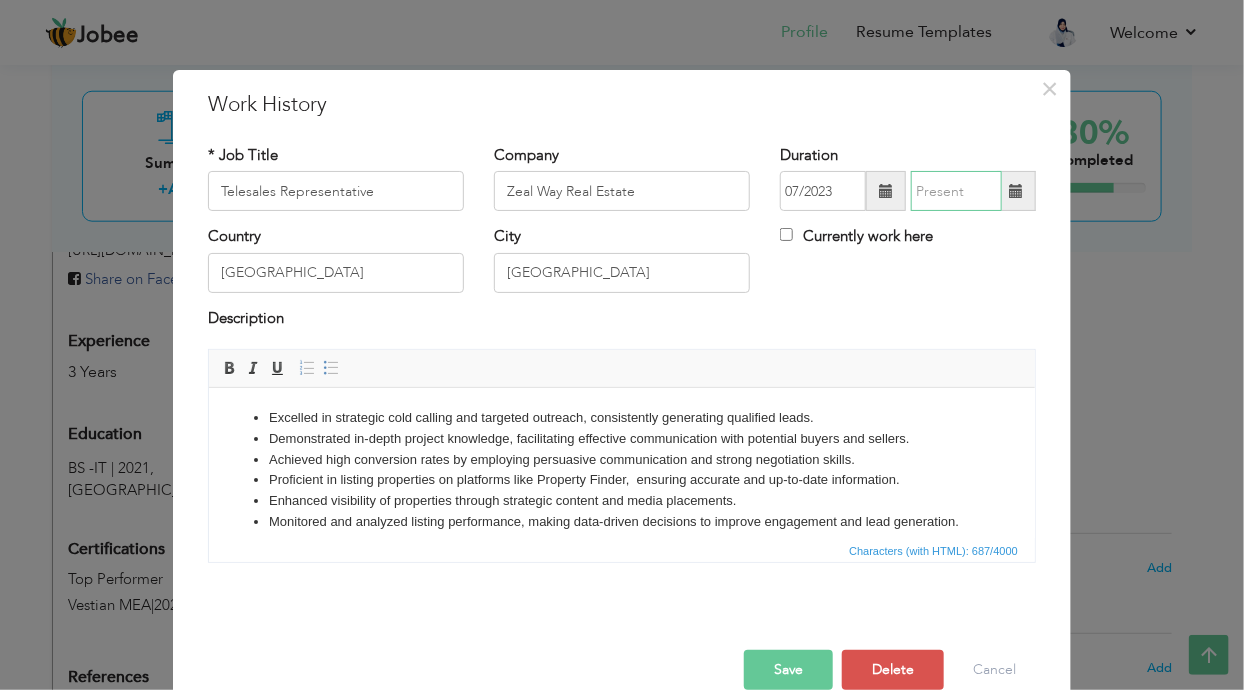 click at bounding box center [956, 191] 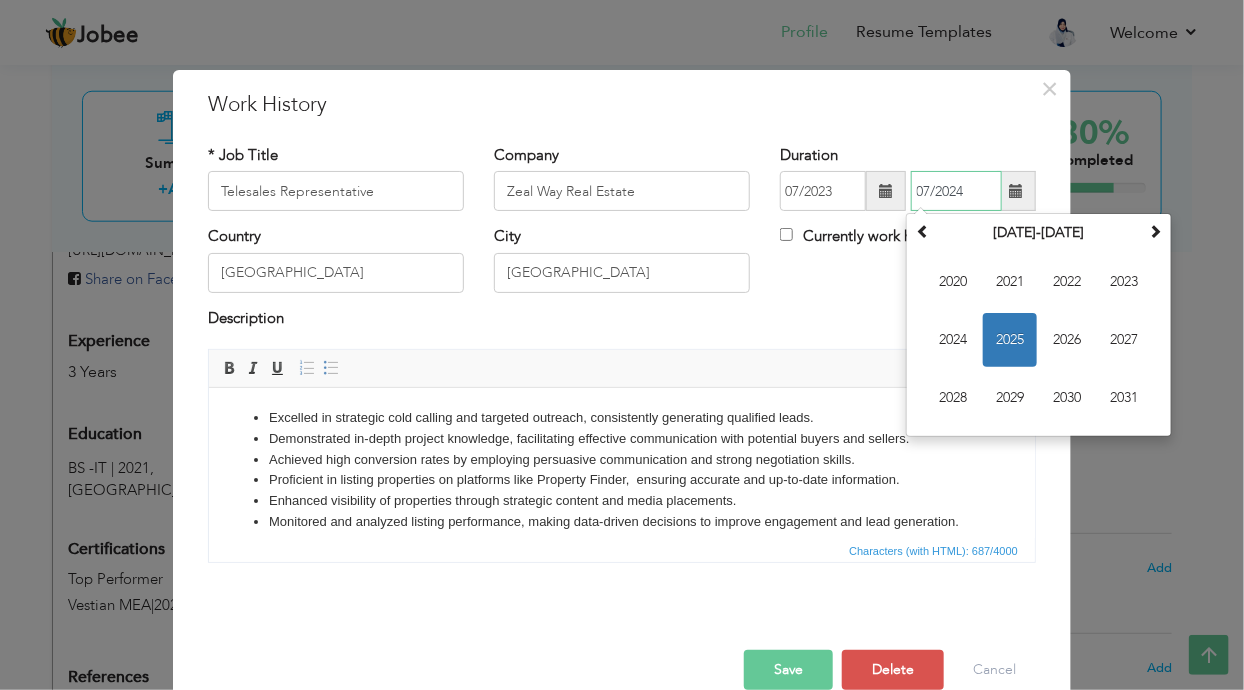 type on "07/2024" 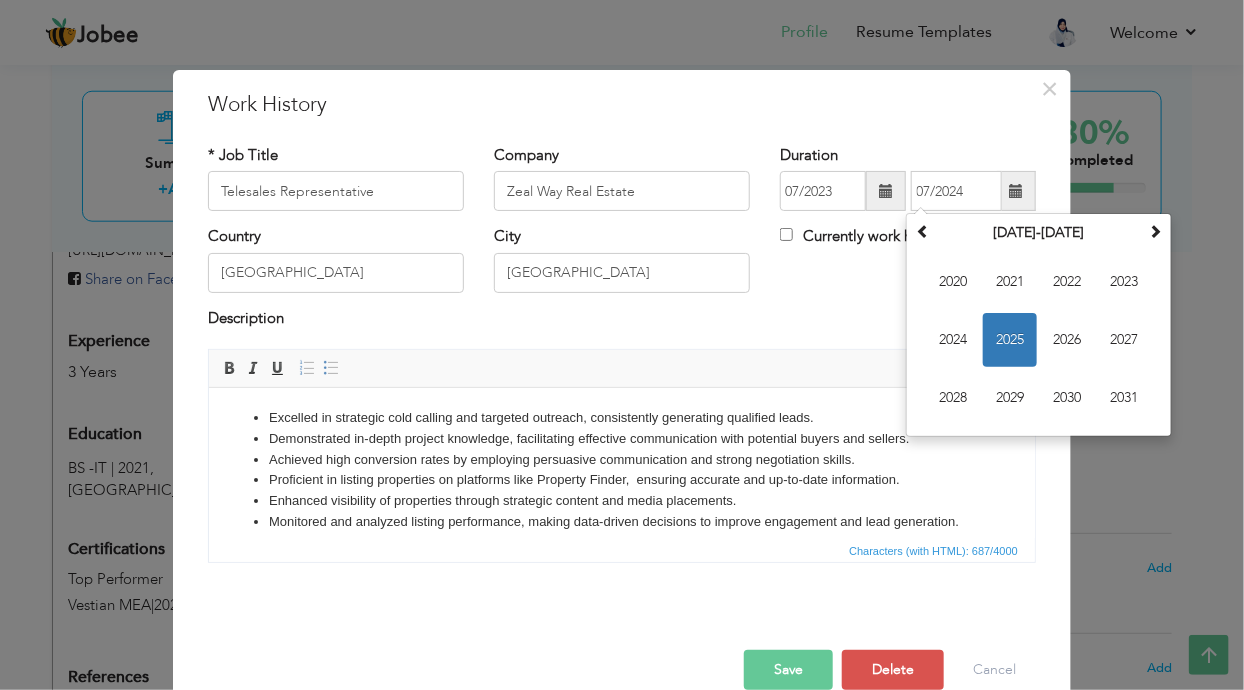 click on "×
Work History
* Job Title
Telesales Representative
Company
Zeal Way Real Estate
Duration 07/2023 07/2024 [DATE] Su" at bounding box center (622, 345) 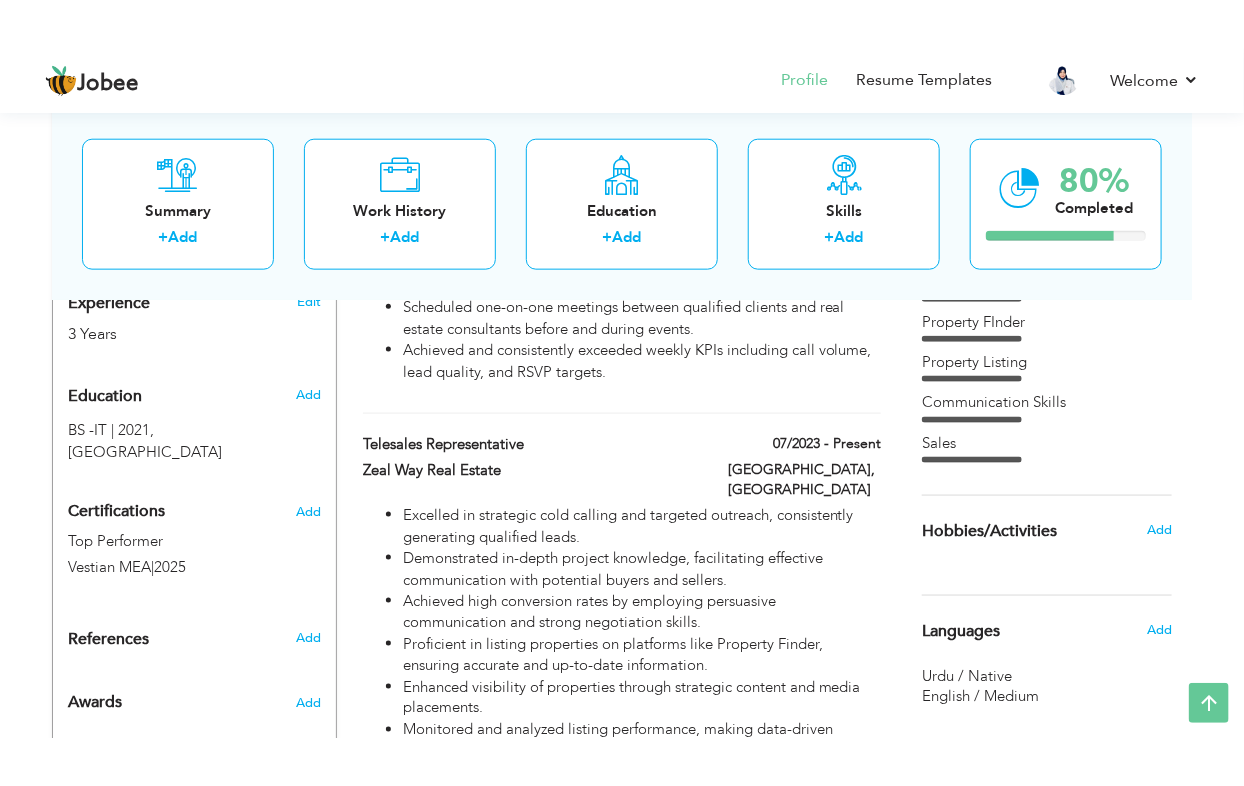 scroll, scrollTop: 821, scrollLeft: 0, axis: vertical 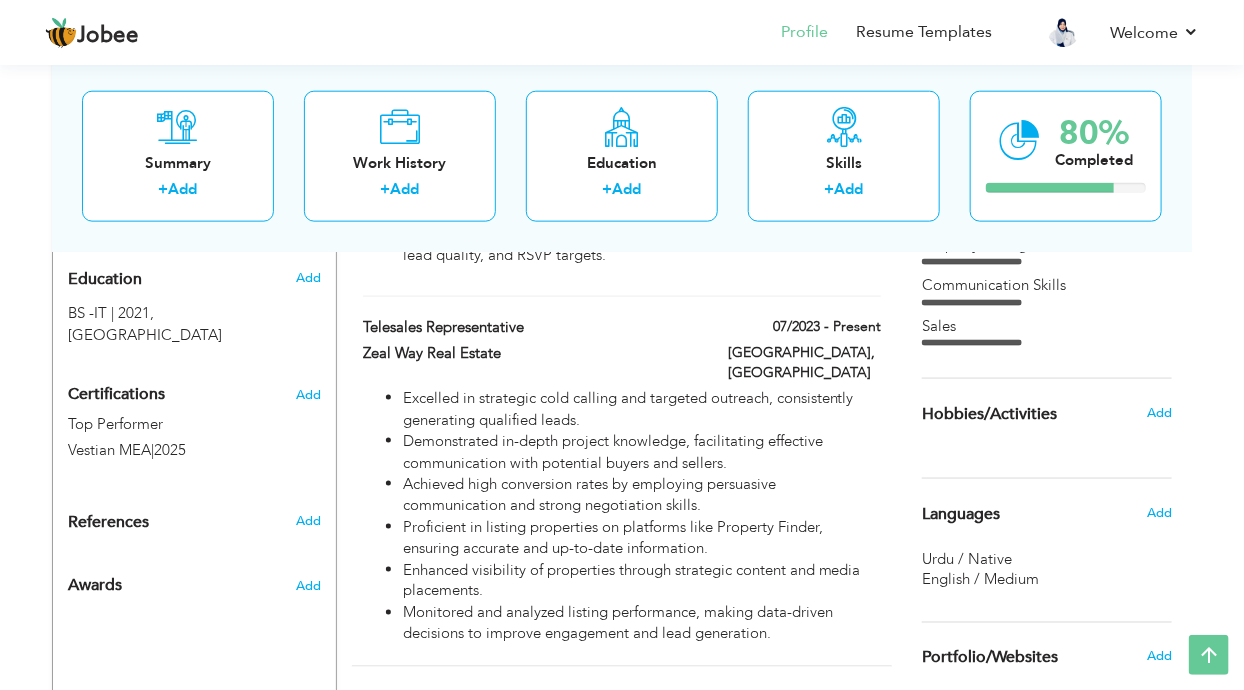 type 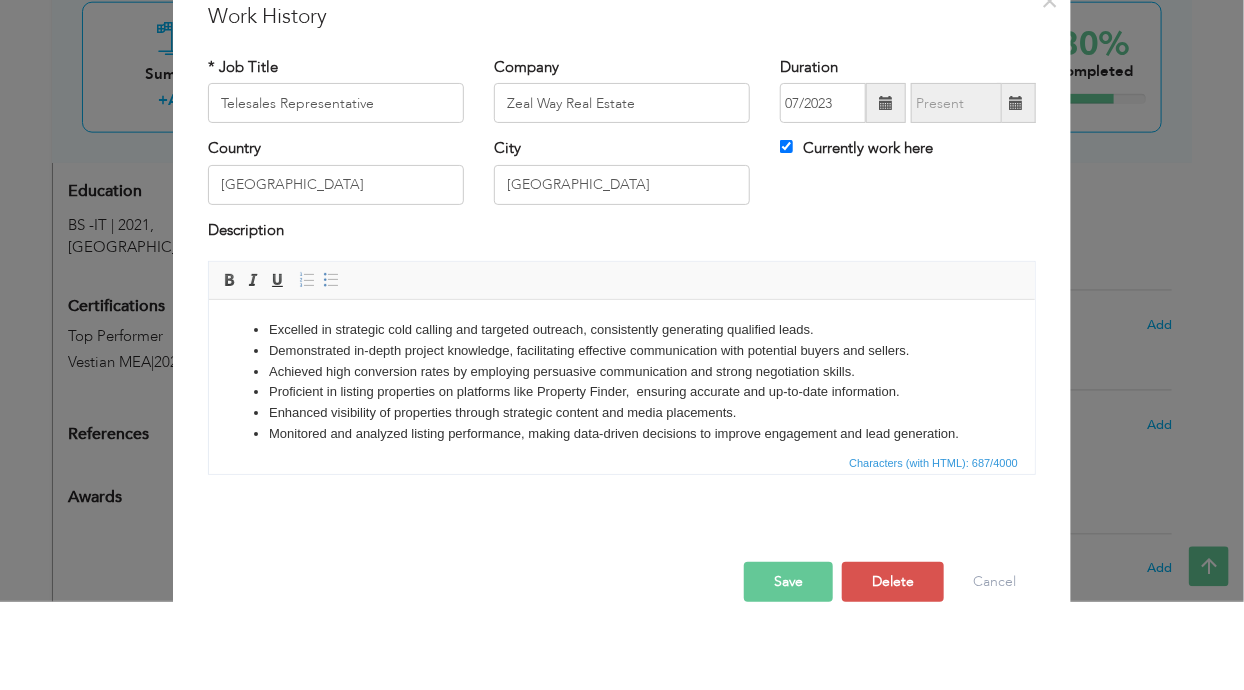 click on "Currently work here" at bounding box center (856, 236) 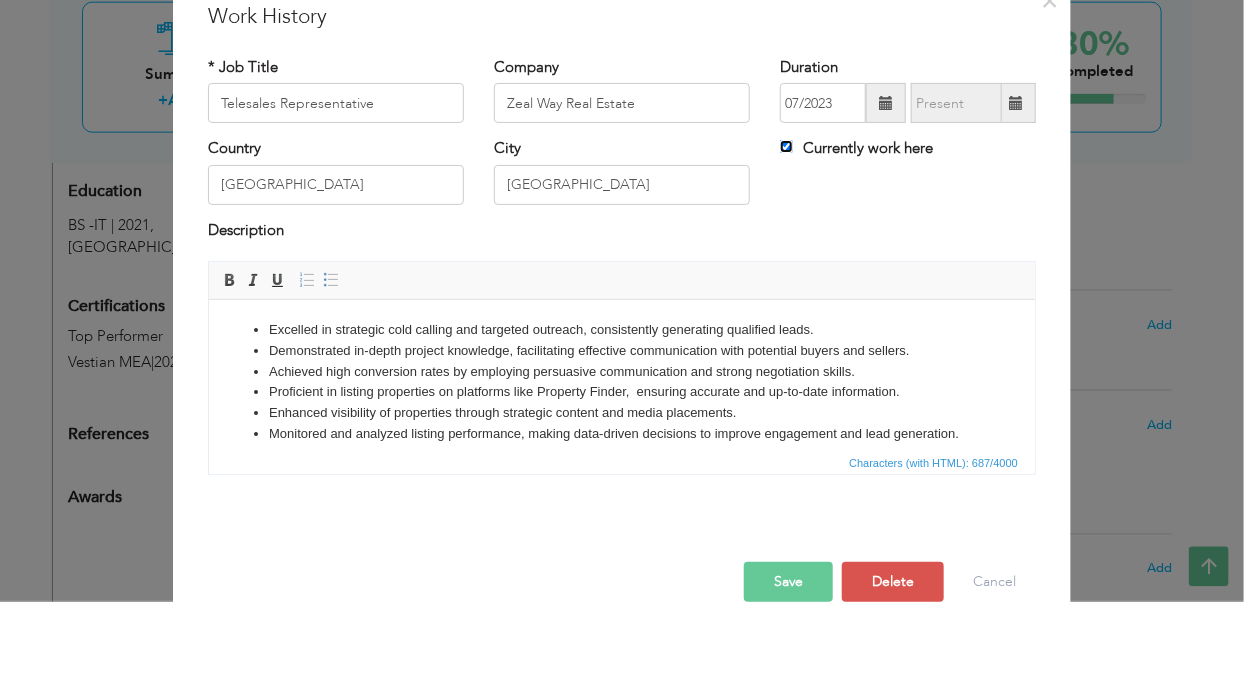 click on "Currently work here" at bounding box center [786, 234] 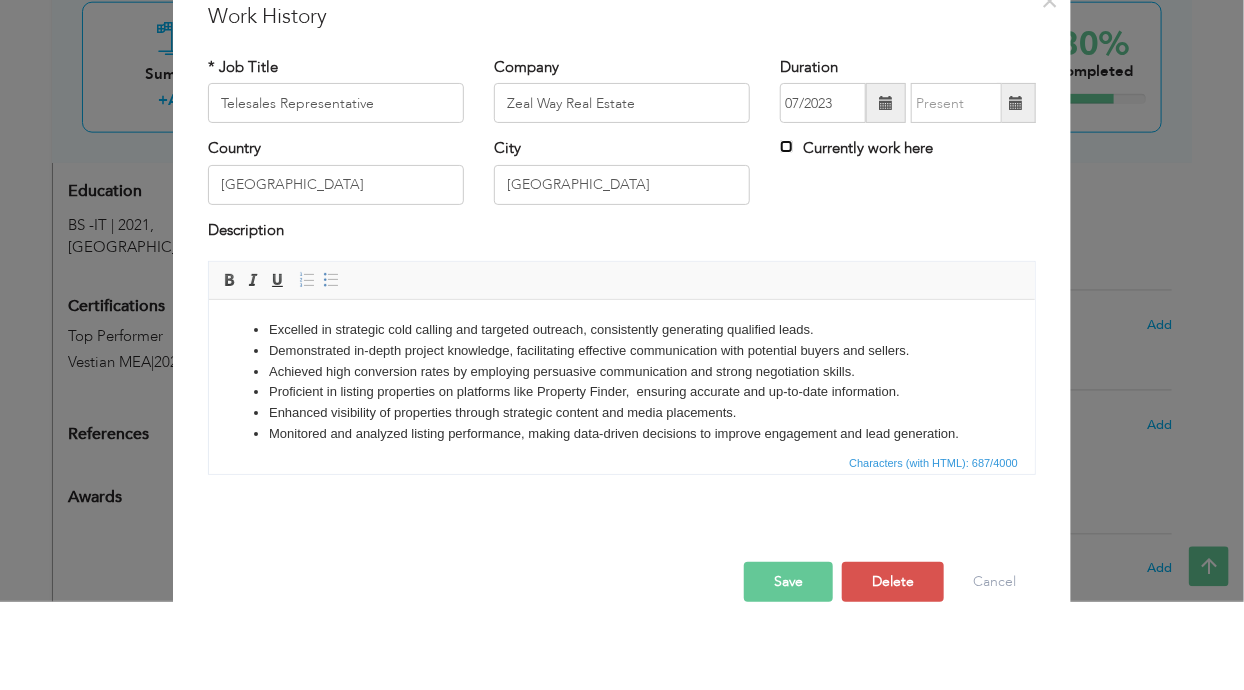 scroll, scrollTop: 821, scrollLeft: 0, axis: vertical 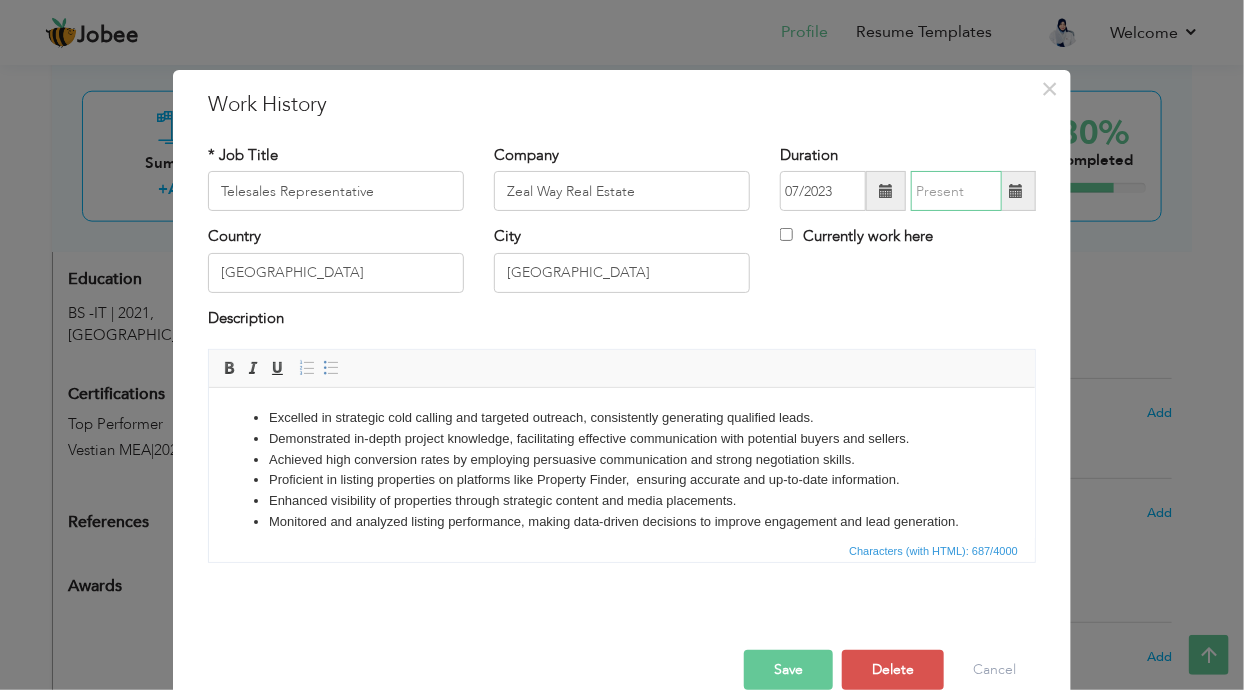 click at bounding box center (956, 191) 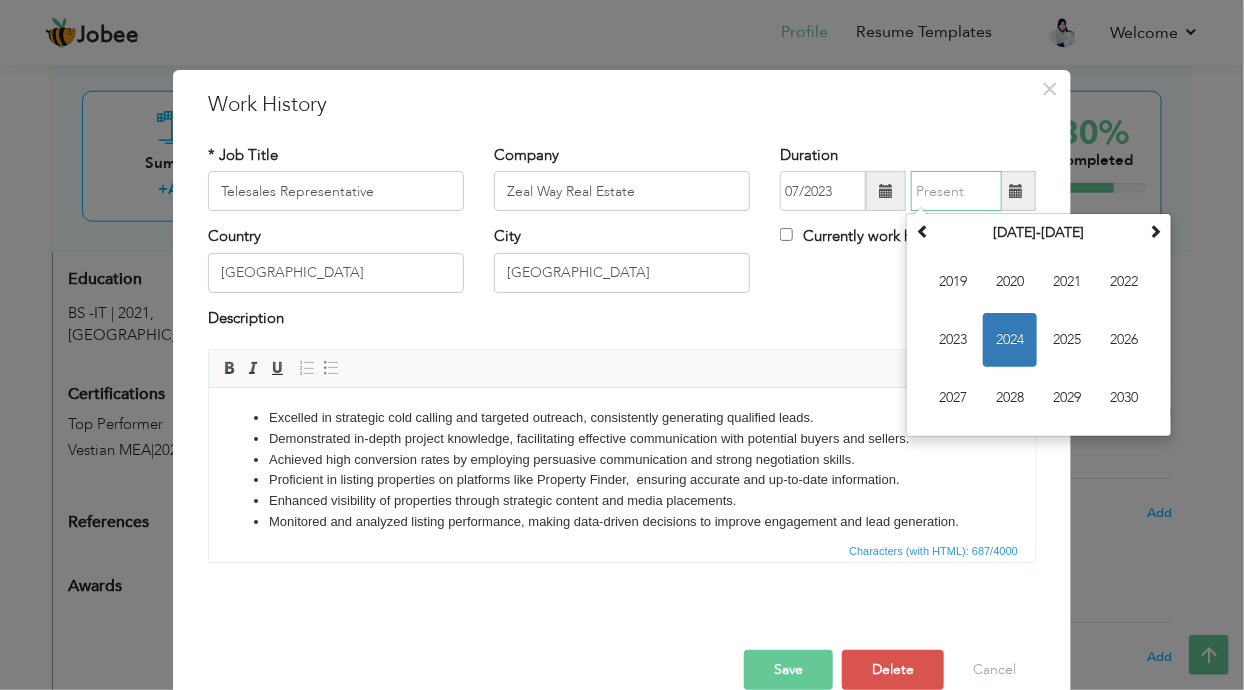 click on "2024" at bounding box center [1010, 340] 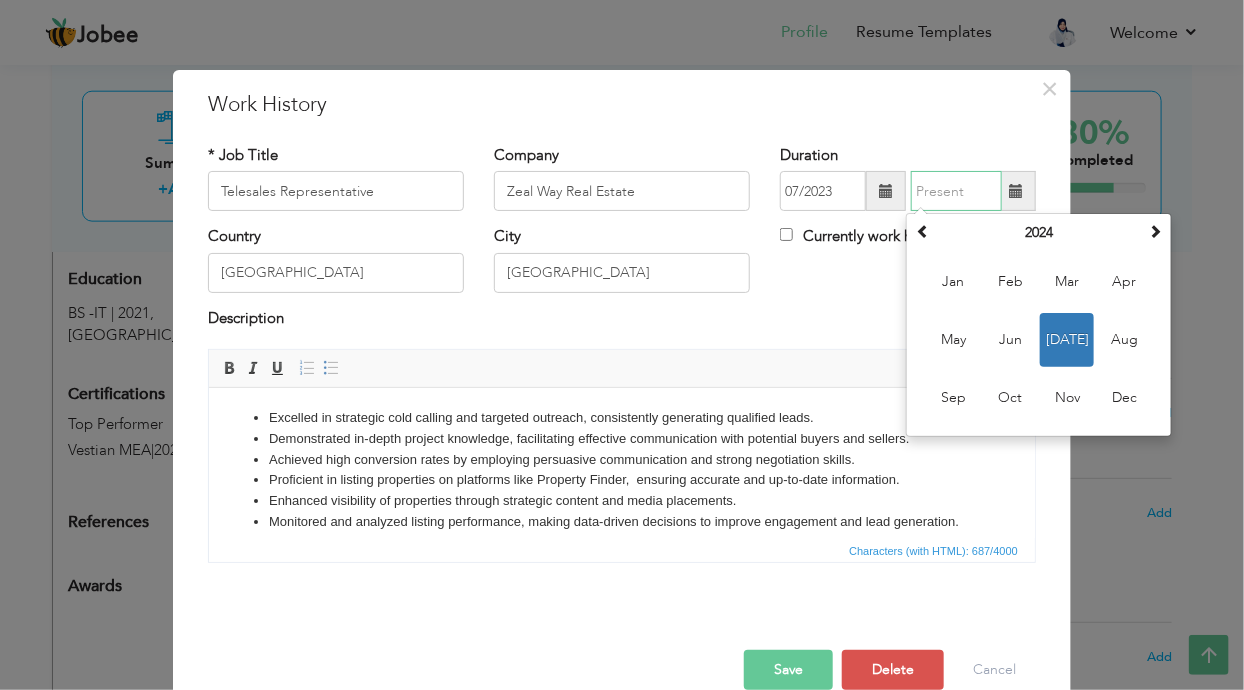 click on "[DATE]" at bounding box center [1067, 340] 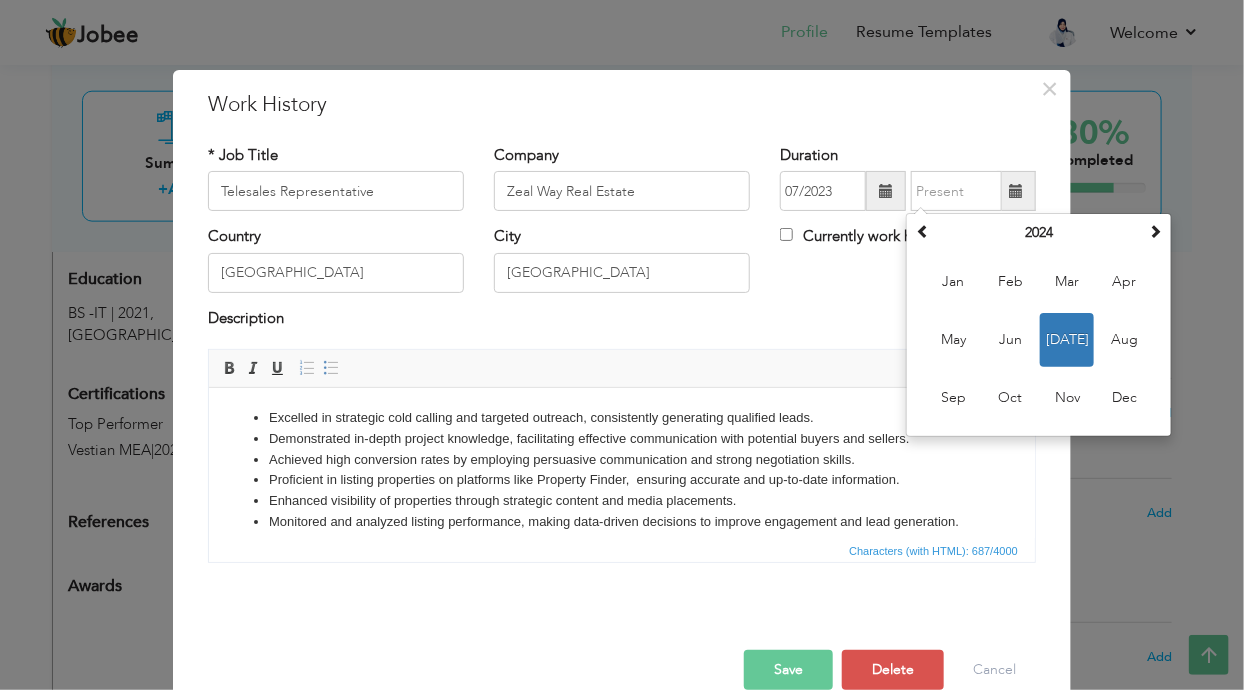 type on "07/2024" 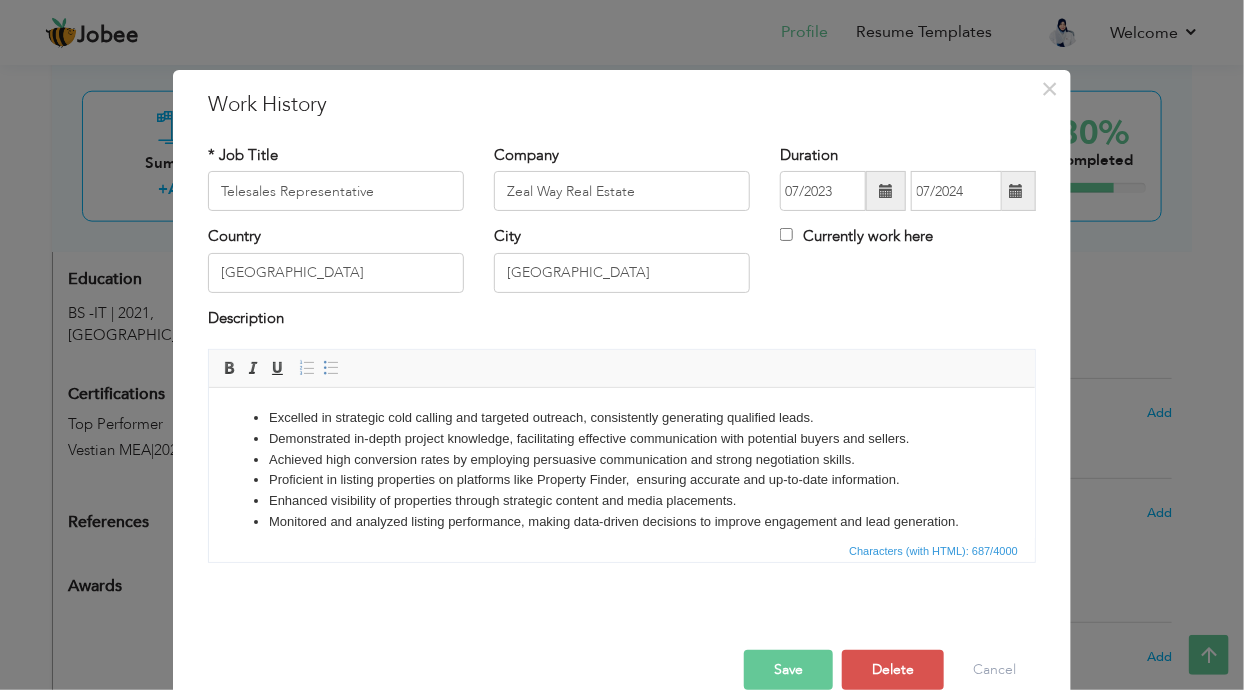click on "Save" at bounding box center [788, 670] 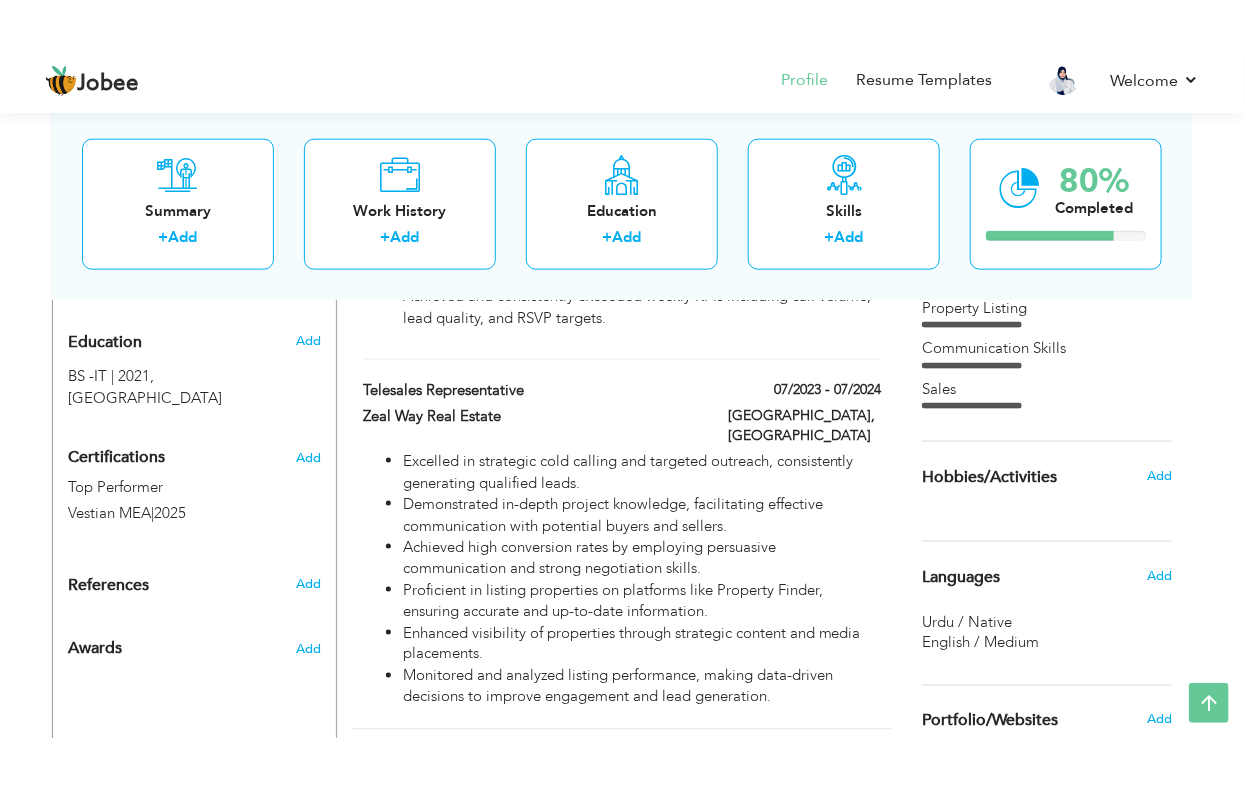 scroll, scrollTop: 821, scrollLeft: 0, axis: vertical 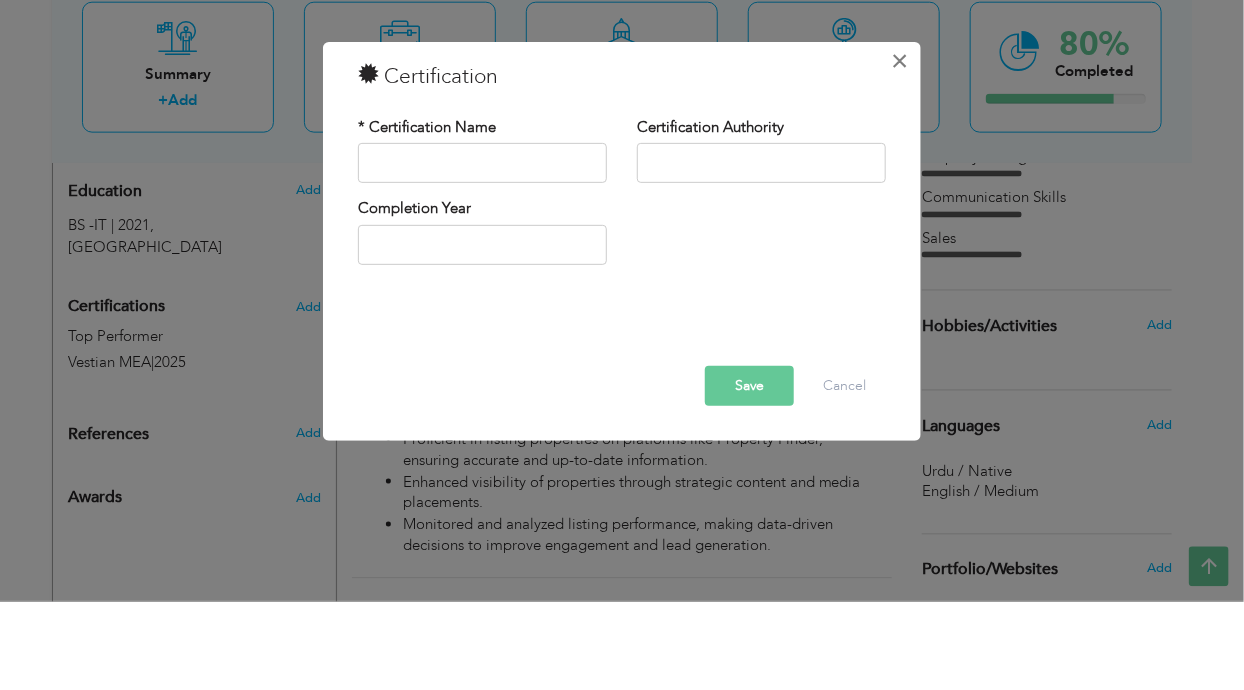 click on "×" at bounding box center [900, 149] 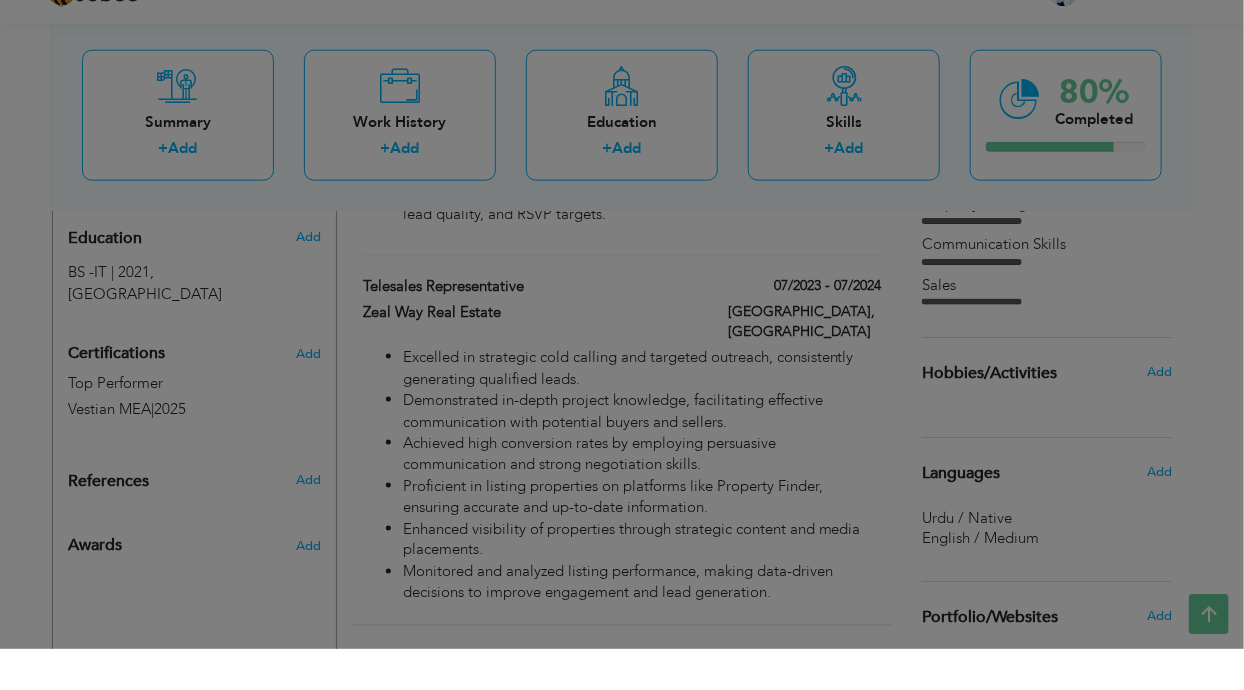 scroll, scrollTop: 821, scrollLeft: 0, axis: vertical 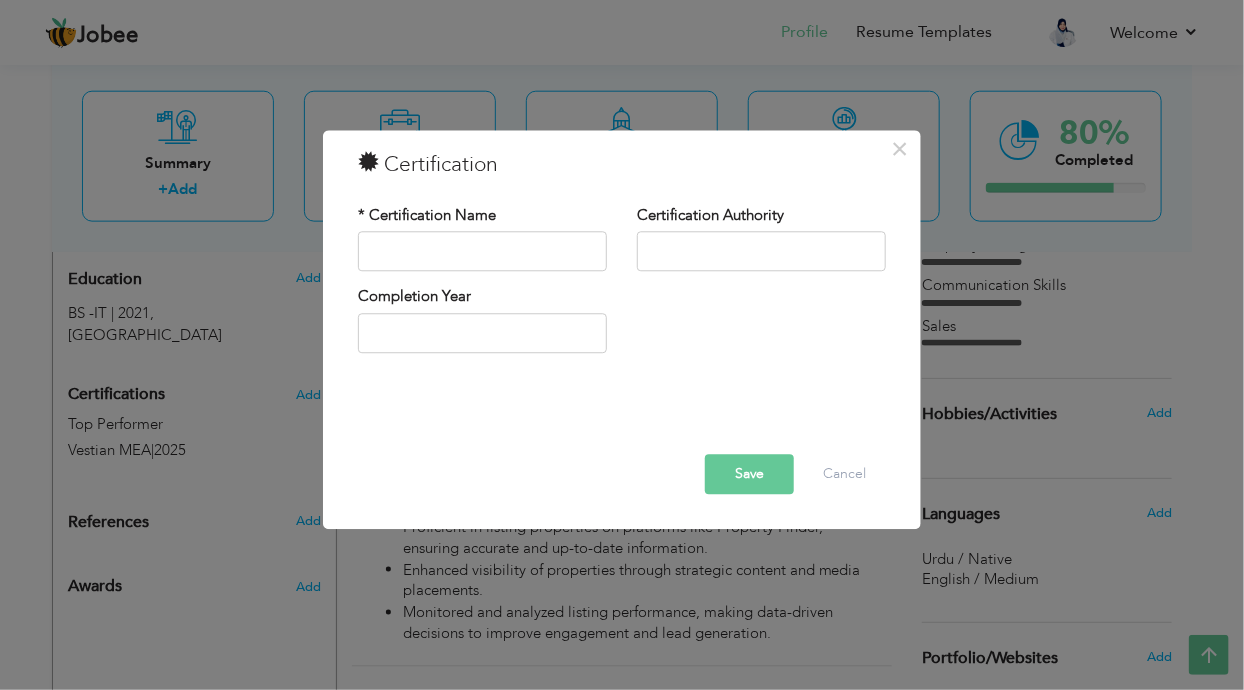 click on "×
Certification
* Certification Name
Certification Authority
Save" at bounding box center (622, 345) 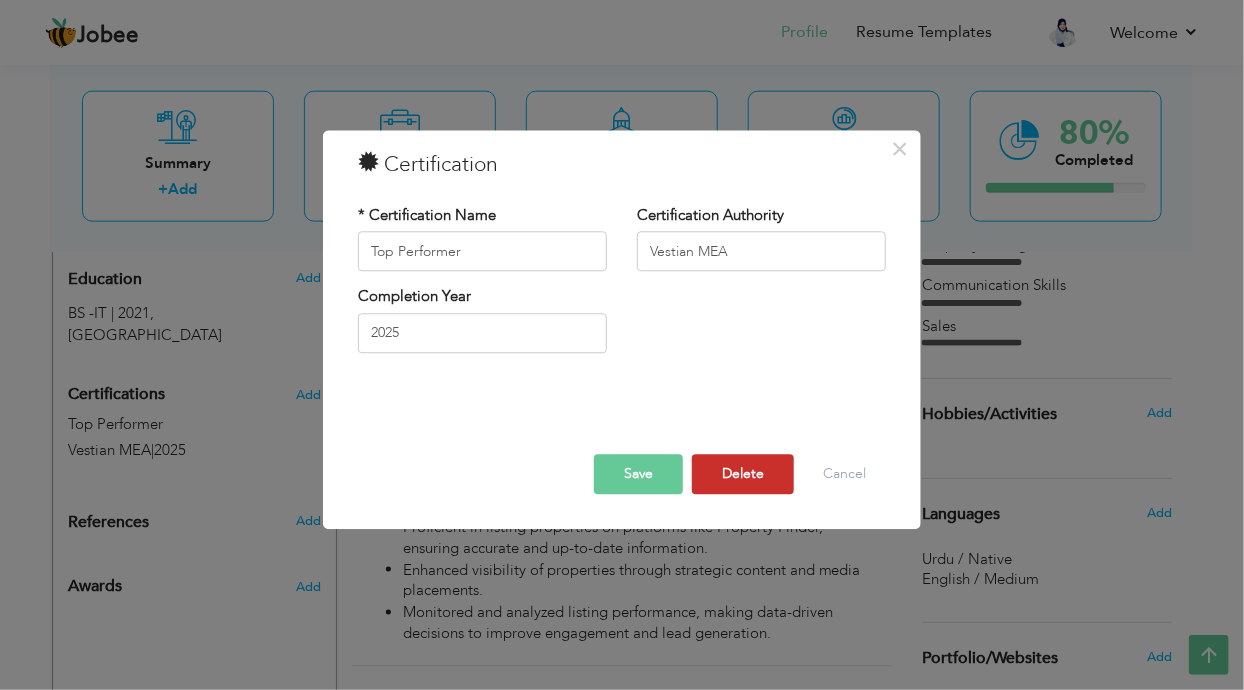 click on "Delete" at bounding box center (743, 475) 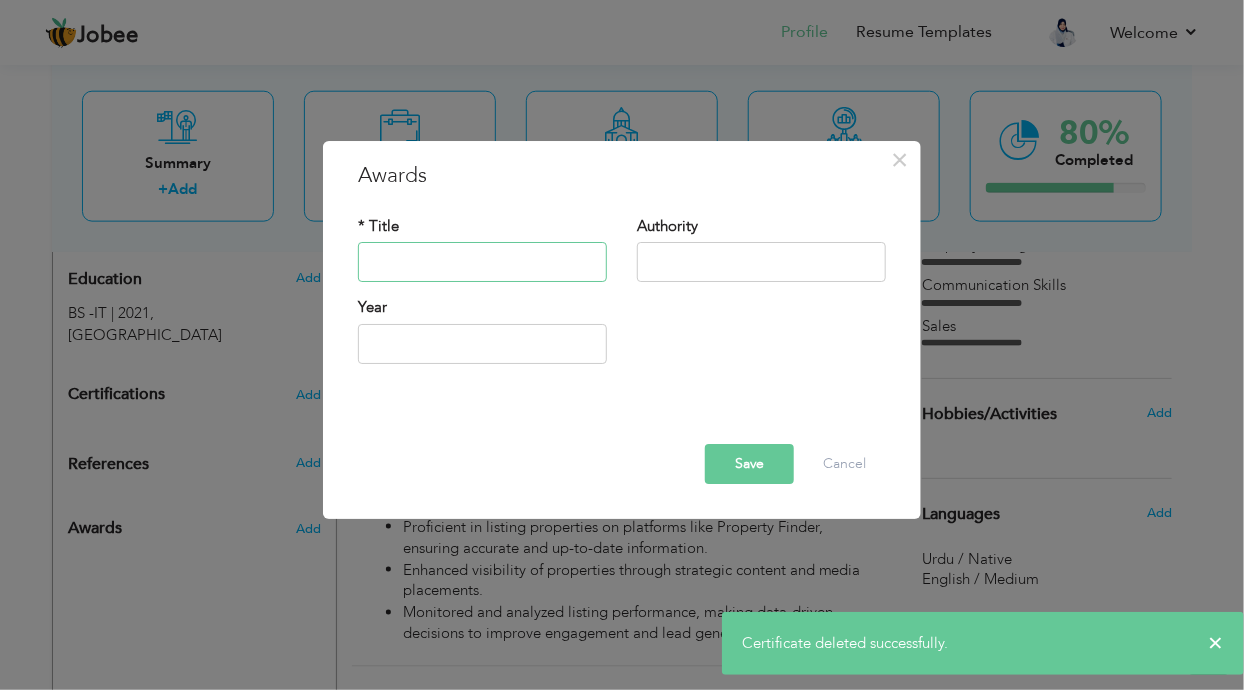 click at bounding box center (482, 263) 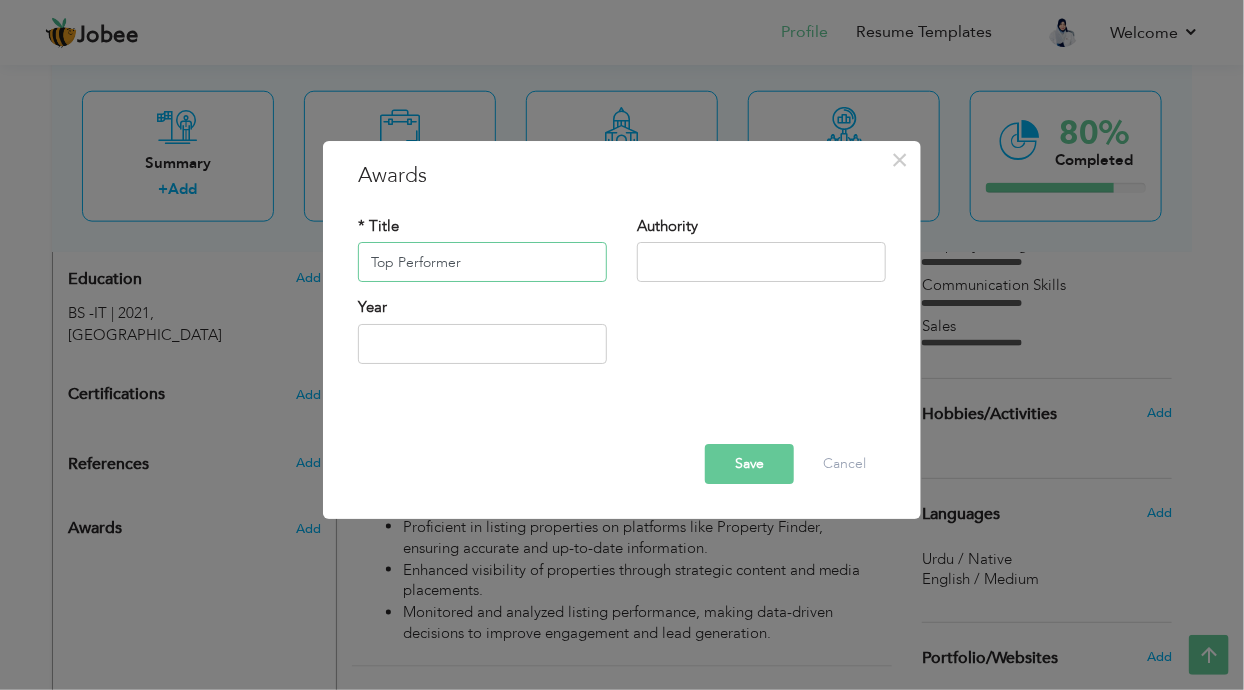 type on "Top Performer" 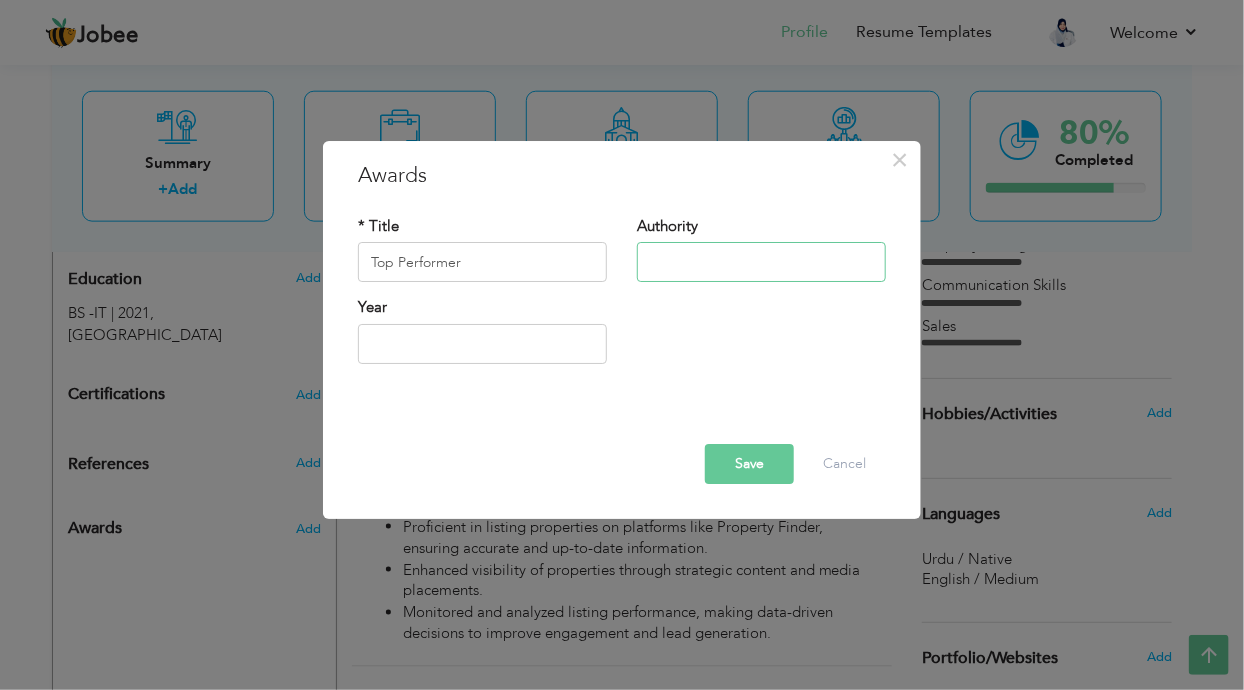 click at bounding box center (761, 263) 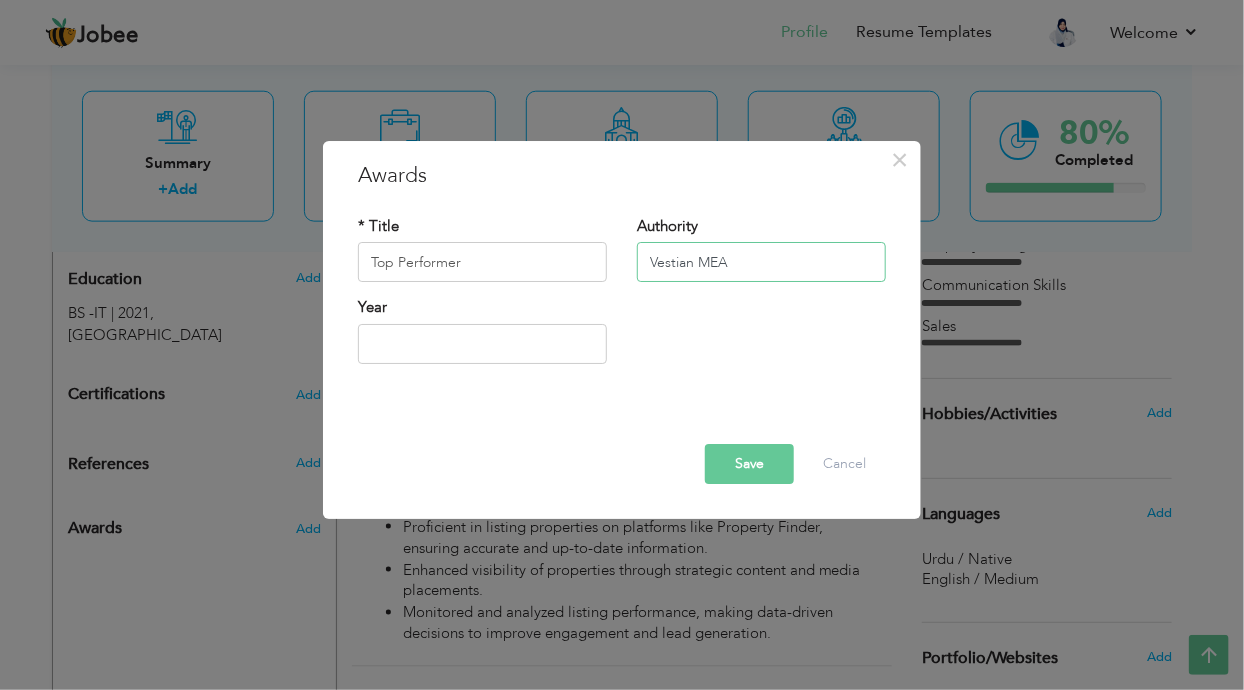 type on "Vestian MEA" 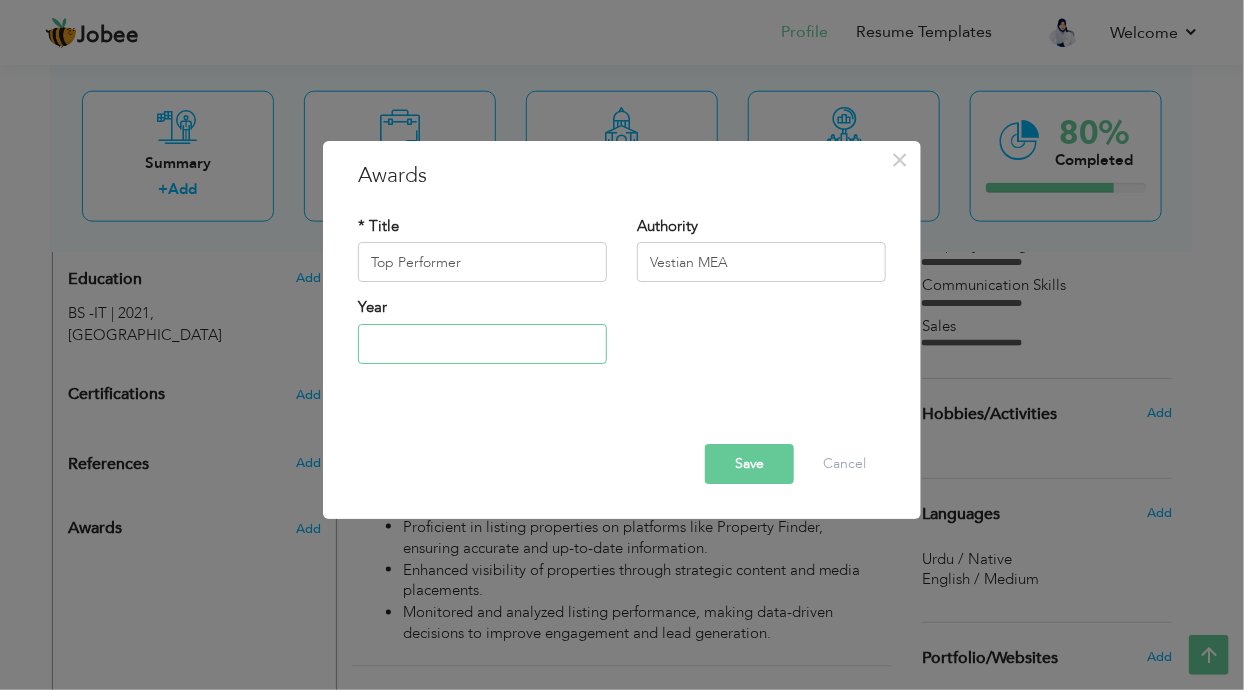 click at bounding box center [482, 344] 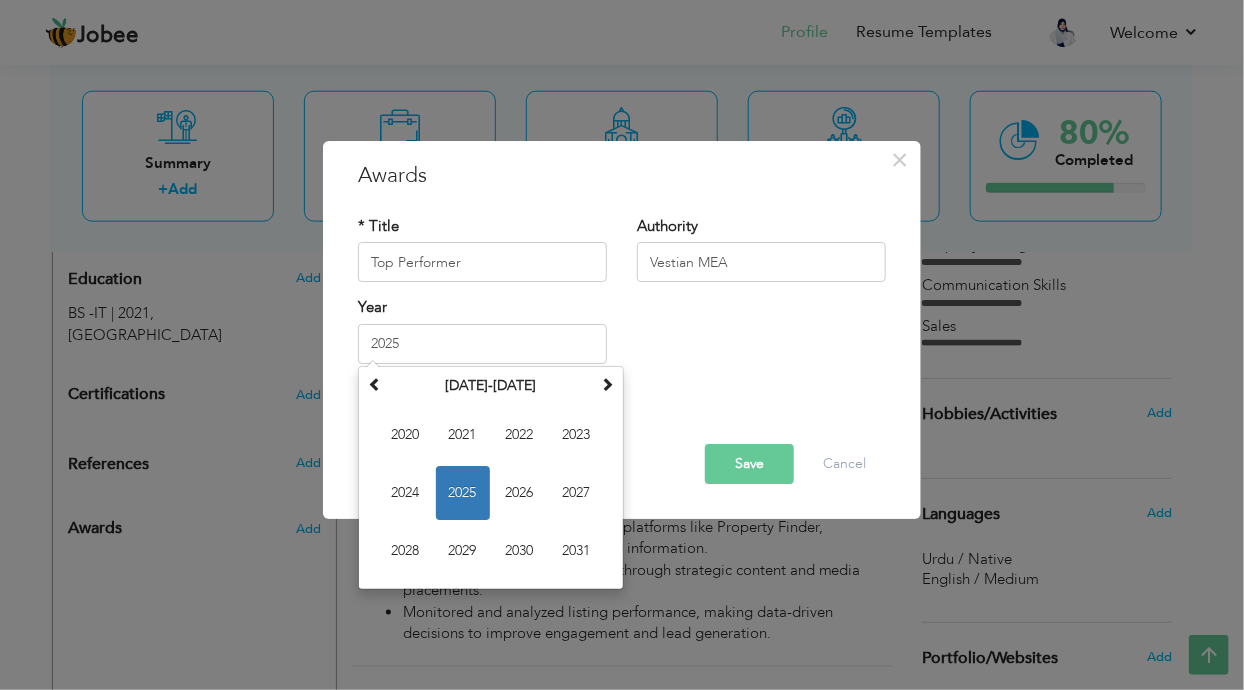 click on "Save" at bounding box center (749, 464) 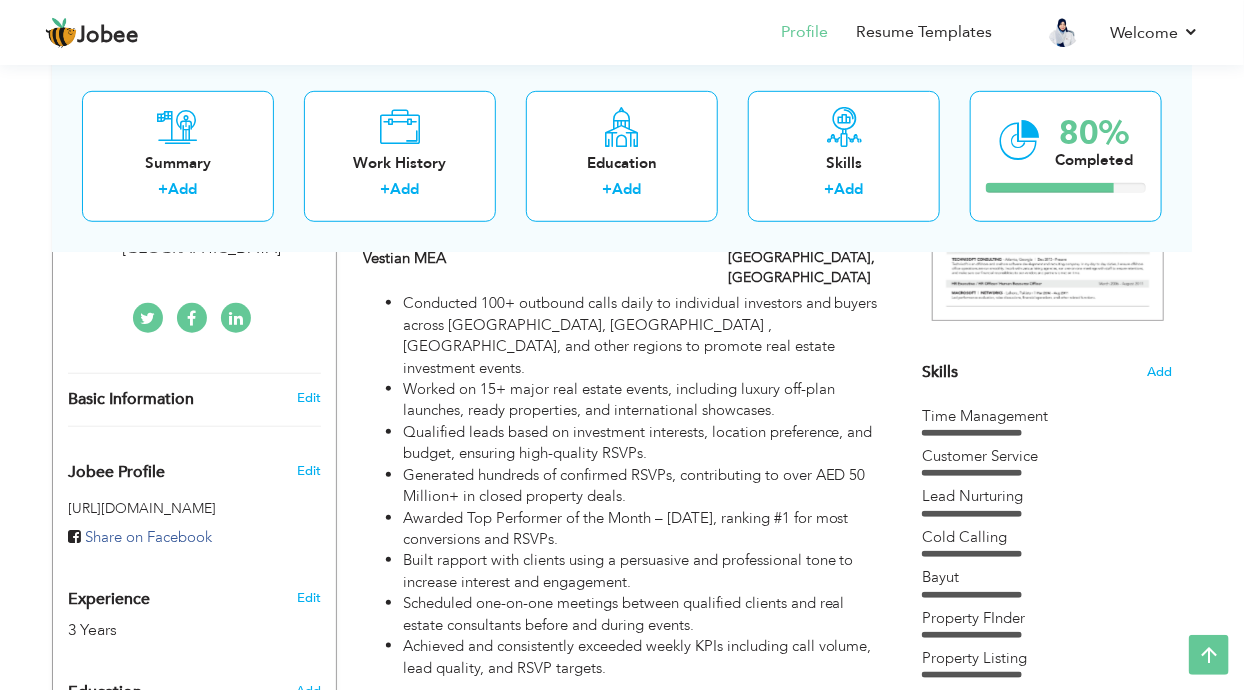 scroll, scrollTop: 415, scrollLeft: 0, axis: vertical 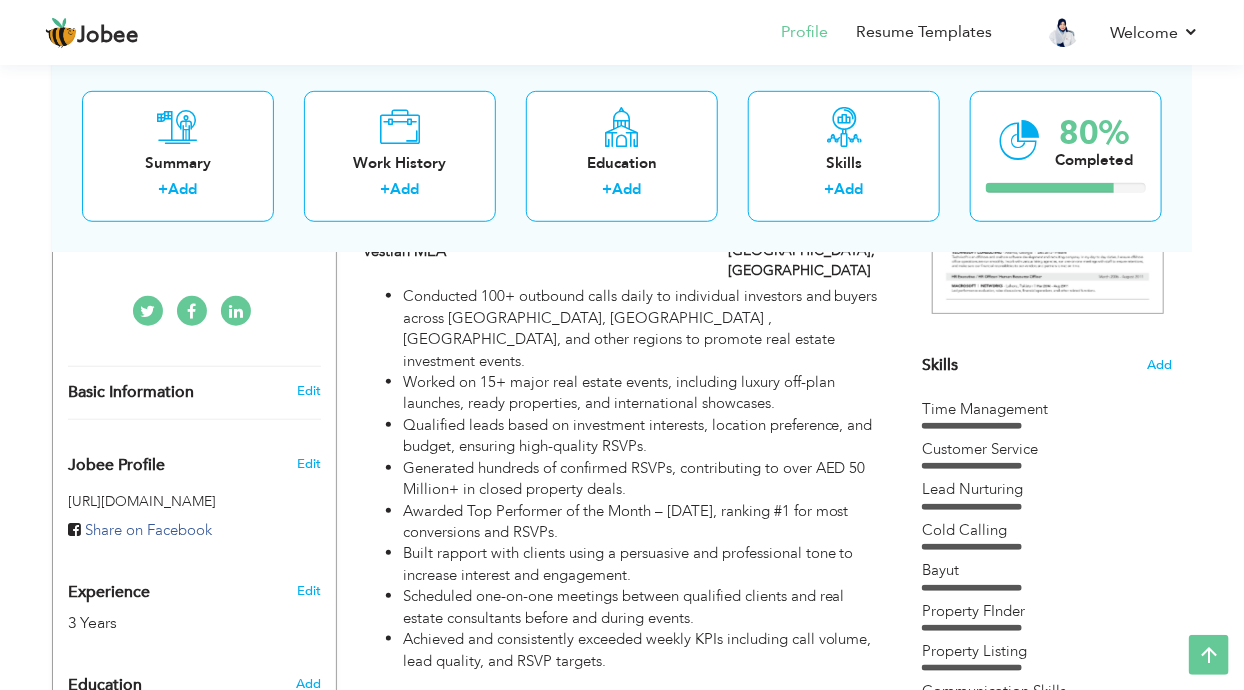 type on "Mah" 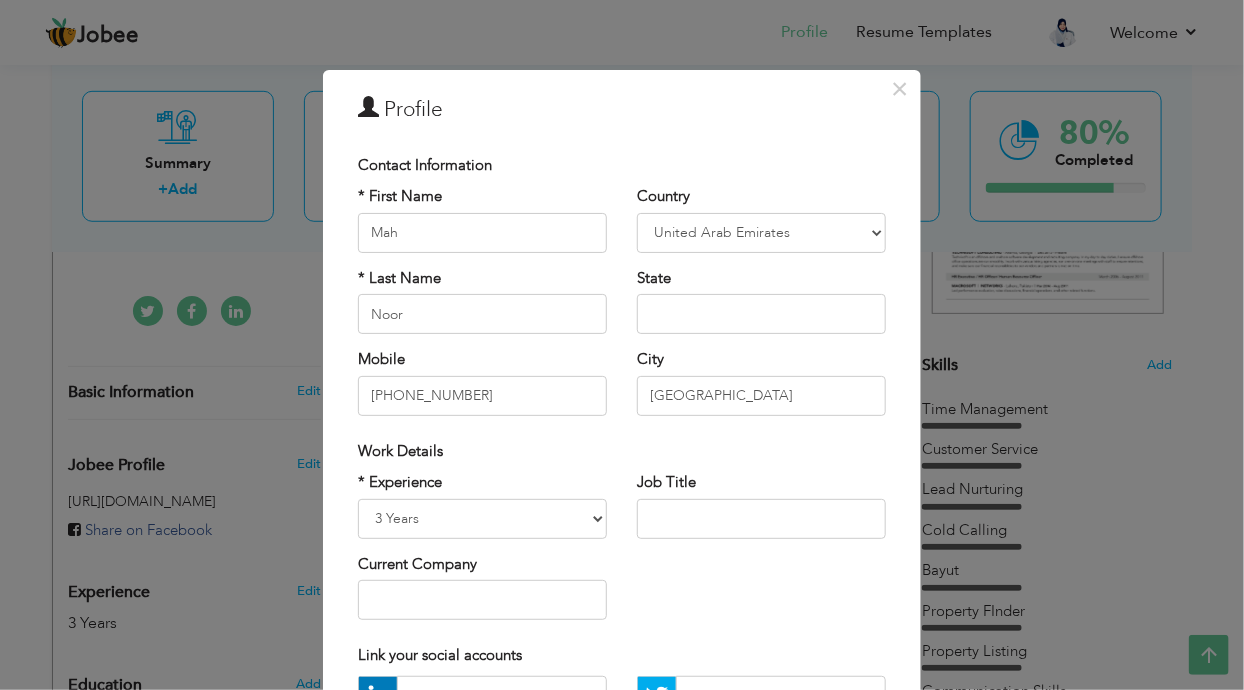 click on "×
Profile
Contact Information
* First Name
Mah
* Last Name
[PERSON_NAME]" at bounding box center (622, 345) 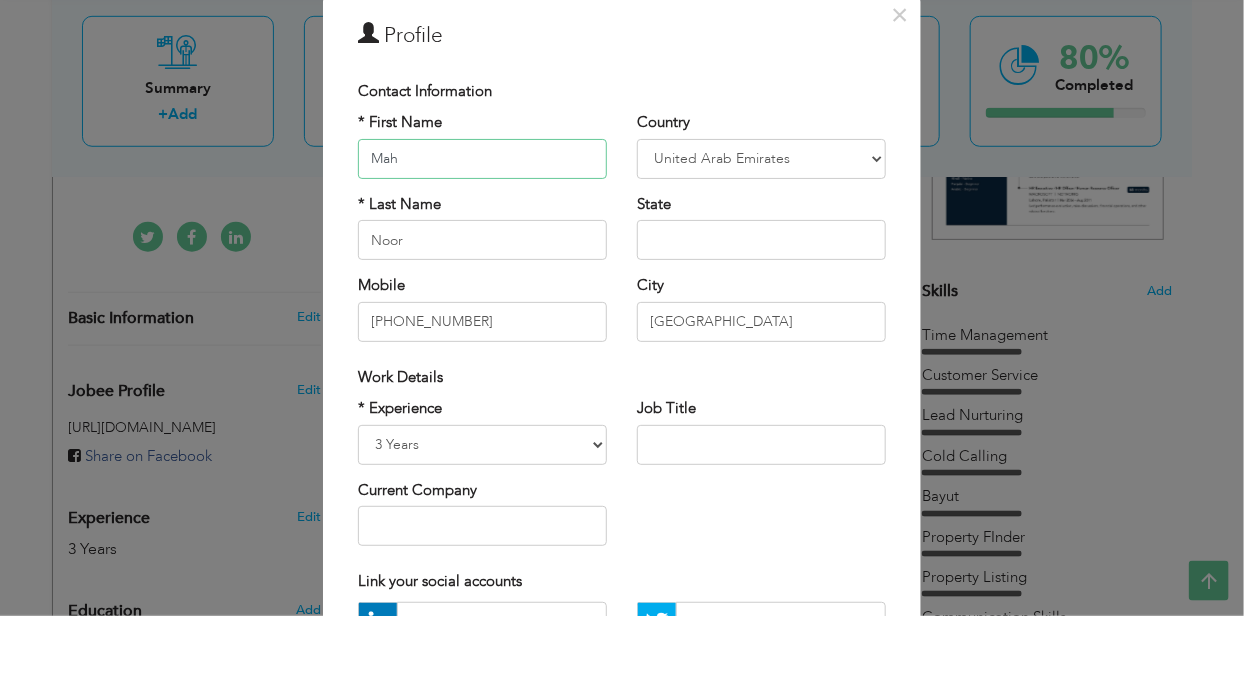 scroll, scrollTop: 415, scrollLeft: 0, axis: vertical 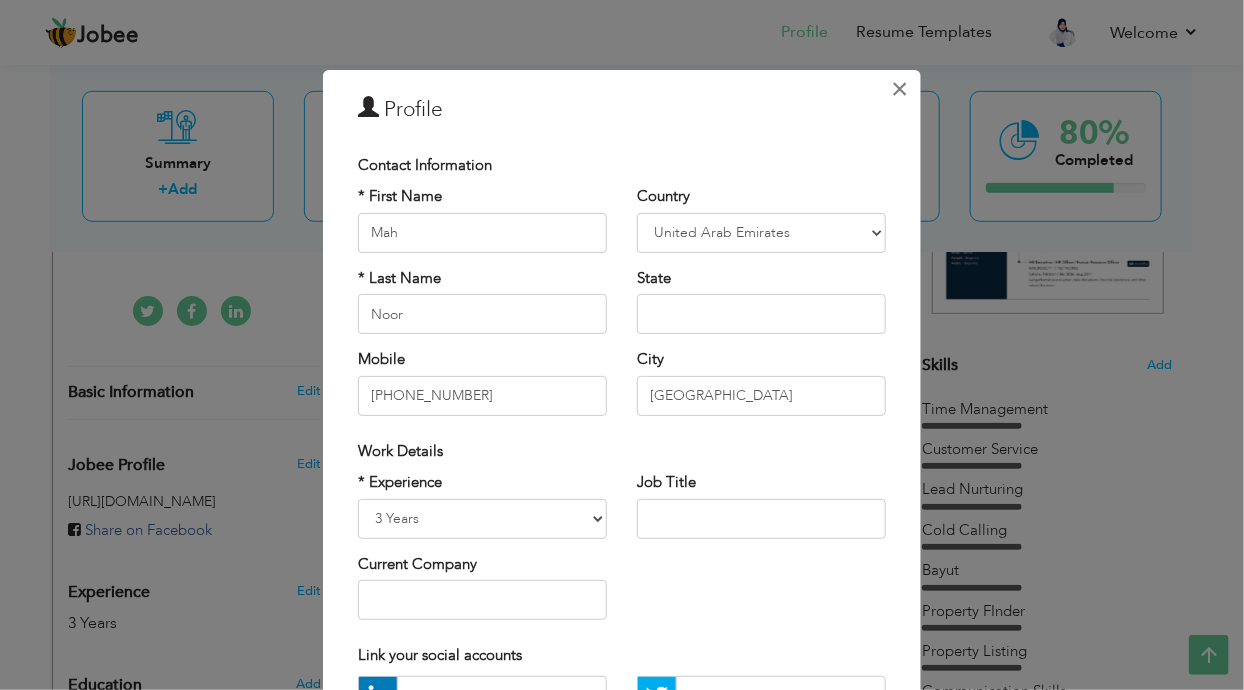 click on "×" at bounding box center [900, 89] 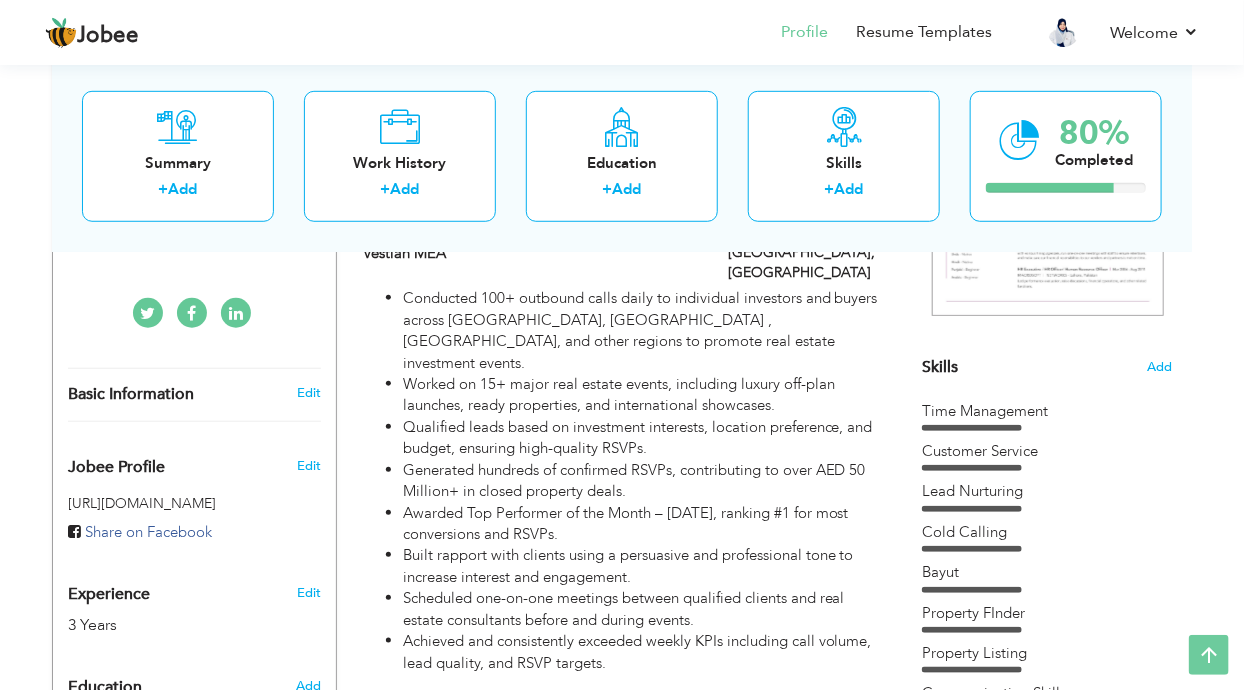 scroll, scrollTop: 416, scrollLeft: 0, axis: vertical 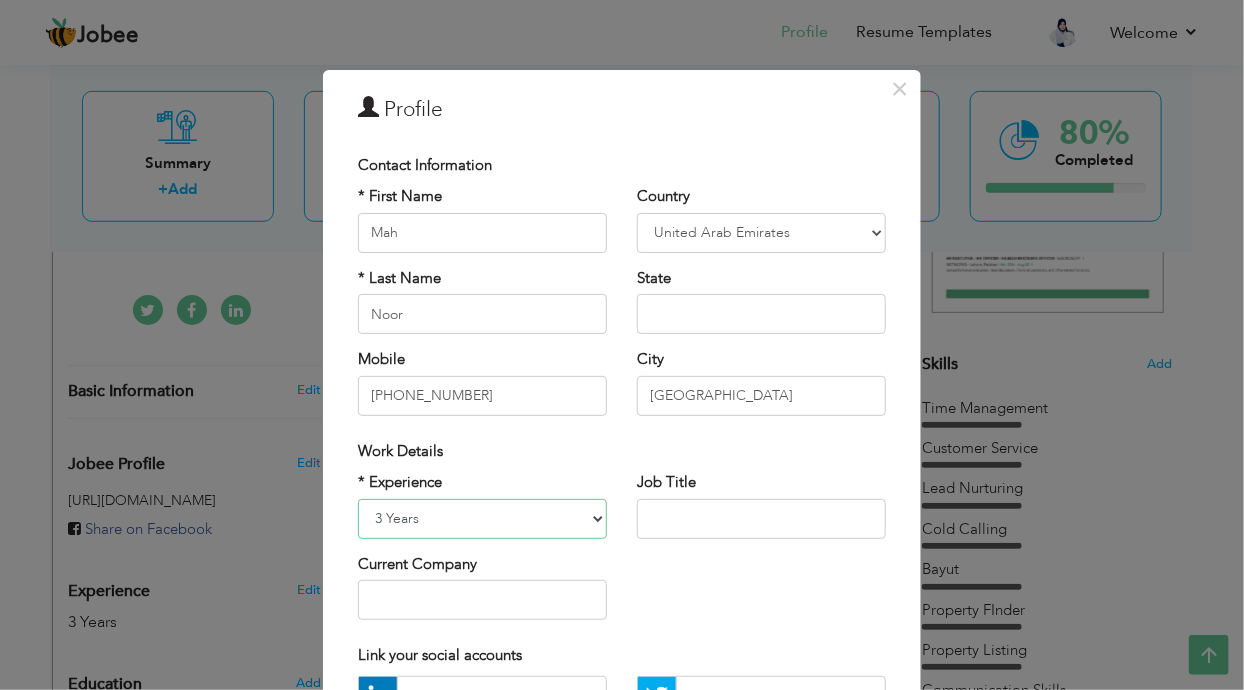 click on "Entry Level Less than 1 Year 1 Year 2 Years 3 Years 4 Years 5 Years 6 Years 7 Years 8 Years 9 Years 10 Years 11 Years 12 Years 13 Years 14 Years 15 Years 16 Years 17 Years 18 Years 19 Years 20 Years 21 Years 22 Years 23 Years 24 Years 25 Years 26 Years 27 Years 28 Years 29 Years 30 Years 31 Years 32 Years 33 Years 34 Years 35 Years More than 35 Years" at bounding box center [482, 519] 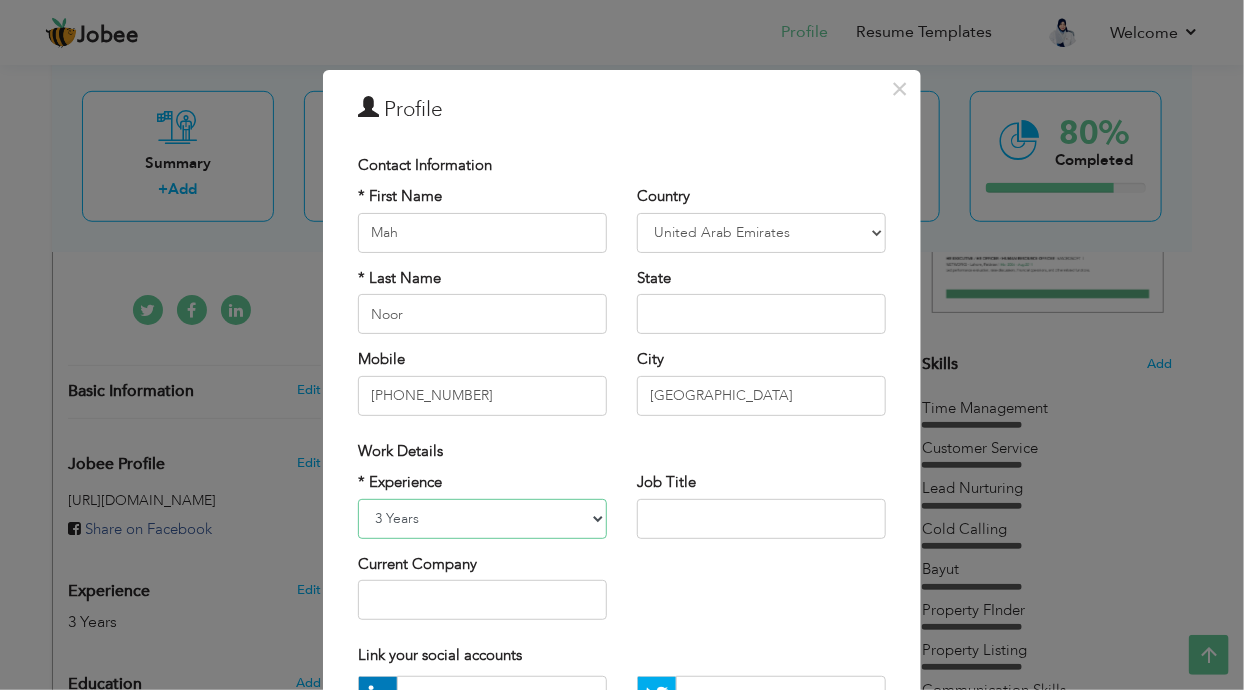 select on "number:4" 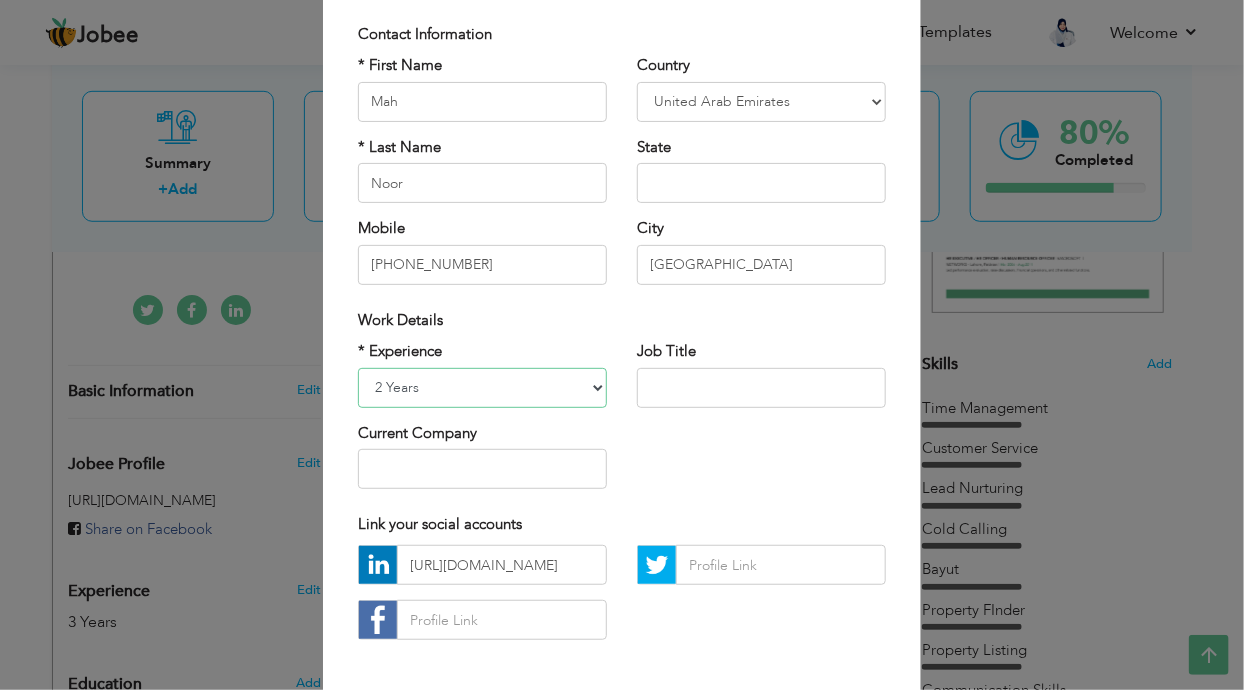 scroll, scrollTop: 131, scrollLeft: 0, axis: vertical 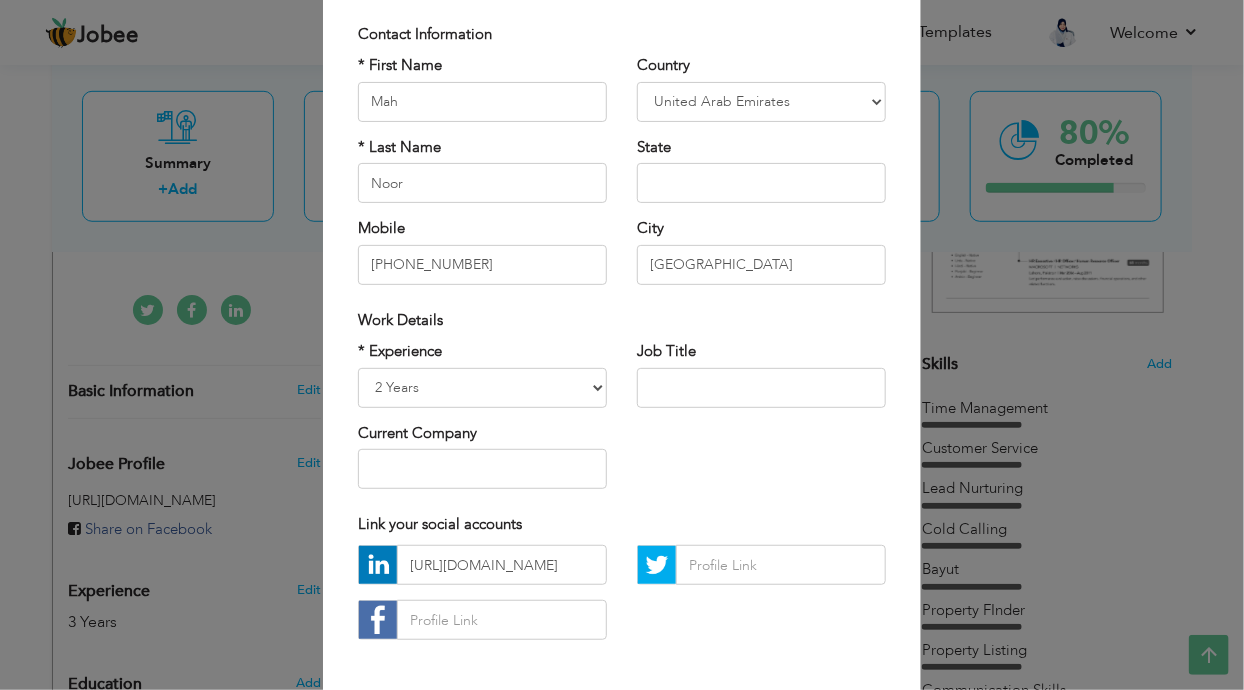 click on "Save" at bounding box center (749, 721) 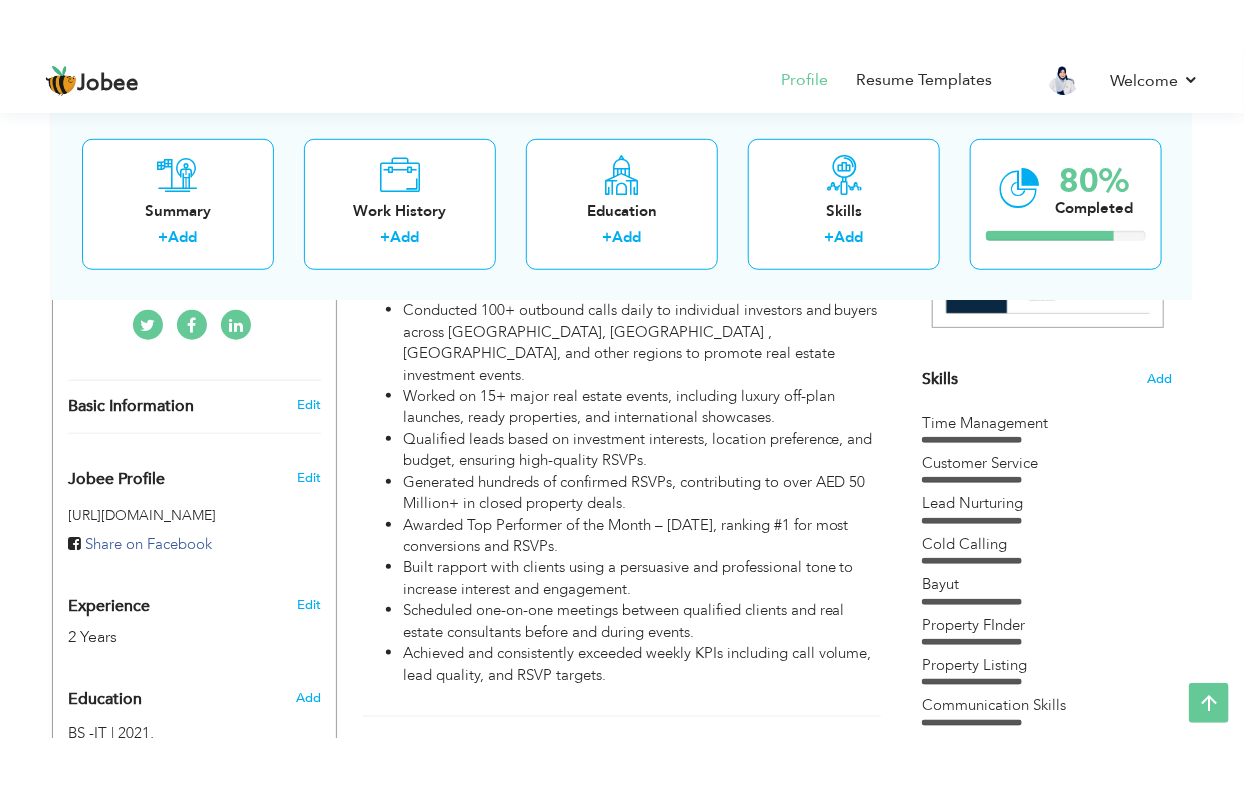 scroll, scrollTop: 450, scrollLeft: 0, axis: vertical 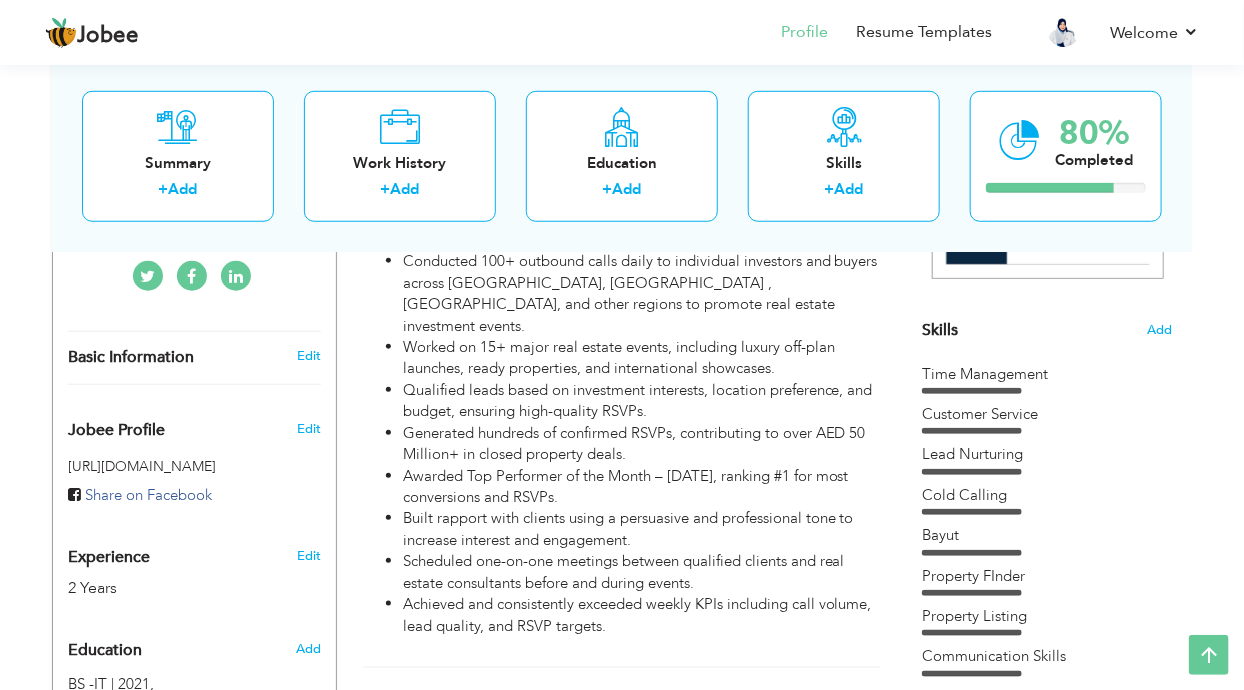 click on "Property FInder" at bounding box center (1047, 576) 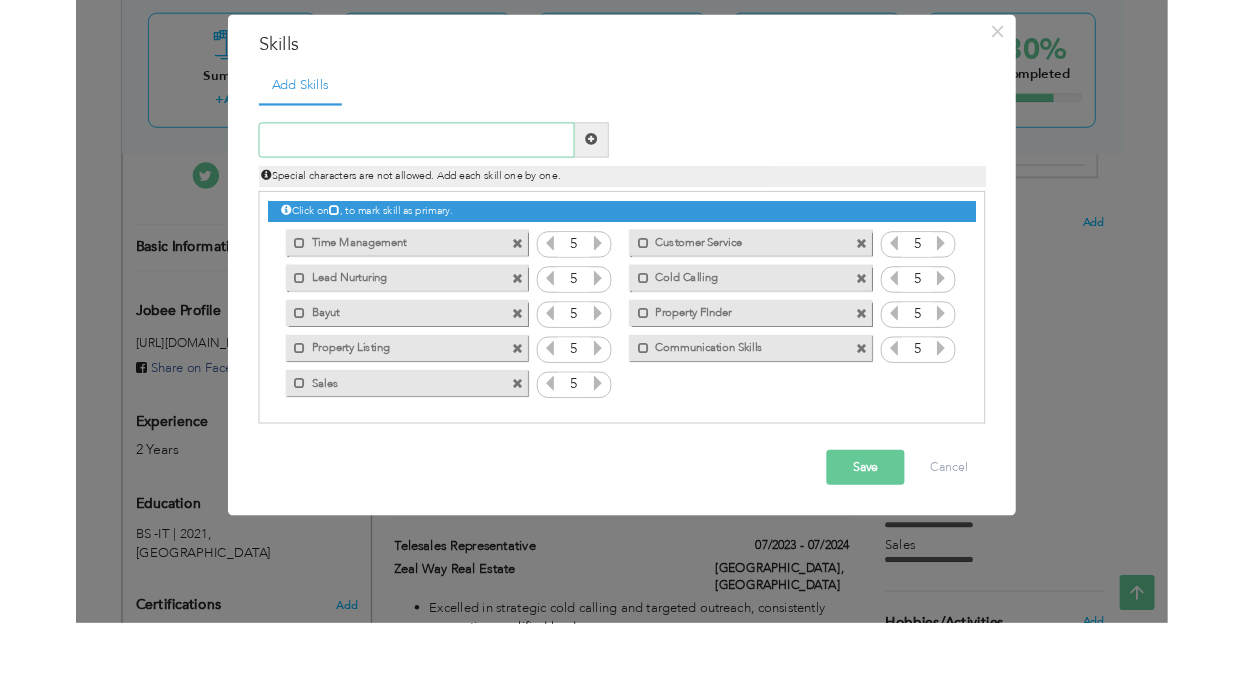 scroll, scrollTop: 450, scrollLeft: 0, axis: vertical 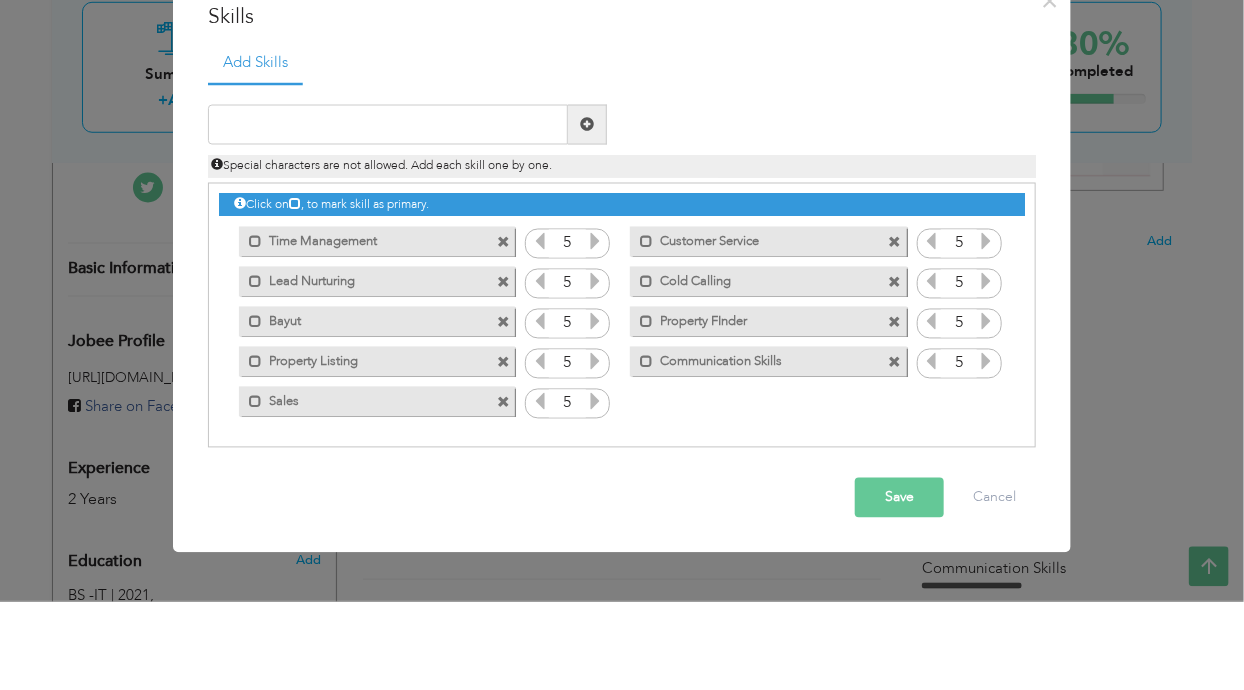 click on "Property FInder" at bounding box center [754, 407] 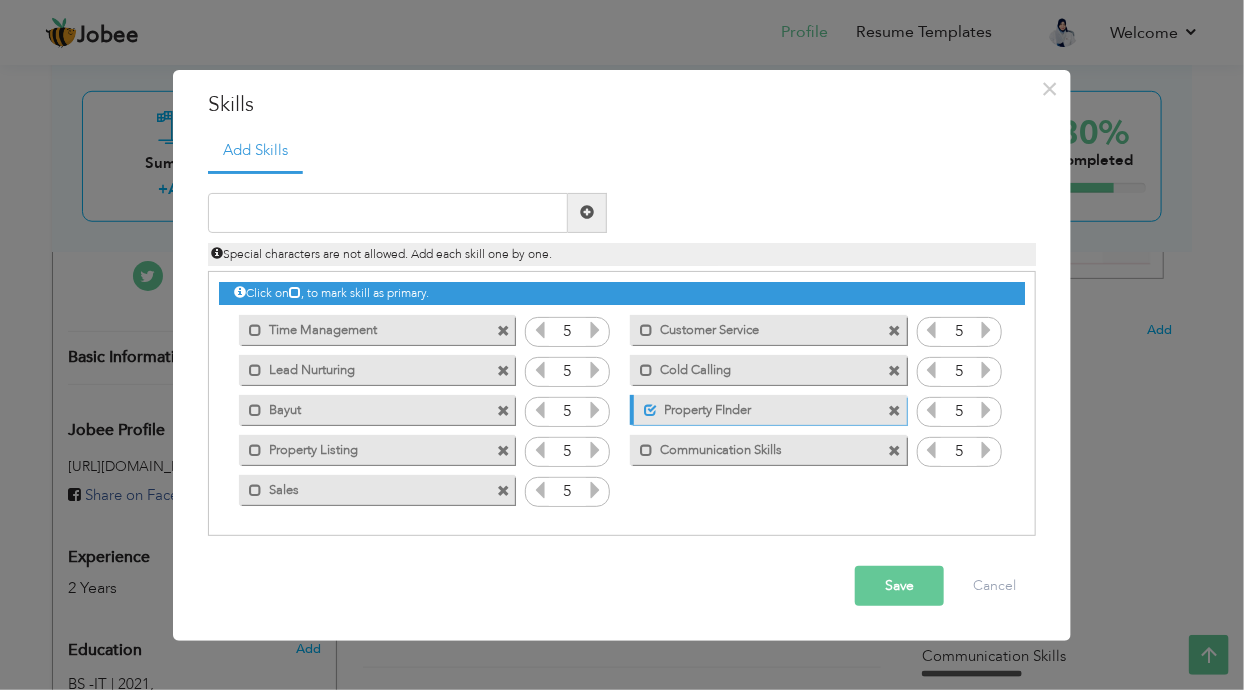 click at bounding box center [506, 445] 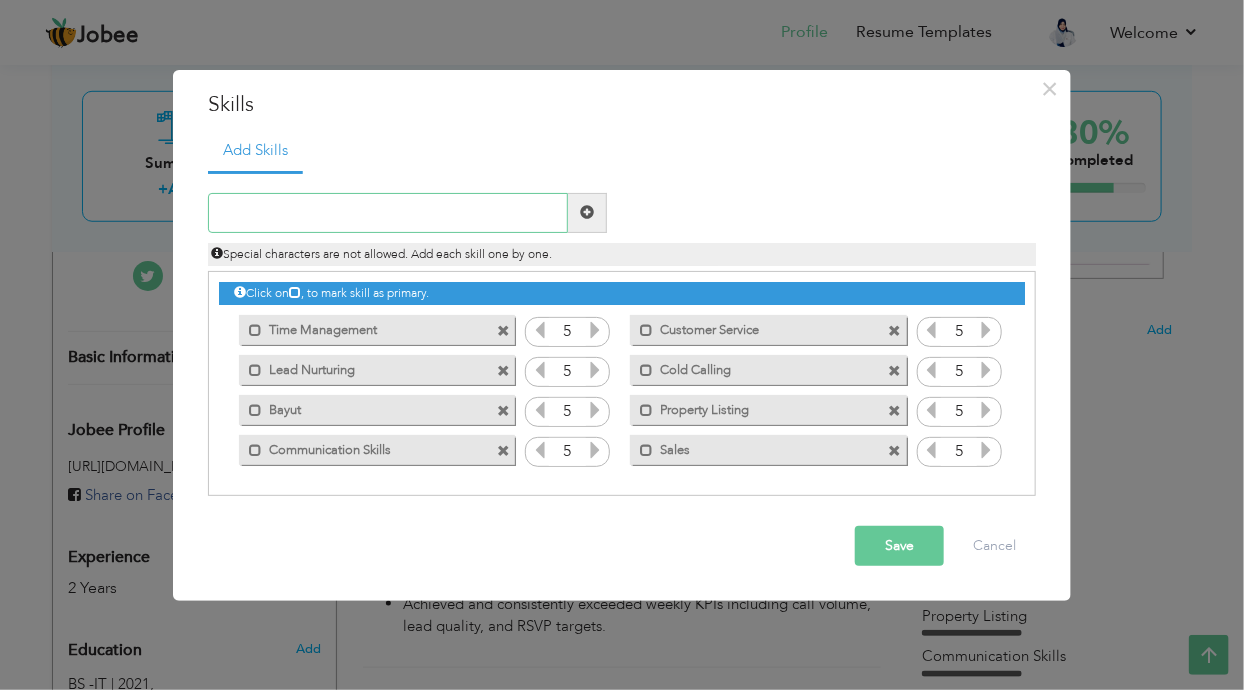click at bounding box center (388, 213) 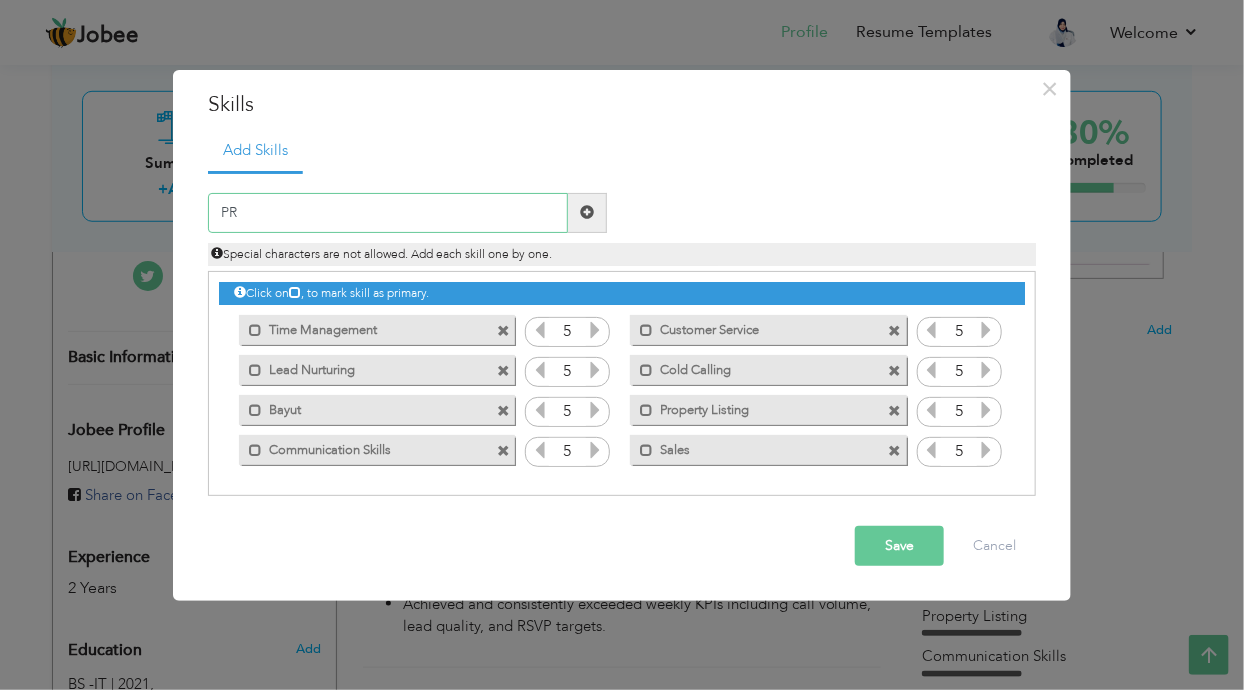 type on "P" 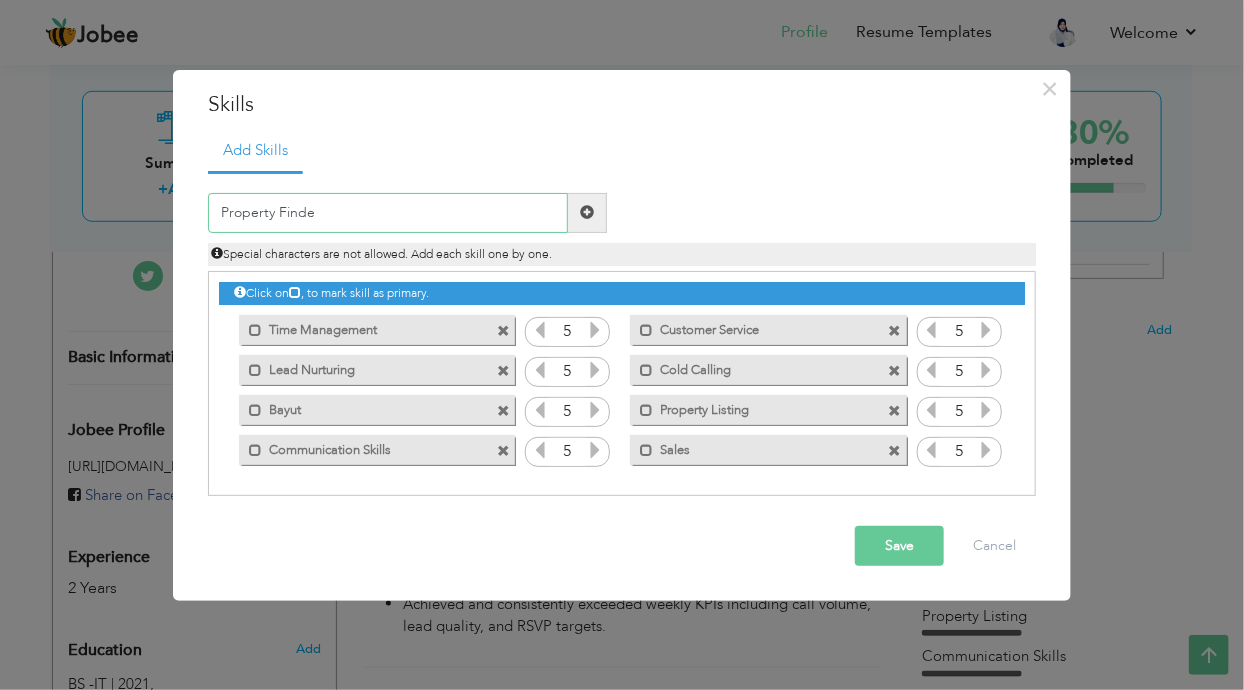 type on "Property Finder" 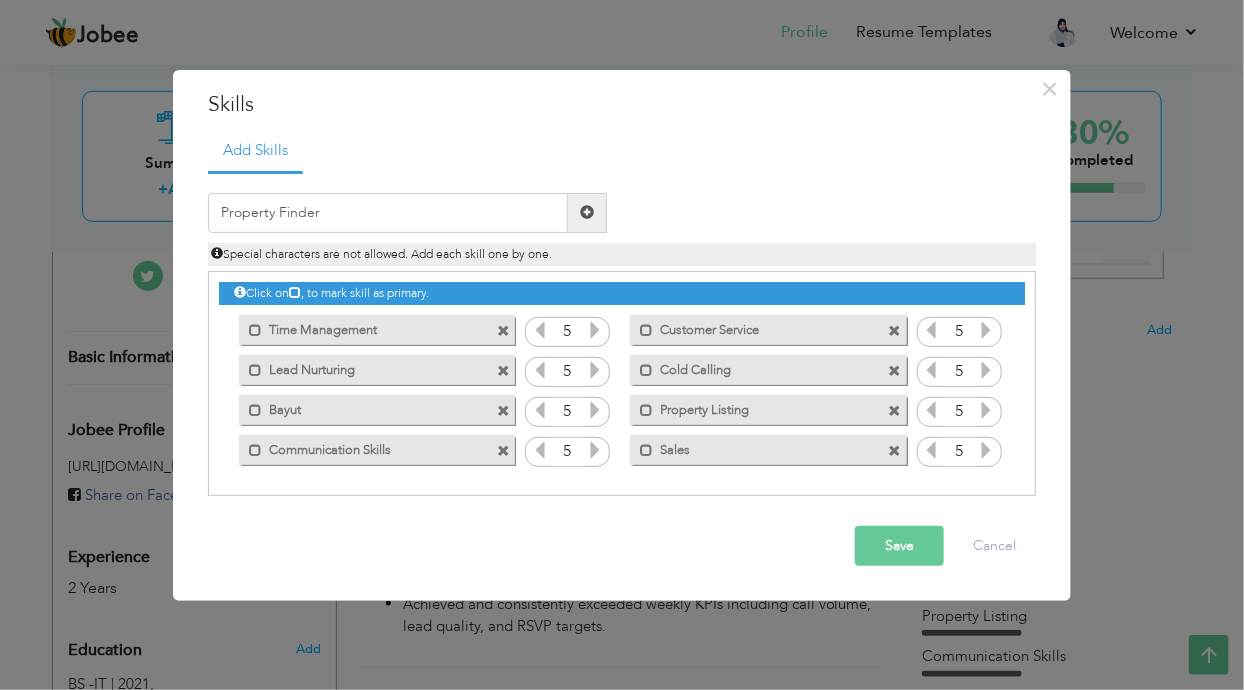 click at bounding box center (587, 213) 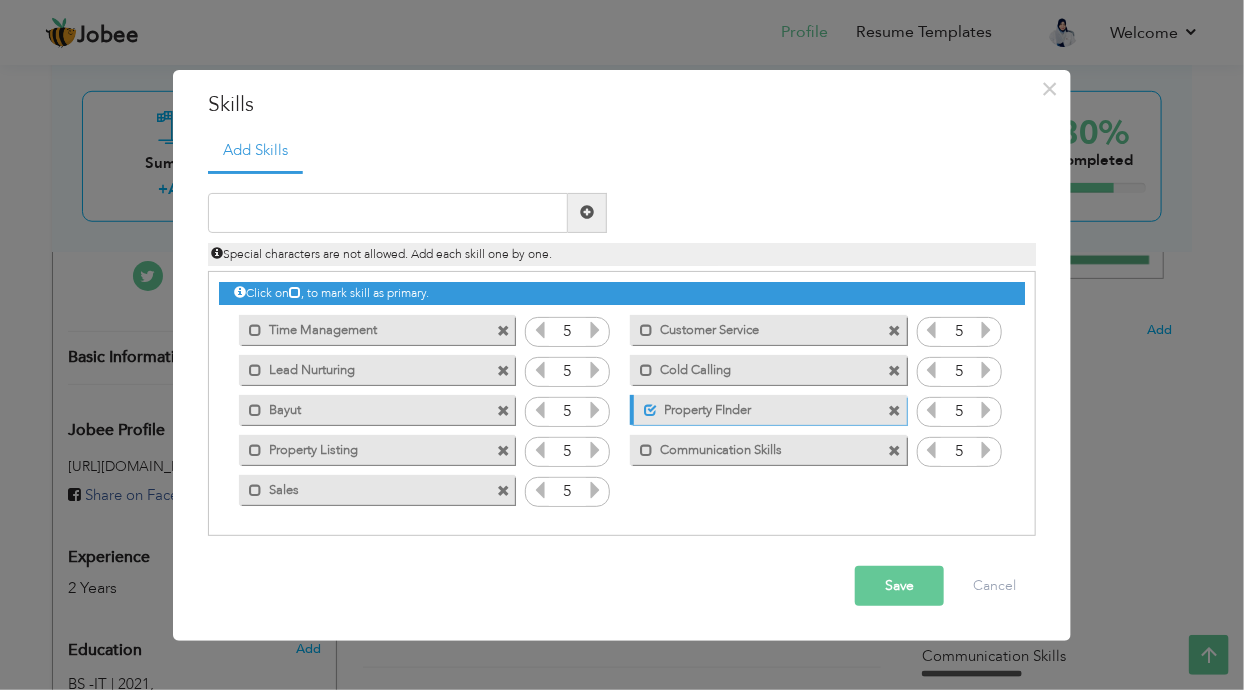 click at bounding box center [0, 0] 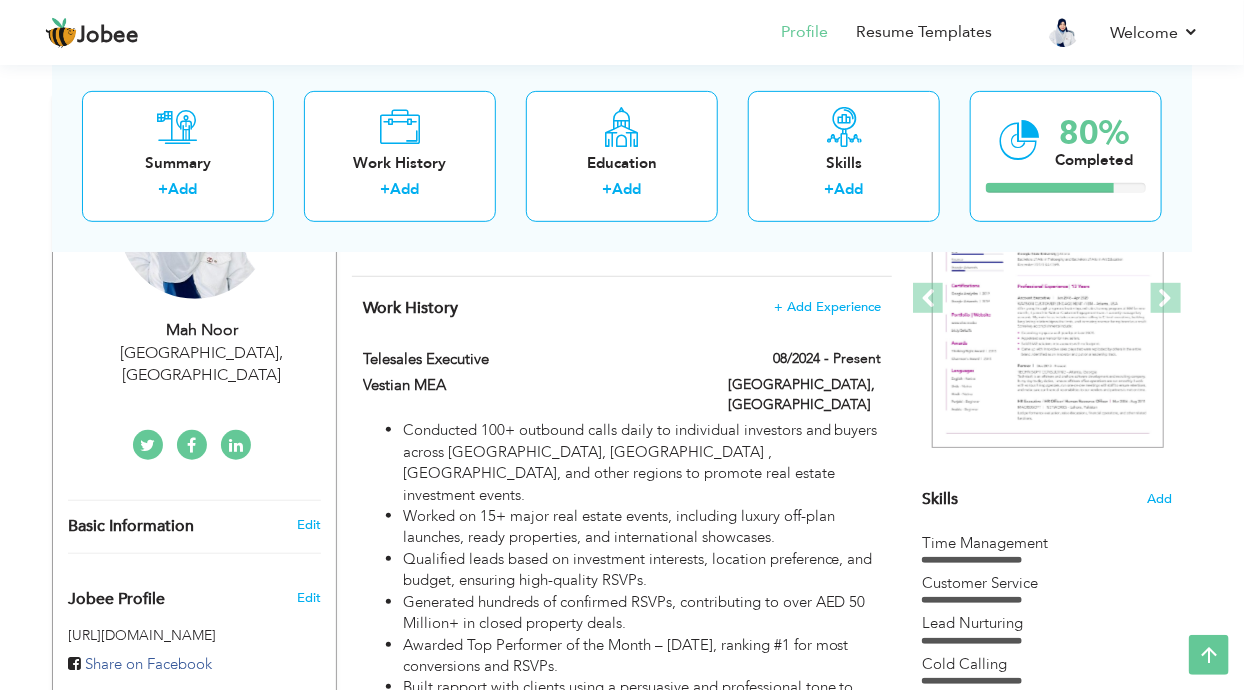 scroll, scrollTop: 280, scrollLeft: 0, axis: vertical 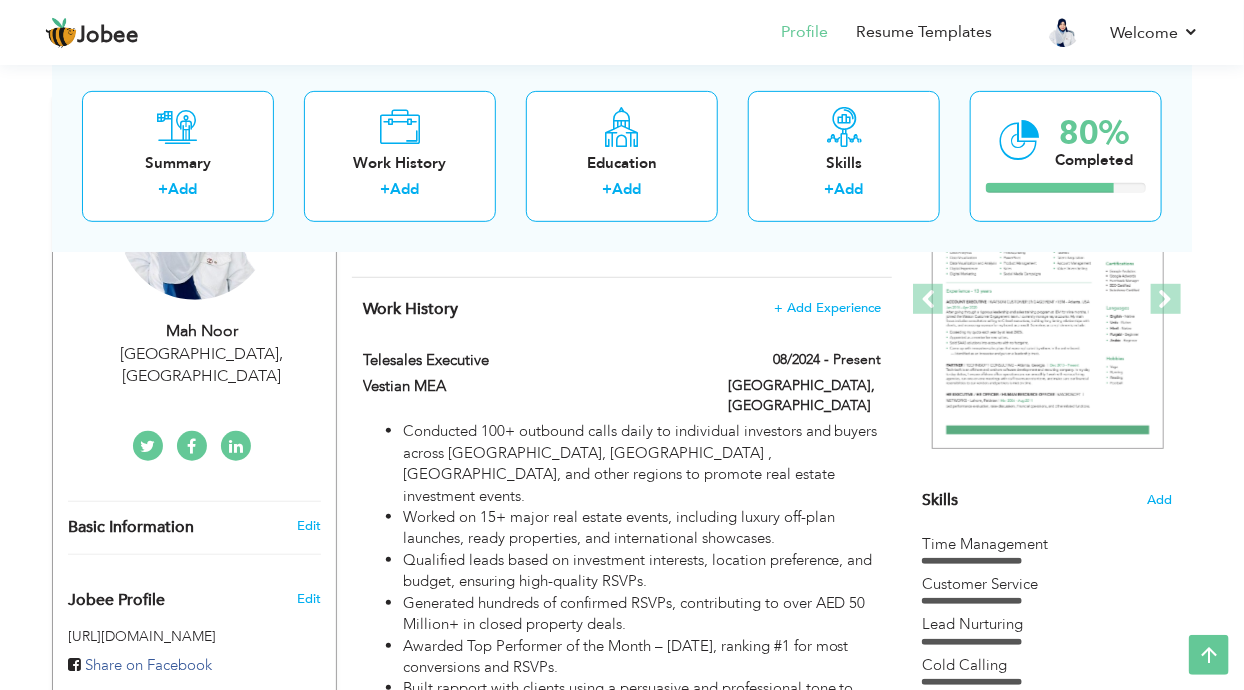 type on "Telesales Executive" 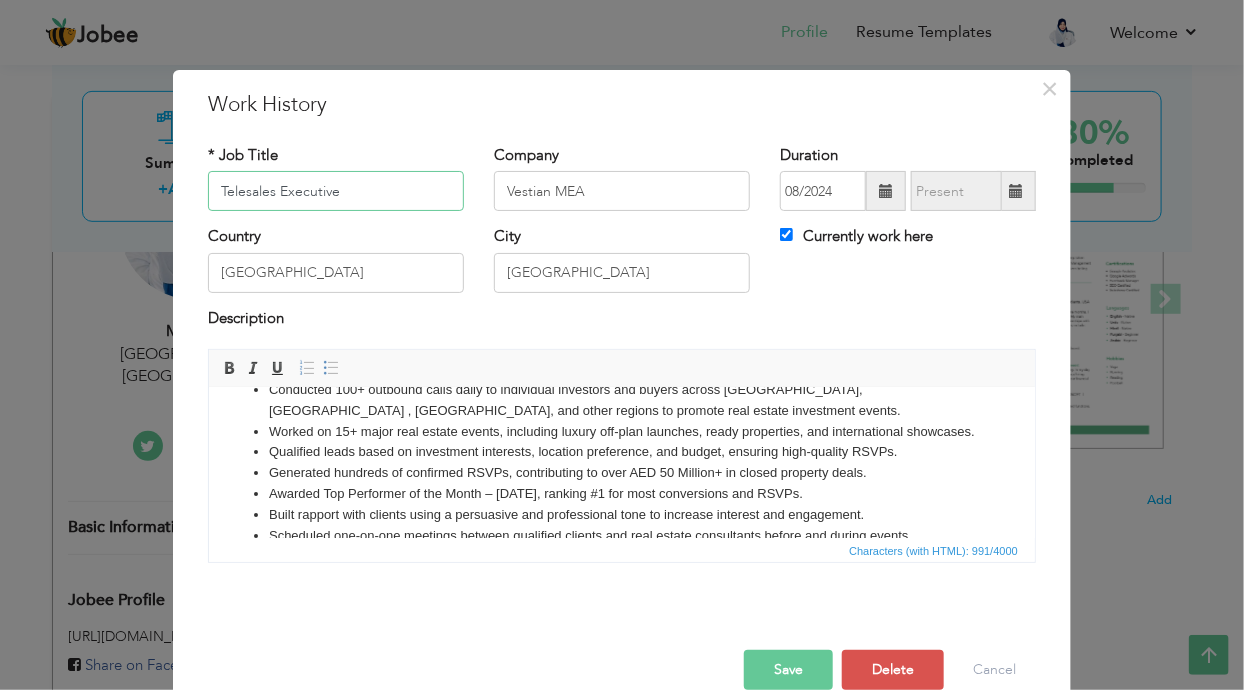 scroll, scrollTop: 0, scrollLeft: 0, axis: both 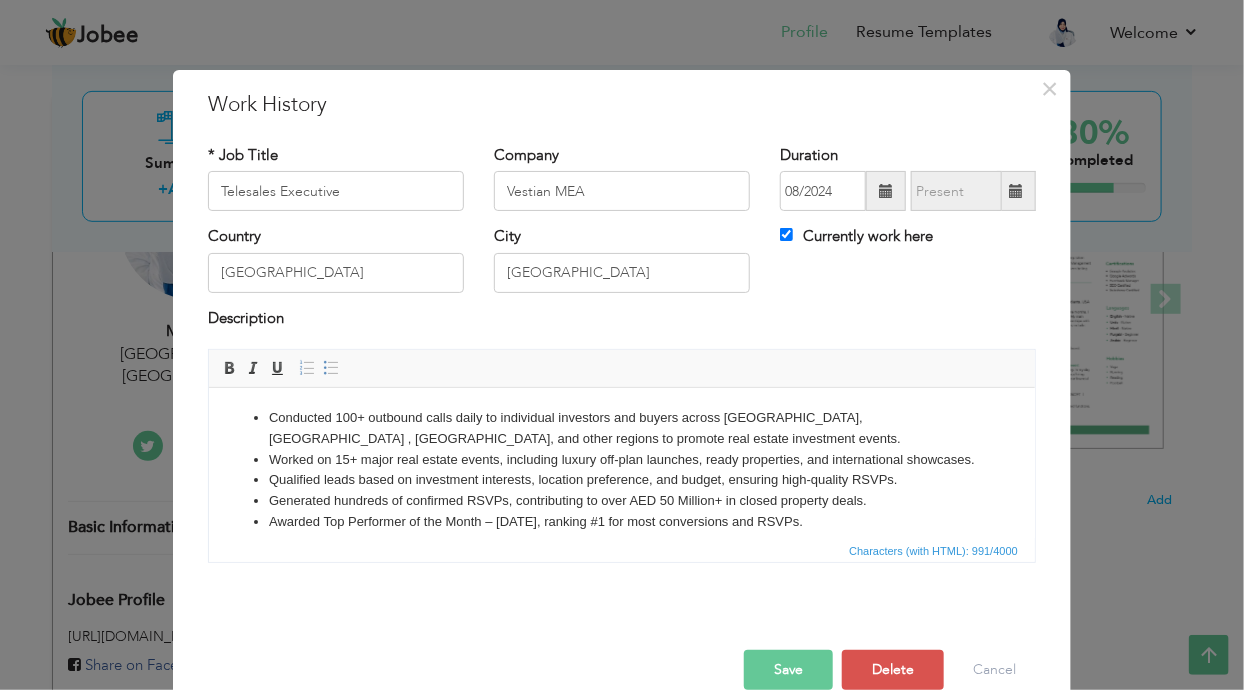 click on "Conducted 100+ outbound calls daily to individual investors and buyers across [GEOGRAPHIC_DATA], [GEOGRAPHIC_DATA] , [GEOGRAPHIC_DATA], and other regions to promote real estate investment events." at bounding box center [621, 429] 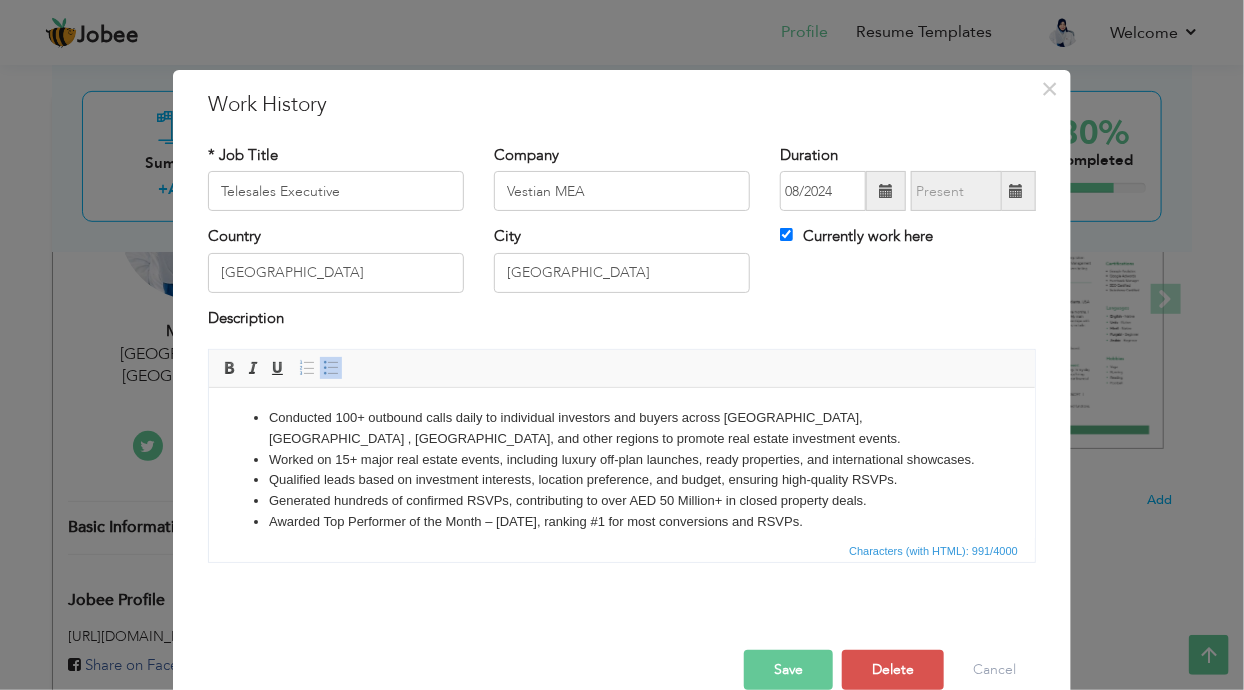 type 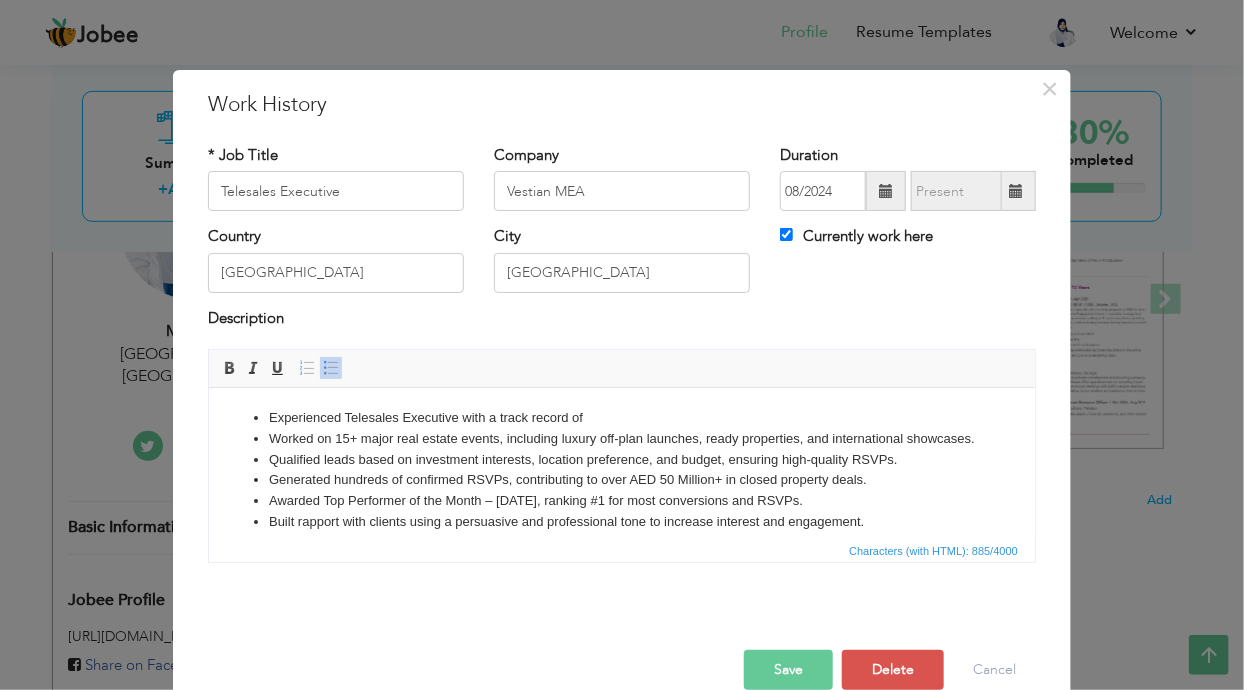 click on "Generated hundreds of confirmed RSVPs, contributing to over AED 50 Million+ in closed property deals." at bounding box center (621, 480) 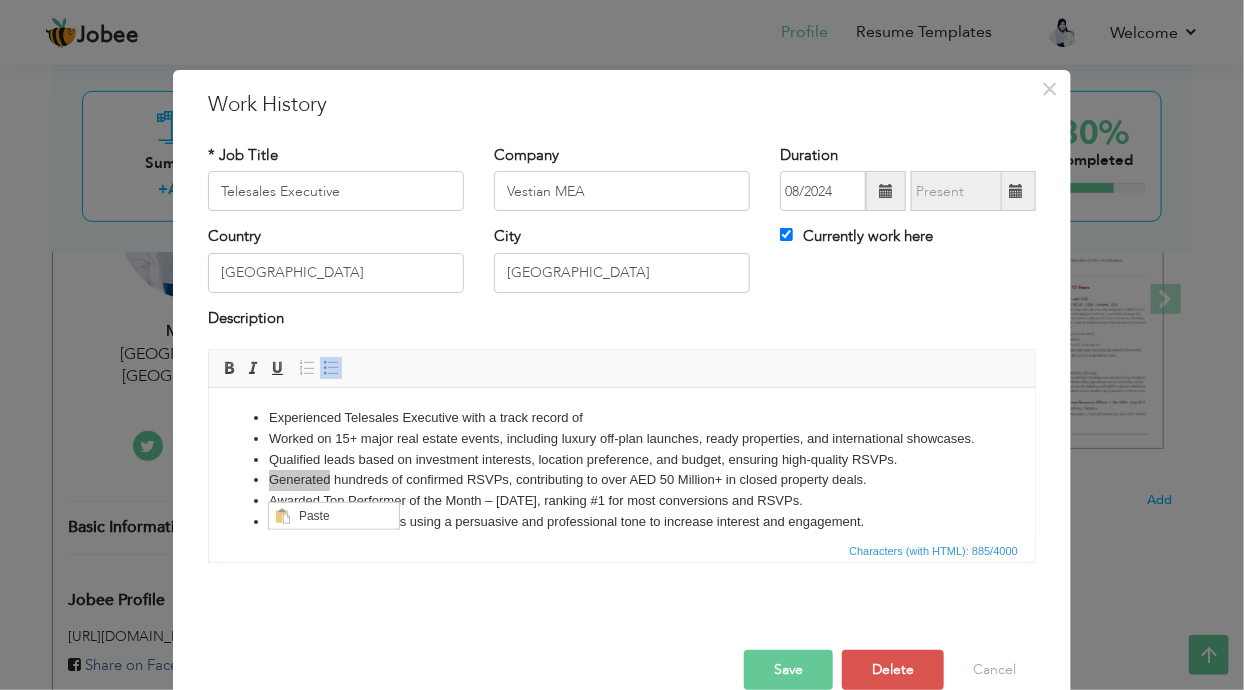 scroll, scrollTop: 0, scrollLeft: 0, axis: both 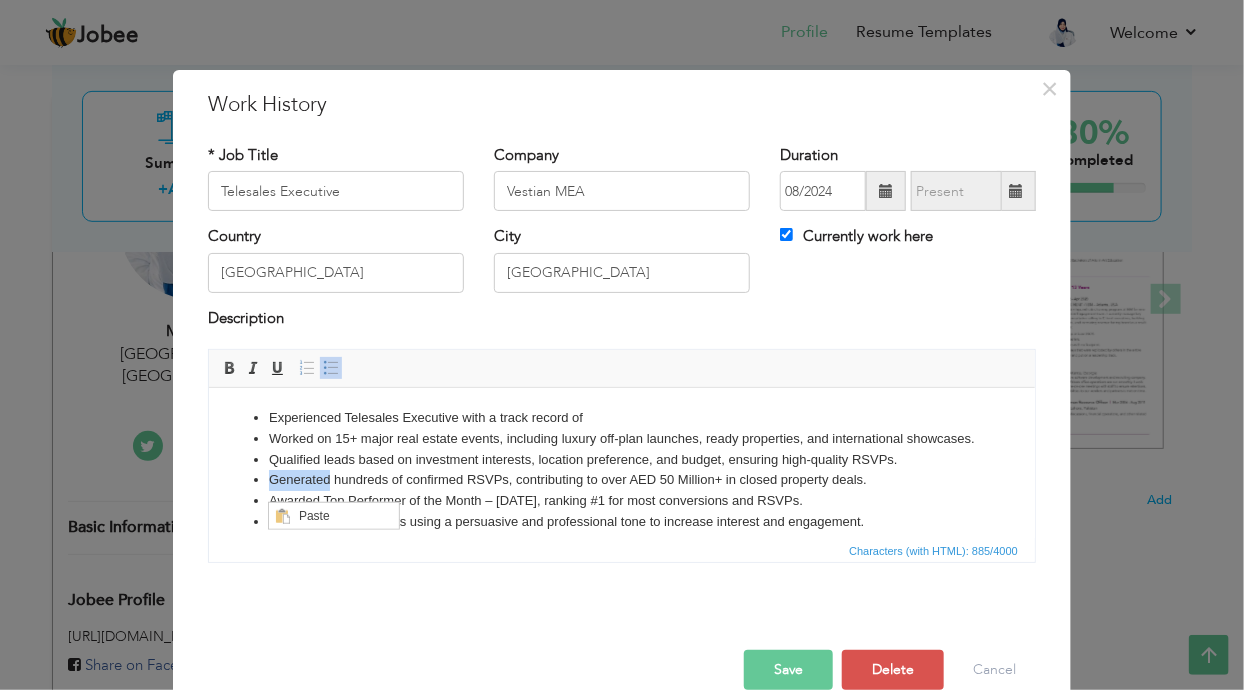 click on "Generated hundreds of confirmed RSVPs, contributing to over AED 50 Million+ in closed property deals." at bounding box center [621, 480] 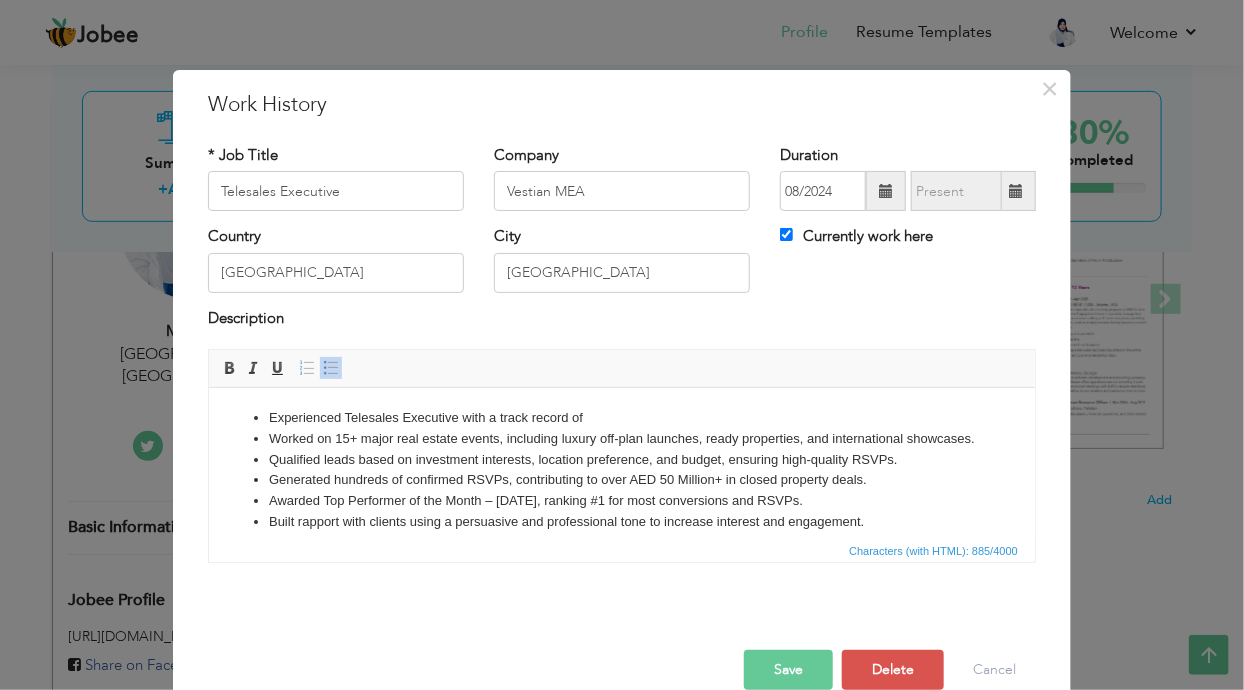 click on "Generated hundreds of confirmed RSVPs, contributing to over AED 50 Million+ in closed property deals." at bounding box center (621, 480) 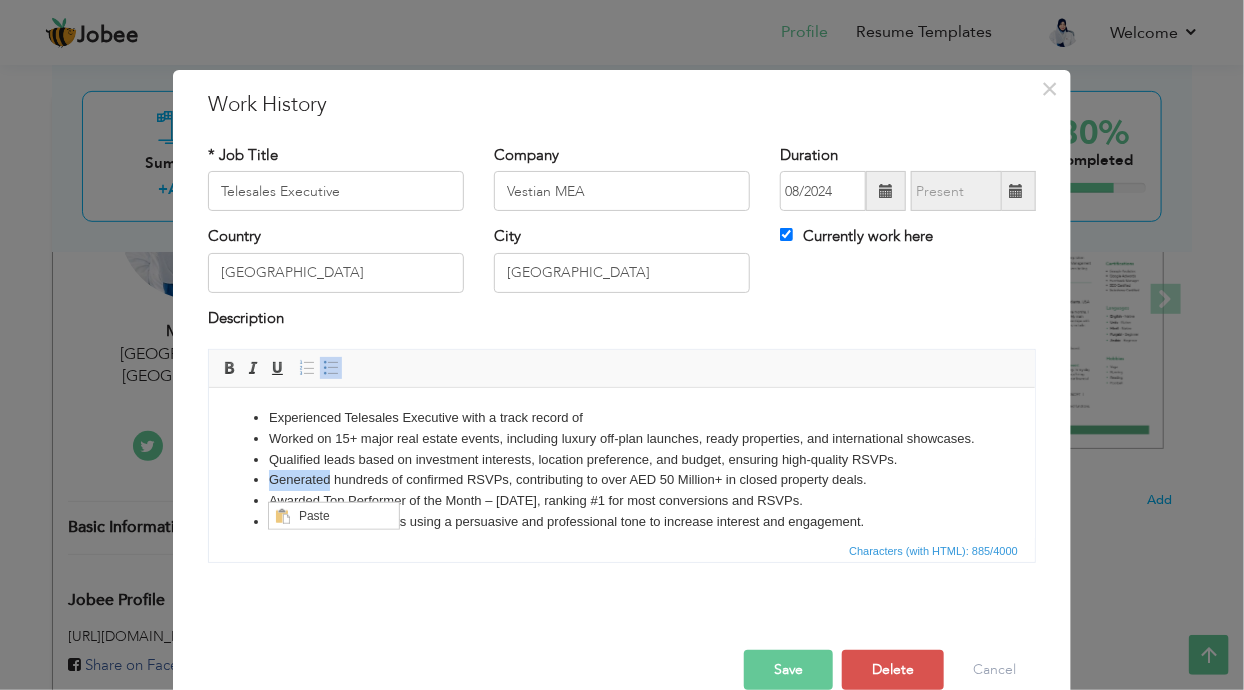 click on "Generated hundreds of confirmed RSVPs, contributing to over AED 50 Million+ in closed property deals." at bounding box center (621, 480) 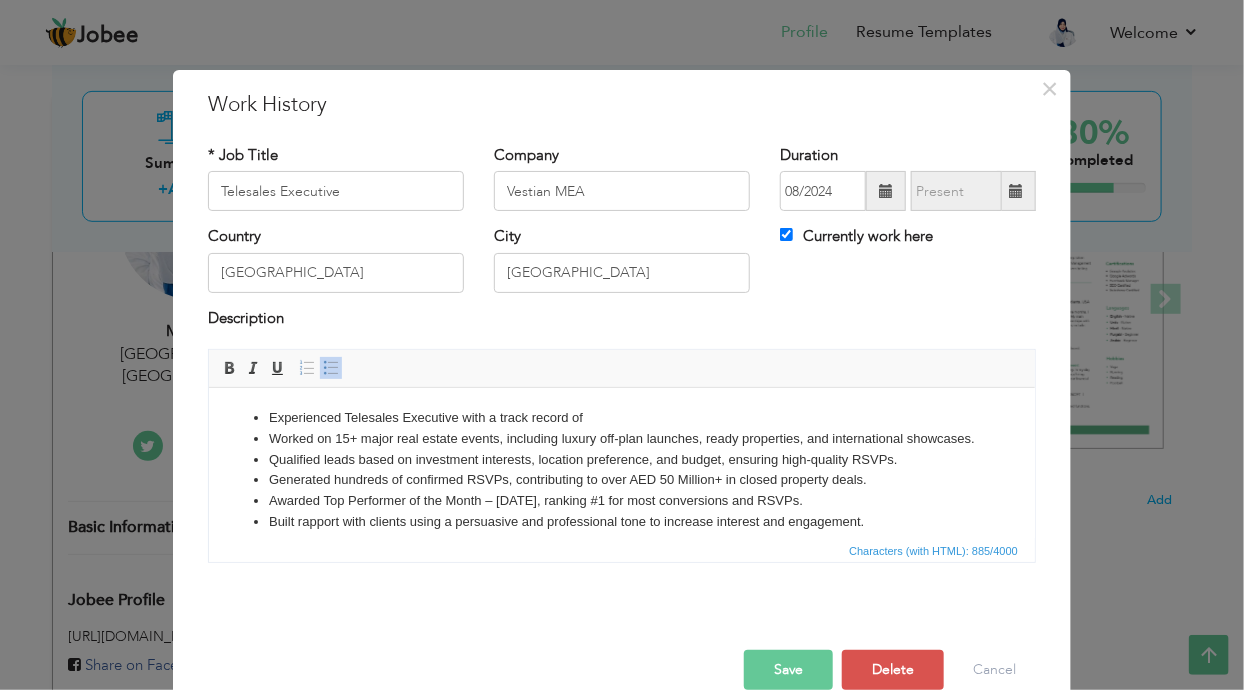 click on "Generated hundreds of confirmed RSVPs, contributing to over AED 50 Million+ in closed property deals." at bounding box center (621, 480) 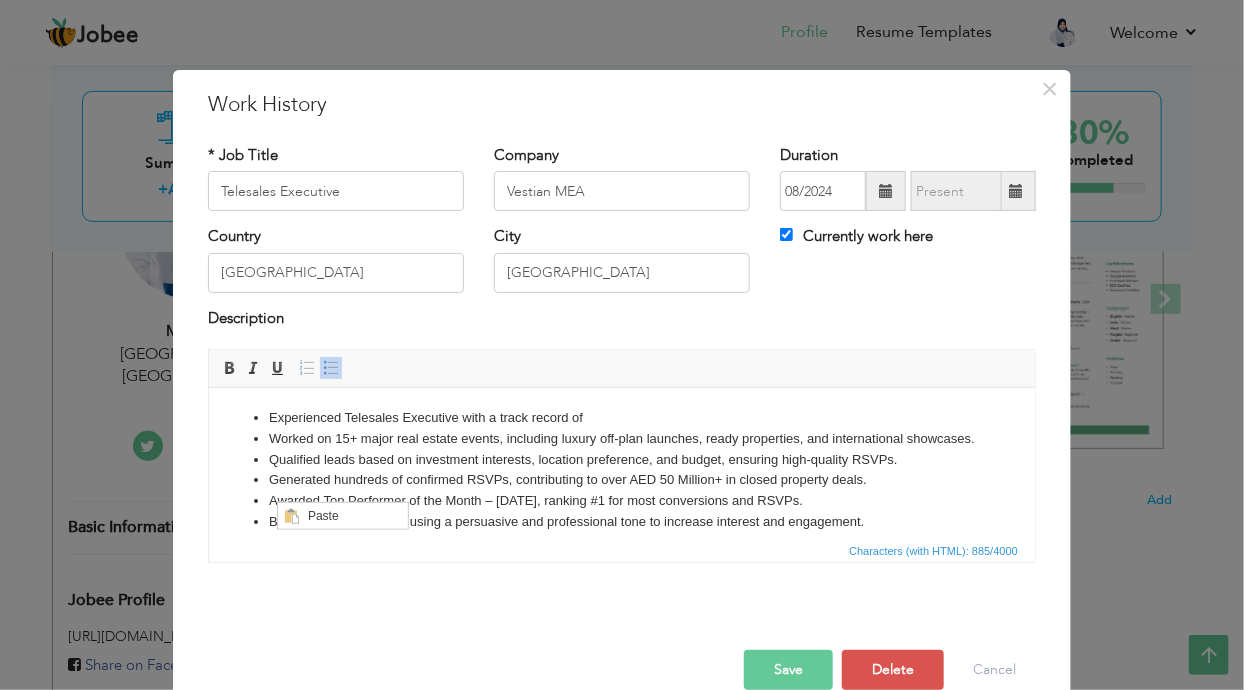 click on "Generated hundreds of confirmed RSVPs, contributing to over AED 50 Million+ in closed property deals." at bounding box center (621, 480) 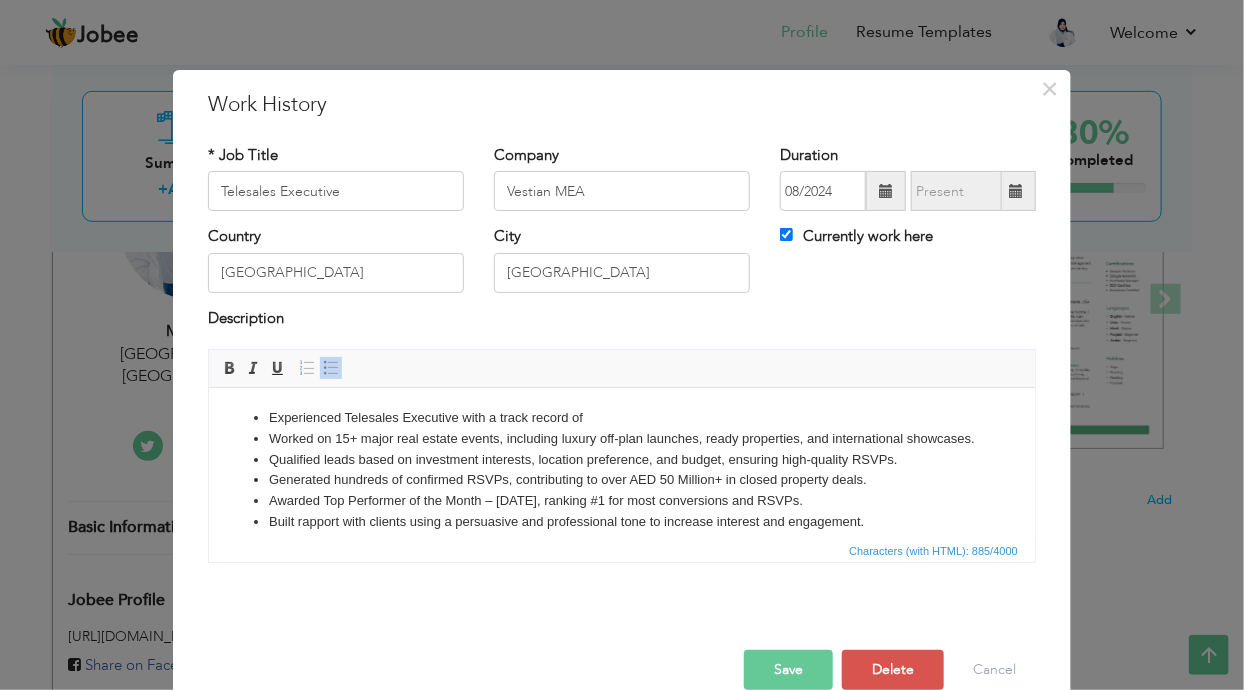 click on "Generated hundreds of confirmed RSVPs, contributing to over AED 50 Million+ in closed property deals." at bounding box center [621, 480] 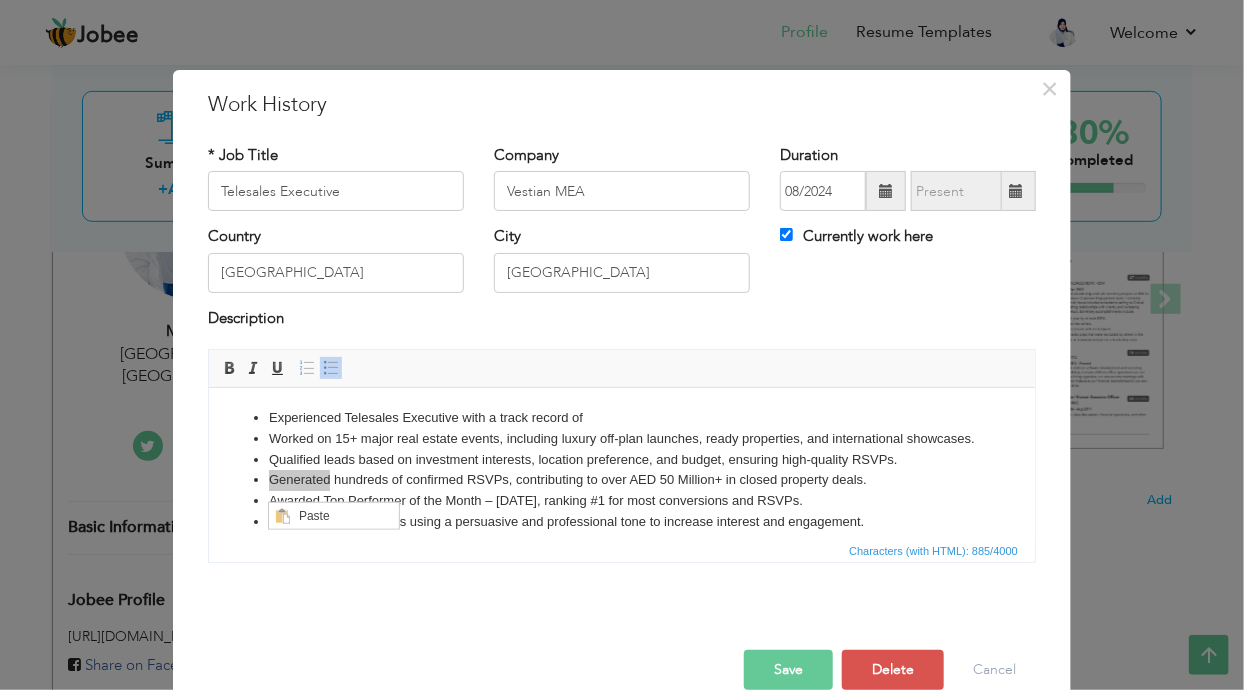 click on "Jobee
Profile
Resume Templates
Resume Templates
Cover Letters
About
My Resume
Welcome
Settings
Log off
Mah" at bounding box center [622, 528] 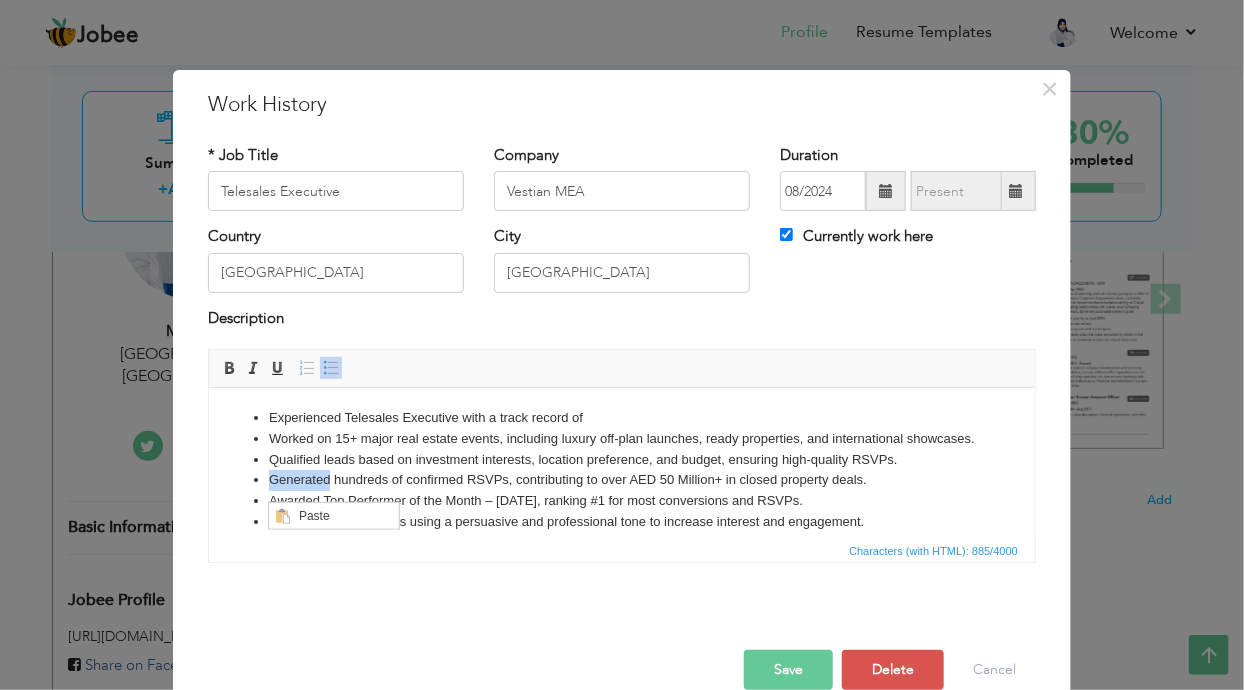 click on "Generated hundreds of confirmed RSVPs, contributing to over AED 50 Million+ in closed property deals." at bounding box center (621, 480) 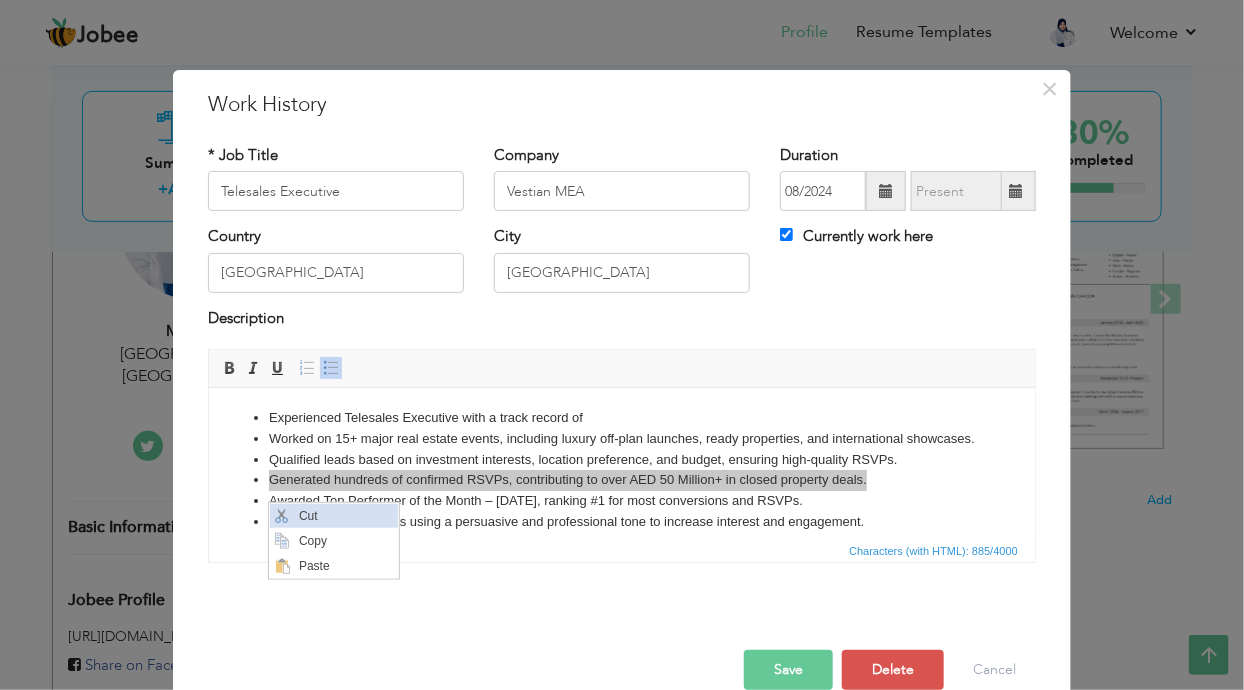 click on "Cut" at bounding box center [345, 515] 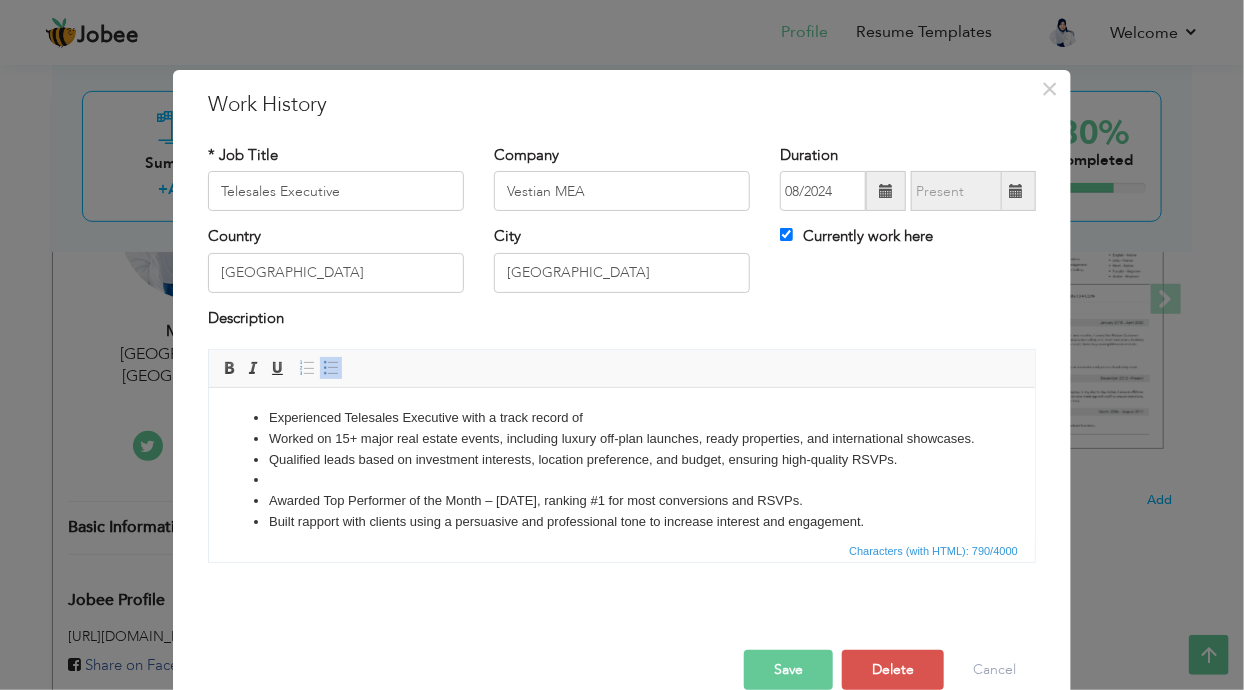click on "Experienced Telesales Executive with a track record of" at bounding box center [621, 418] 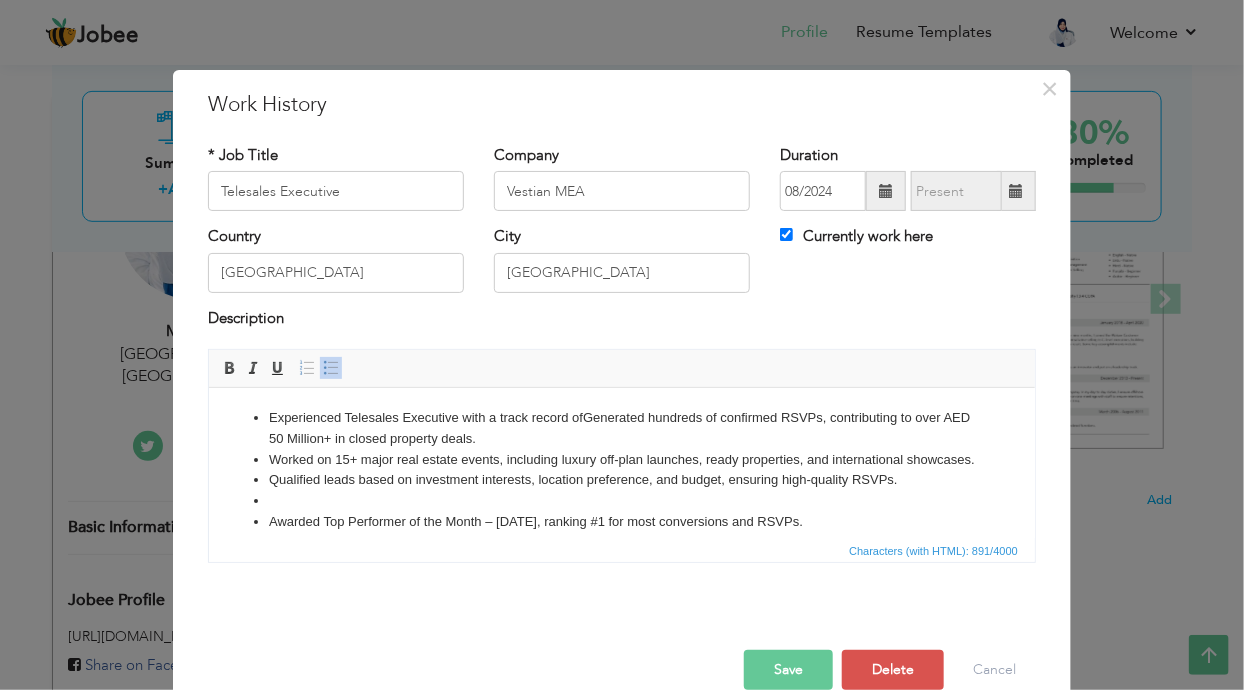 click on "Experienced Telesales Executive with a track record of  Generated hundreds of confirmed RSVPs, contributing to over AED 50 Million+ in closed property deals." at bounding box center (621, 429) 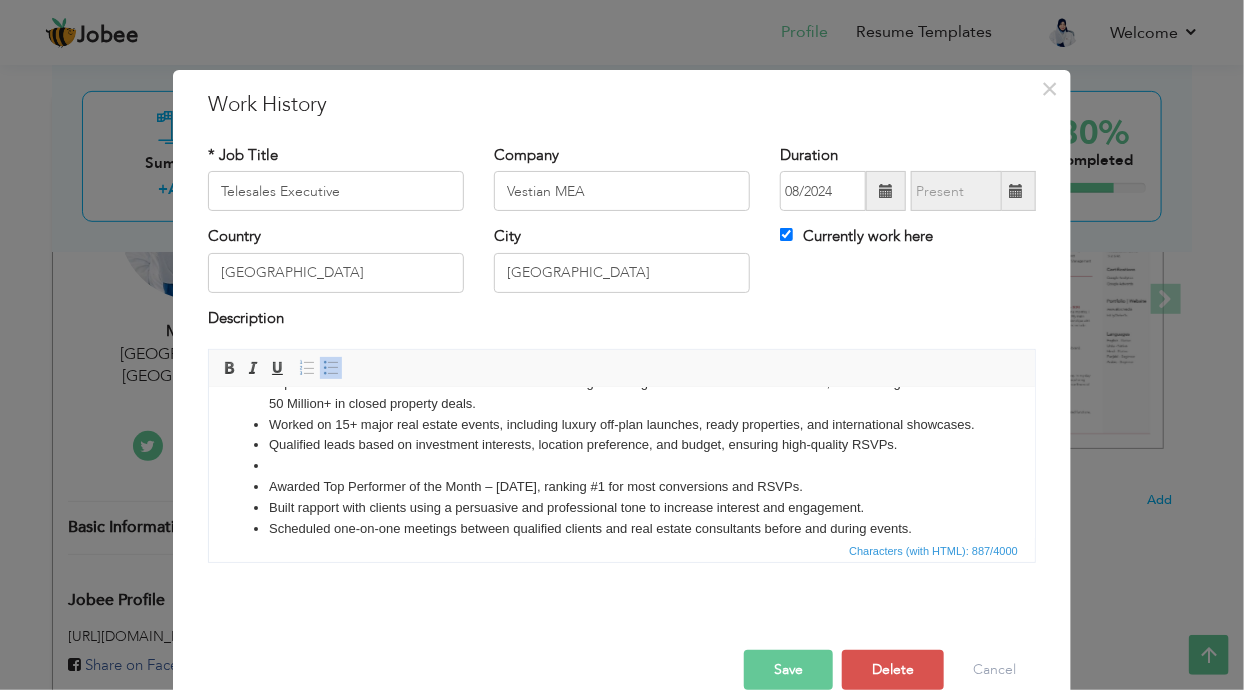 scroll, scrollTop: 65, scrollLeft: 0, axis: vertical 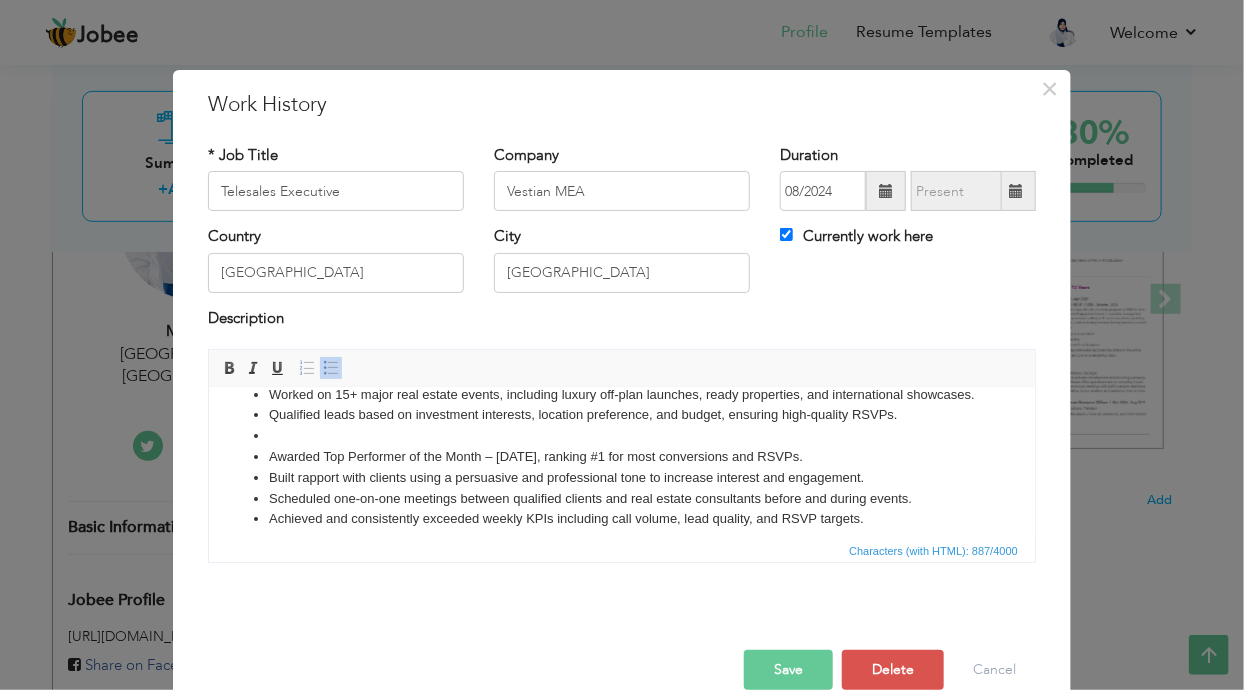 click at bounding box center [621, 436] 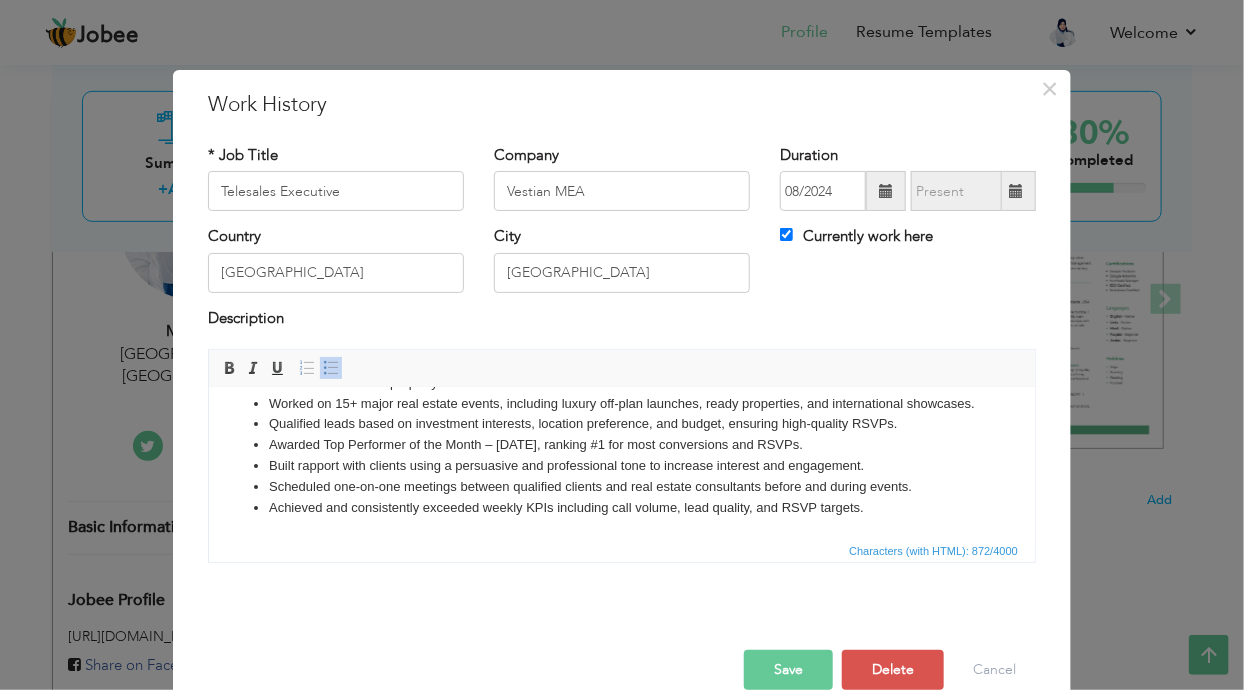 click on "Awarded Top Performer of the Month – [DATE], ranking #1 for most conversions and RSVPs." at bounding box center (621, 445) 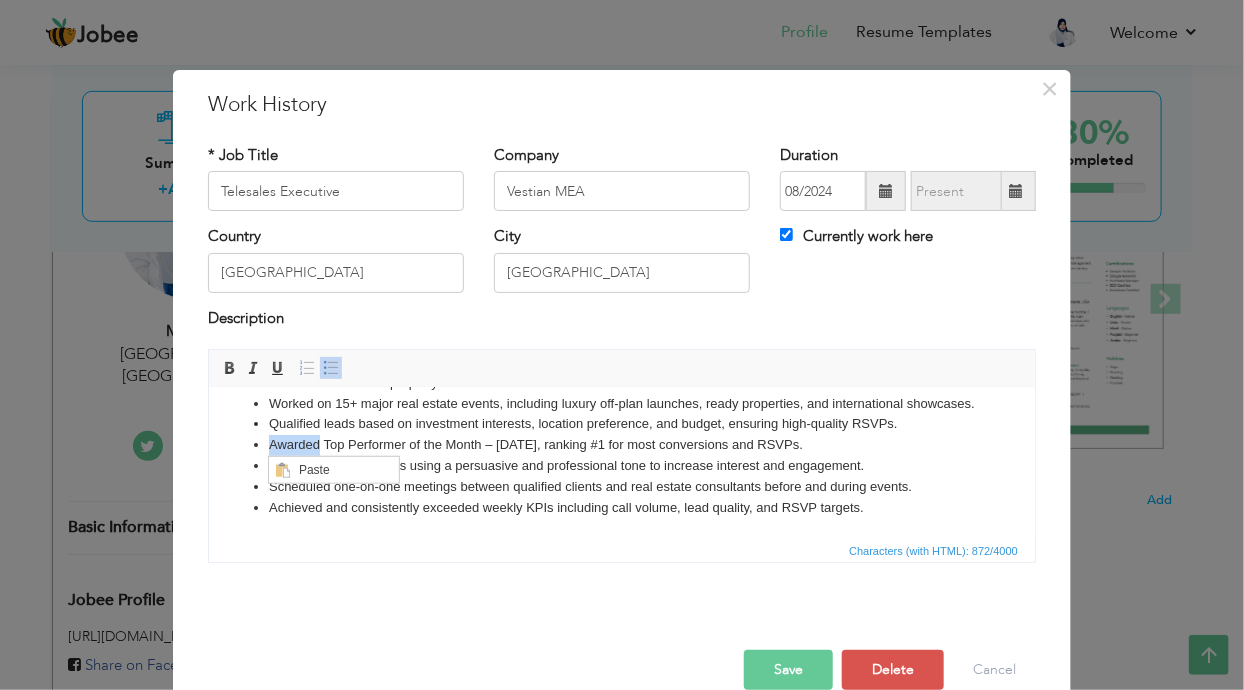click on "Awarded Top Performer of the Month – [DATE], ranking #1 for most conversions and RSVPs." at bounding box center (621, 445) 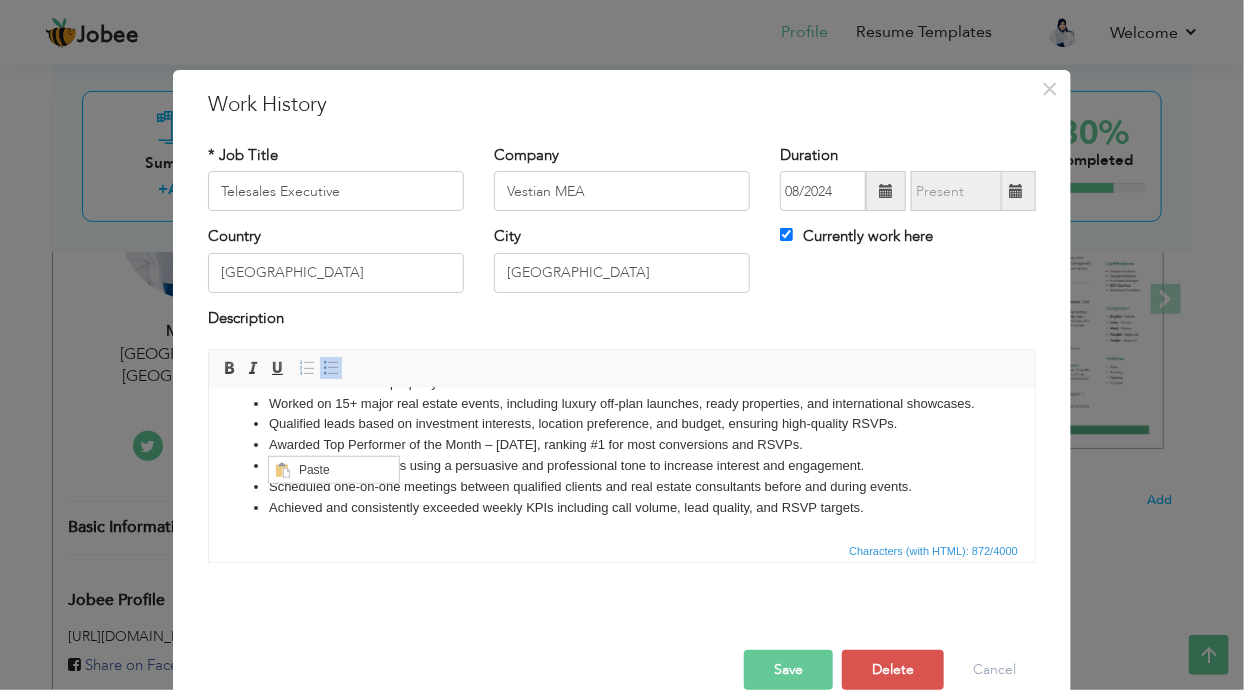 click on "Awarded Top Performer of the Month – [DATE], ranking #1 for most conversions and RSVPs." at bounding box center (621, 445) 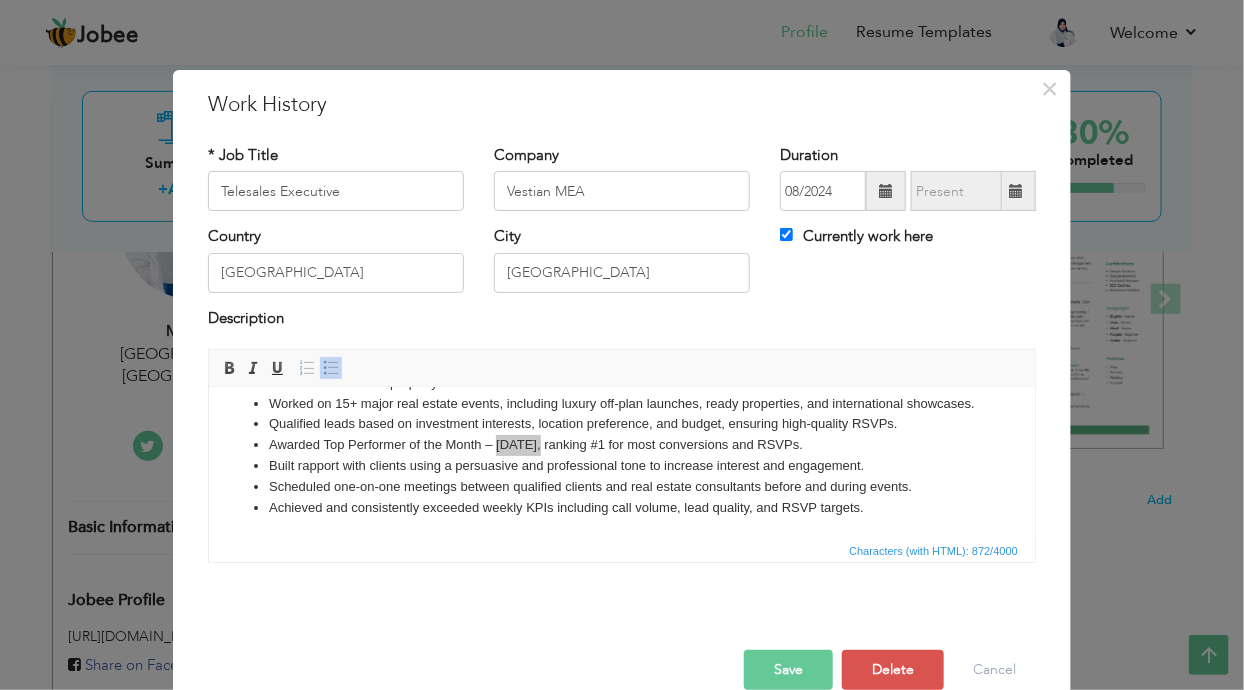 click on "Paste" at bounding box center [78, 469] 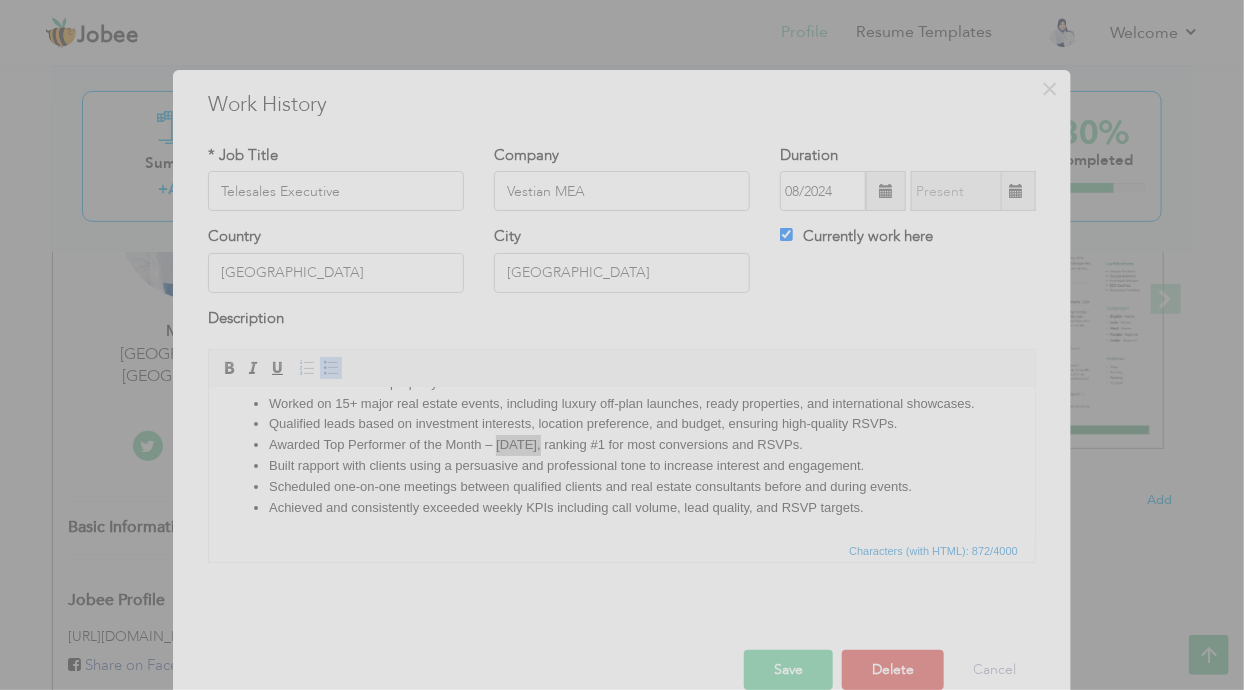 click on "OK Cancel" at bounding box center (190, 324) 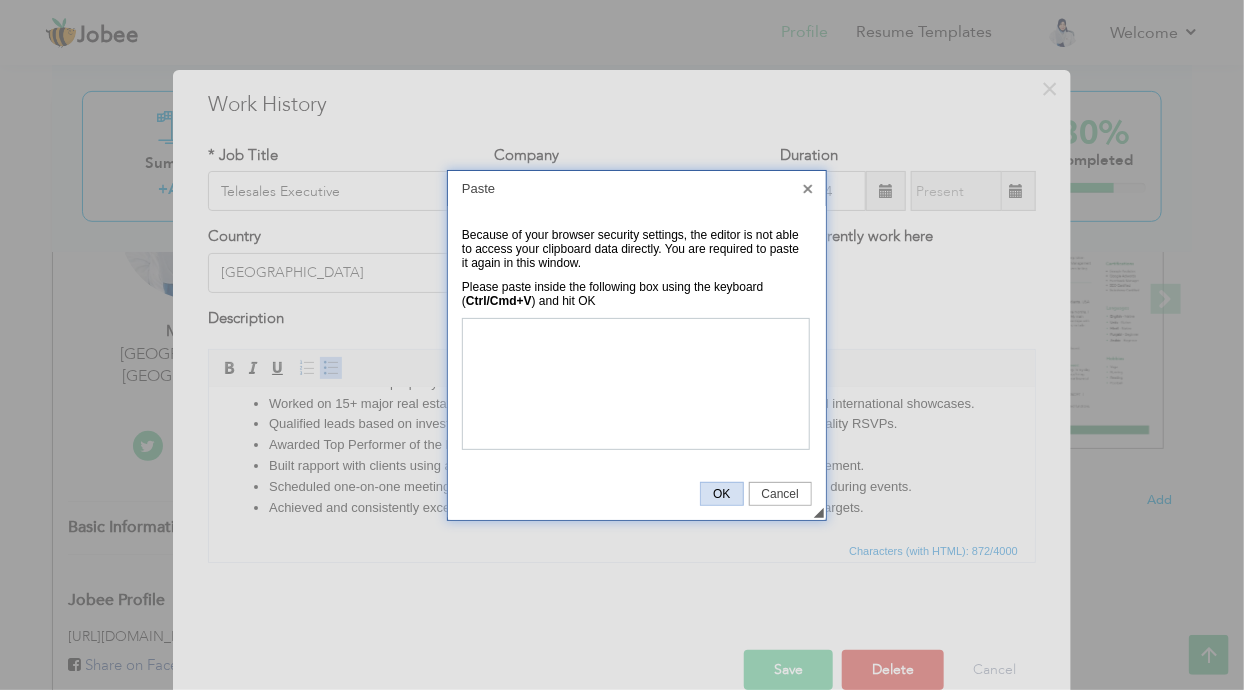 click on "OK" at bounding box center (721, 494) 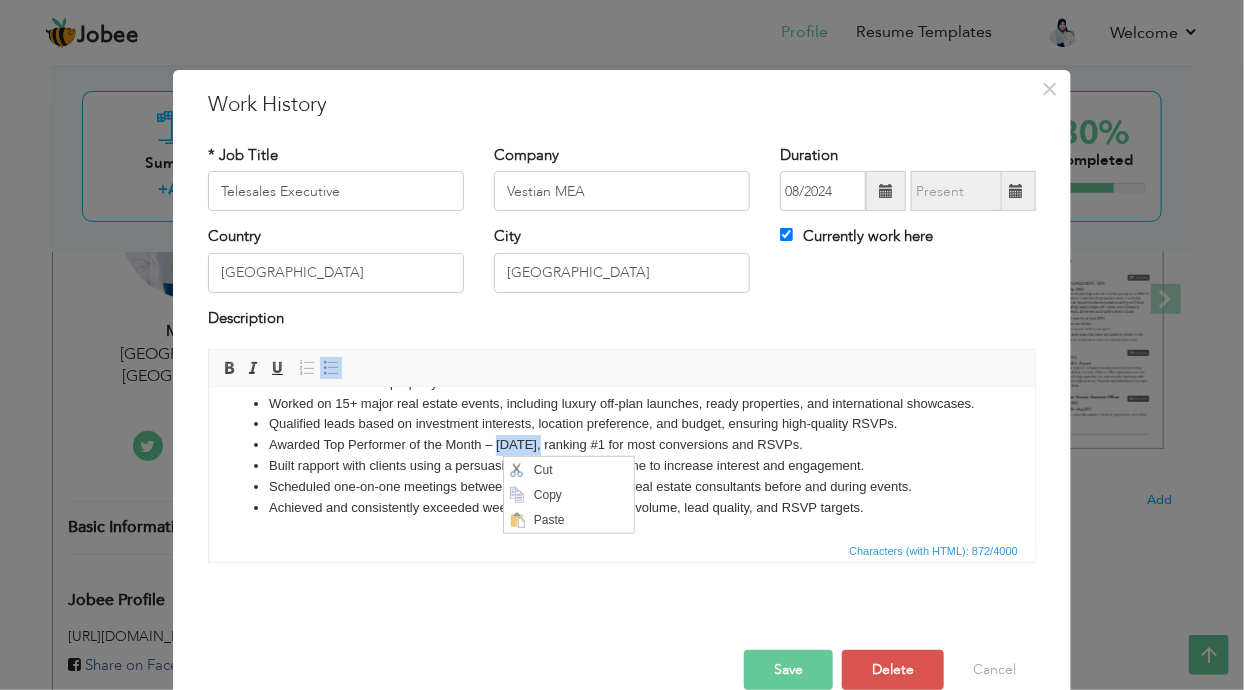 click on "Awarded Top Performer of the Month – [DATE], ranking #1 for most conversions and RSVPs." at bounding box center [621, 445] 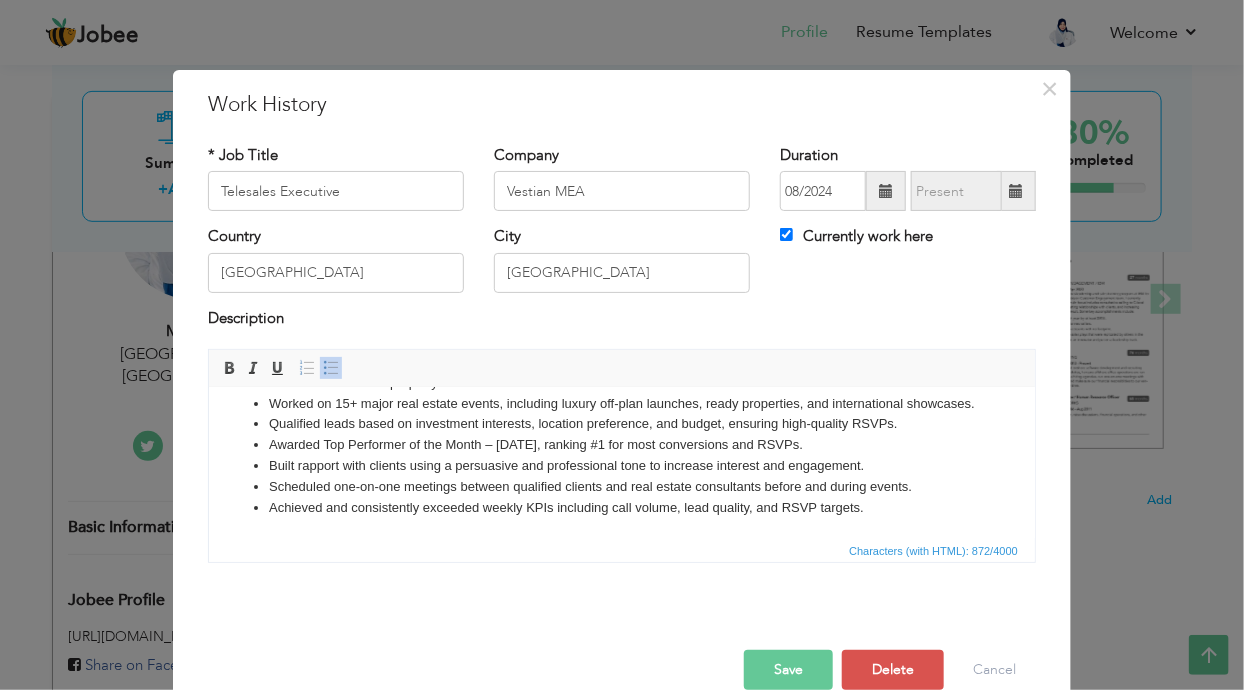 click on "Awarded Top Performer of the Month – [DATE], ranking #1 for most conversions and RSVPs." at bounding box center (621, 445) 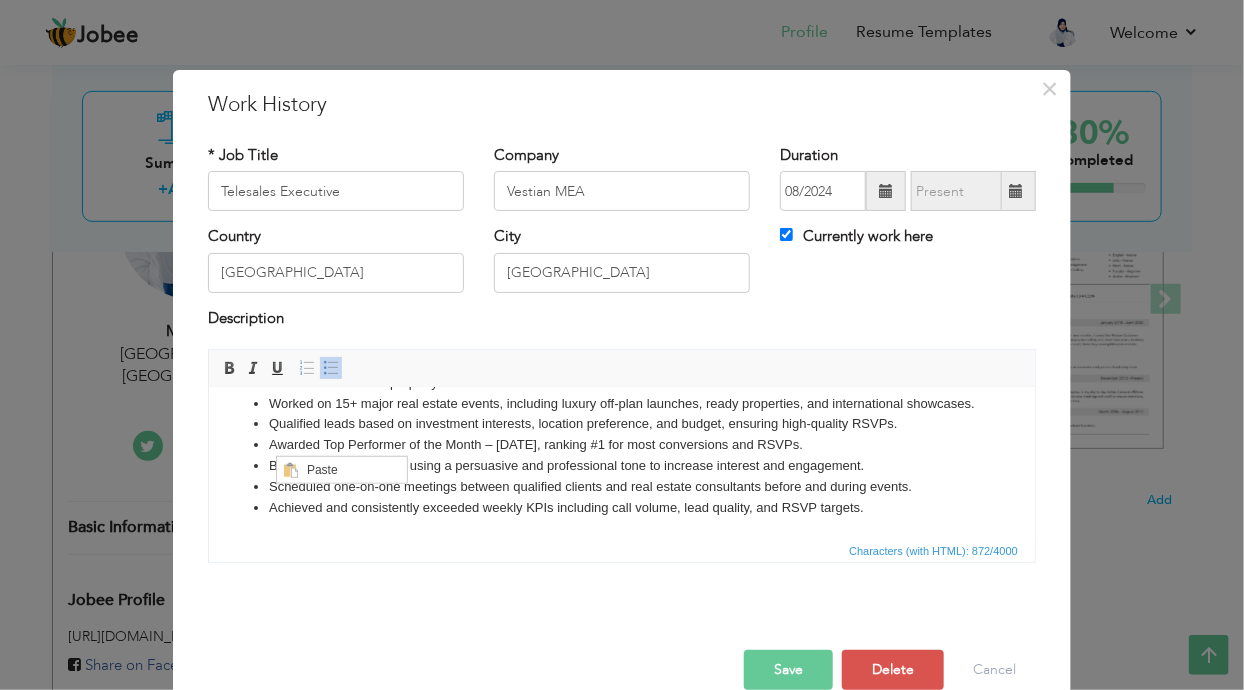 click on "Awarded Top Performer of the Month – [DATE], ranking #1 for most conversions and RSVPs." at bounding box center (621, 445) 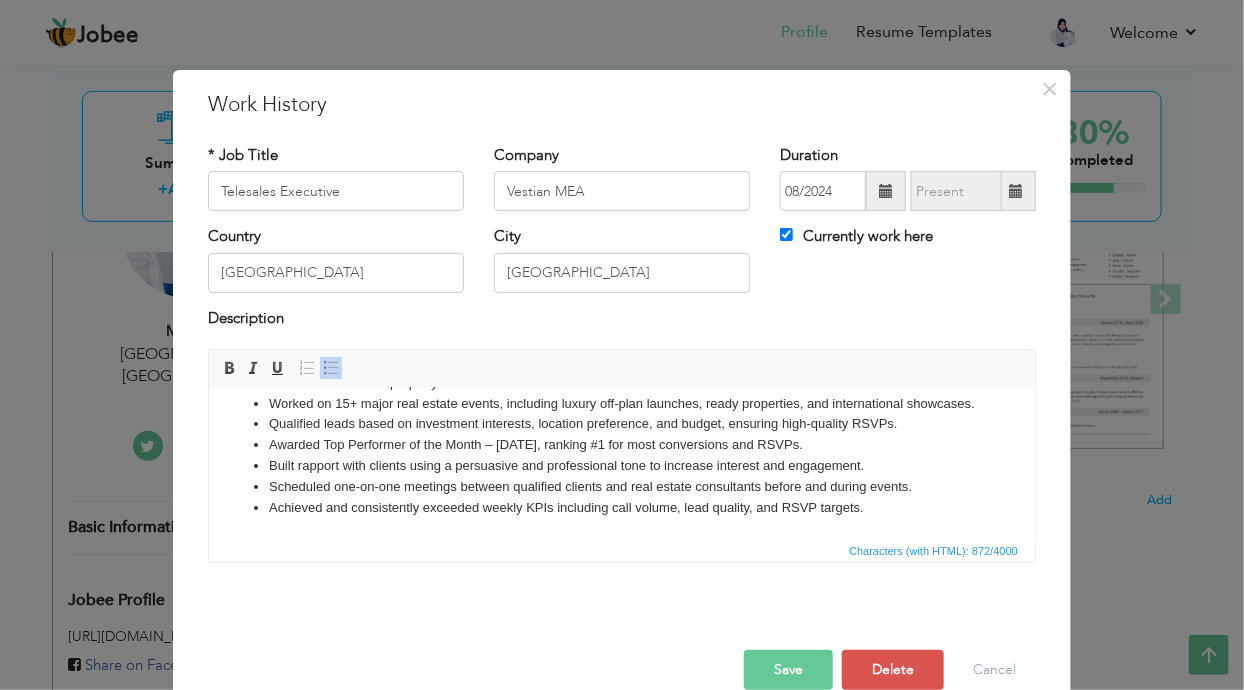 click on "Awarded Top Performer of the Month – [DATE], ranking #1 for most conversions and RSVPs." at bounding box center [621, 445] 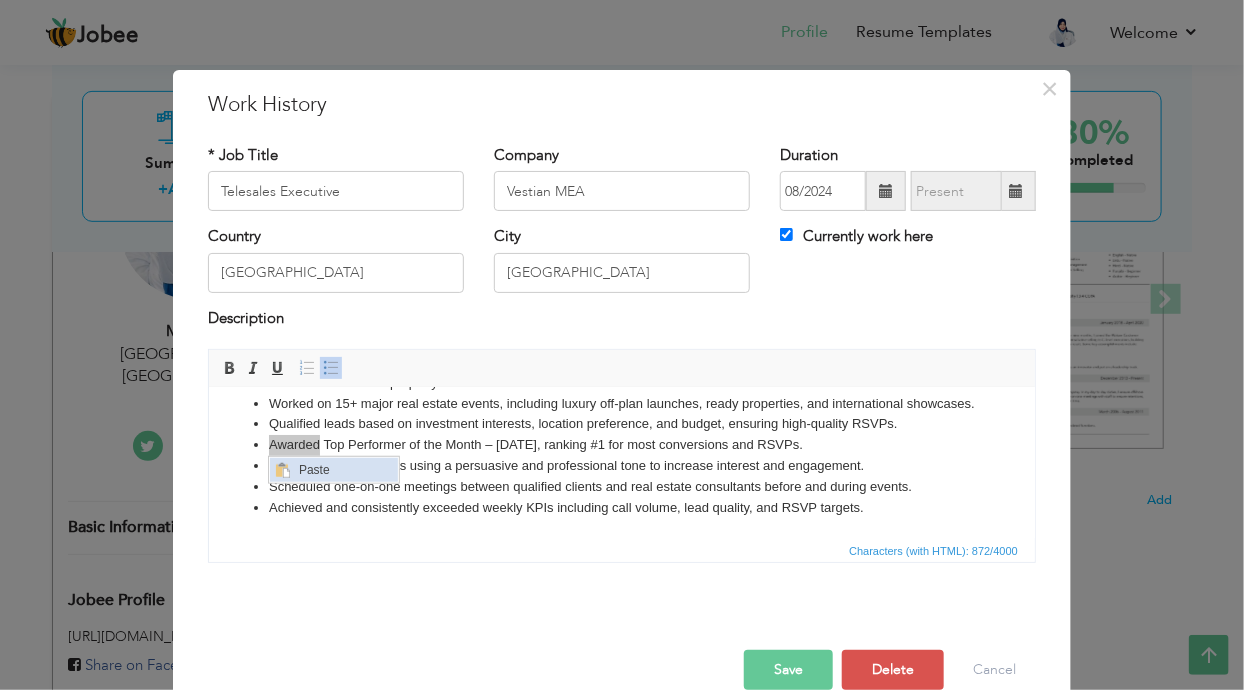 click at bounding box center [281, 469] 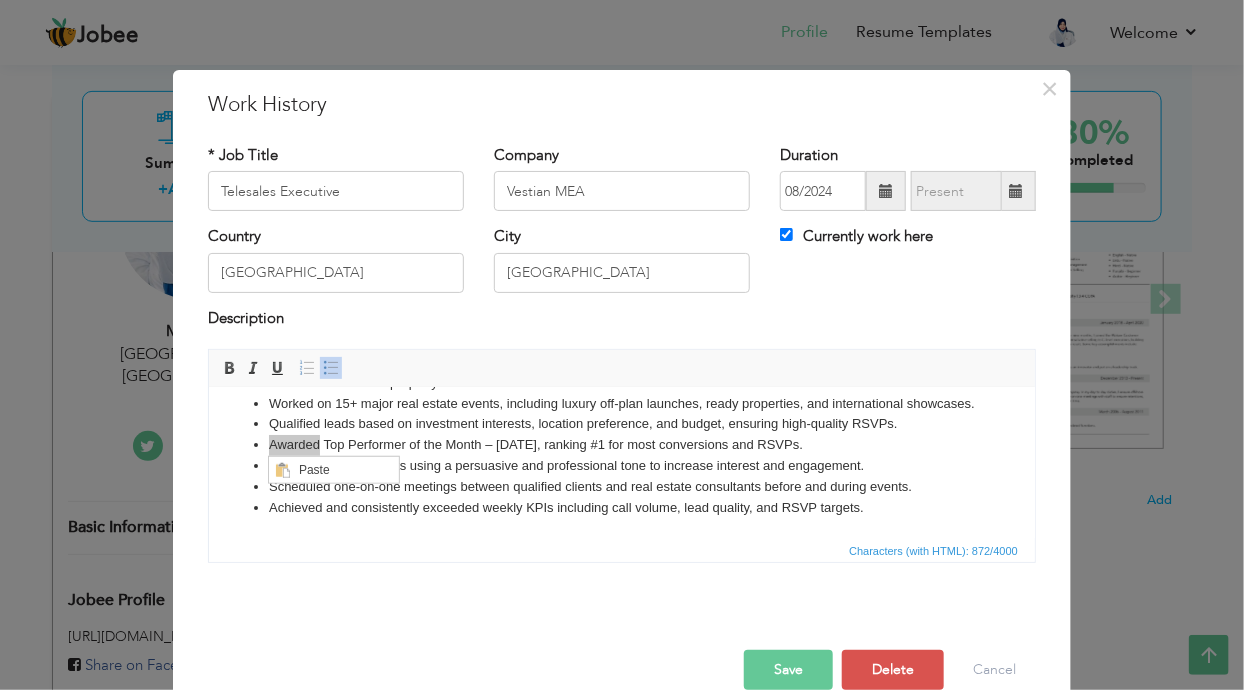 click at bounding box center [0, 0] 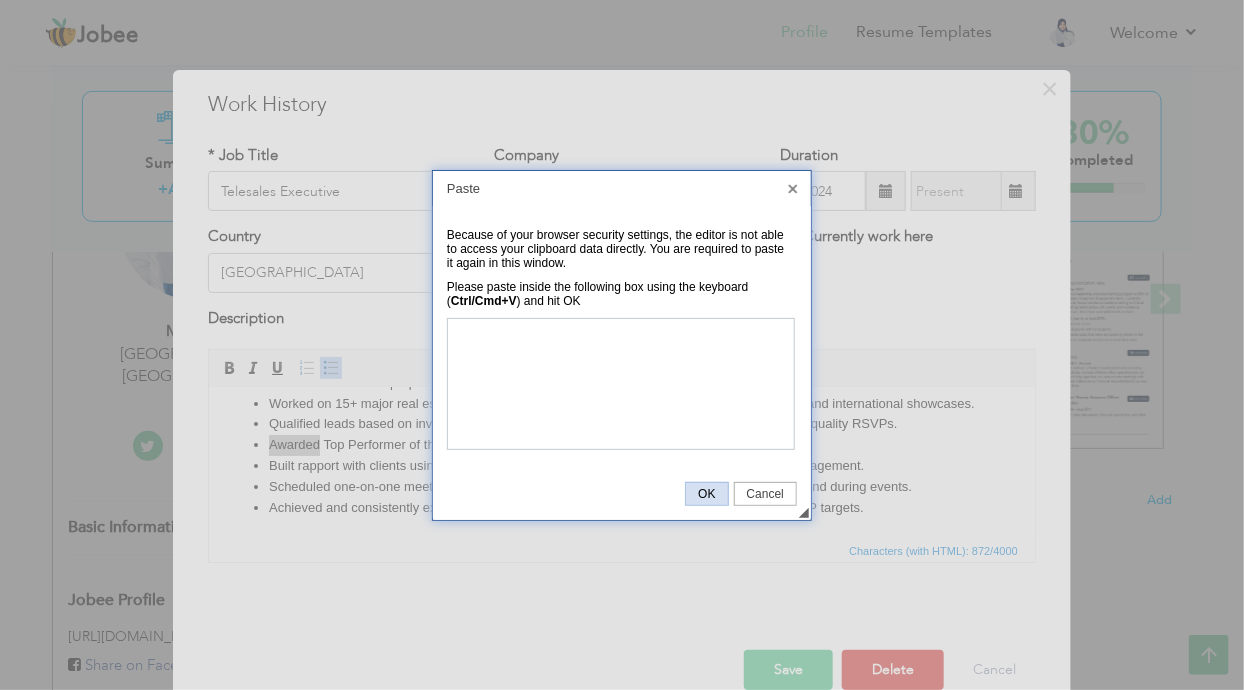 click on "OK" at bounding box center [706, 494] 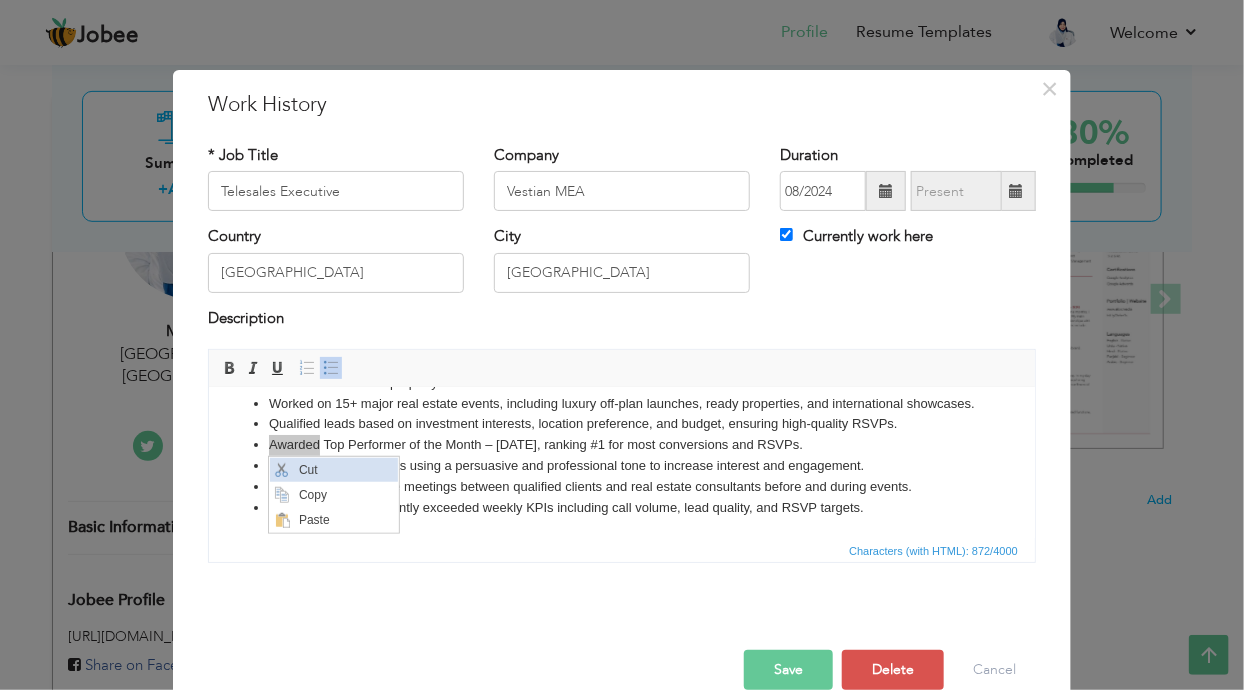 click on "Cut" at bounding box center (345, 469) 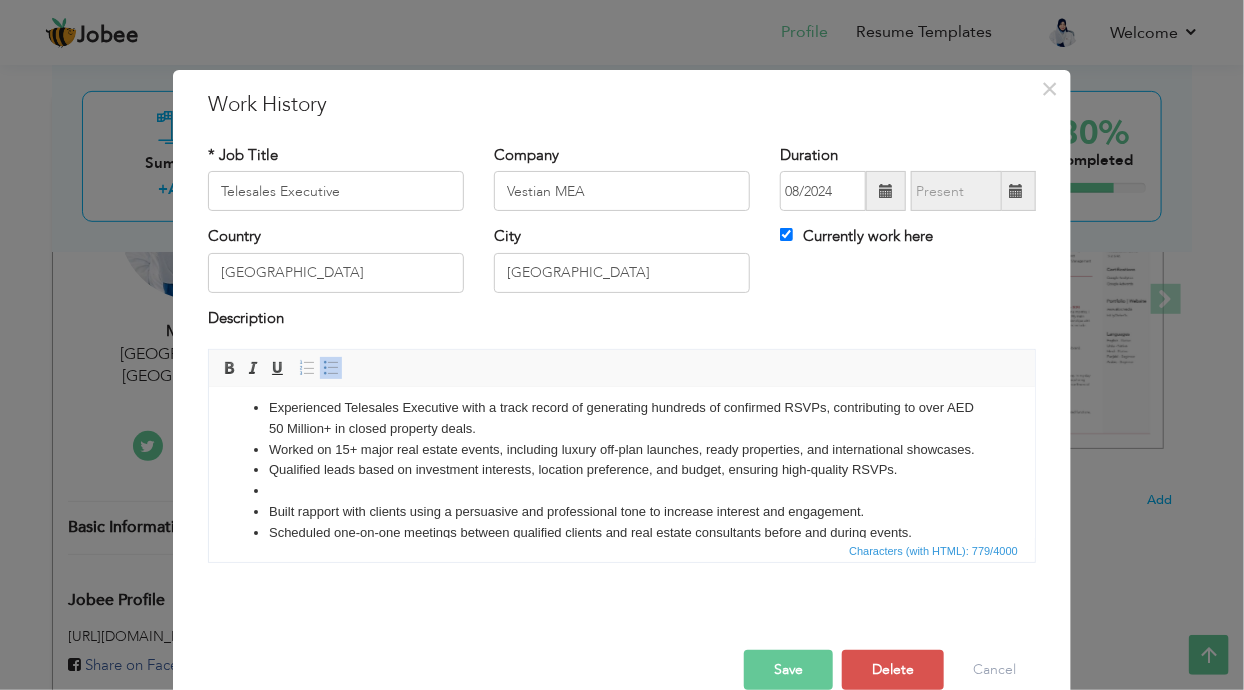 scroll, scrollTop: 7, scrollLeft: 0, axis: vertical 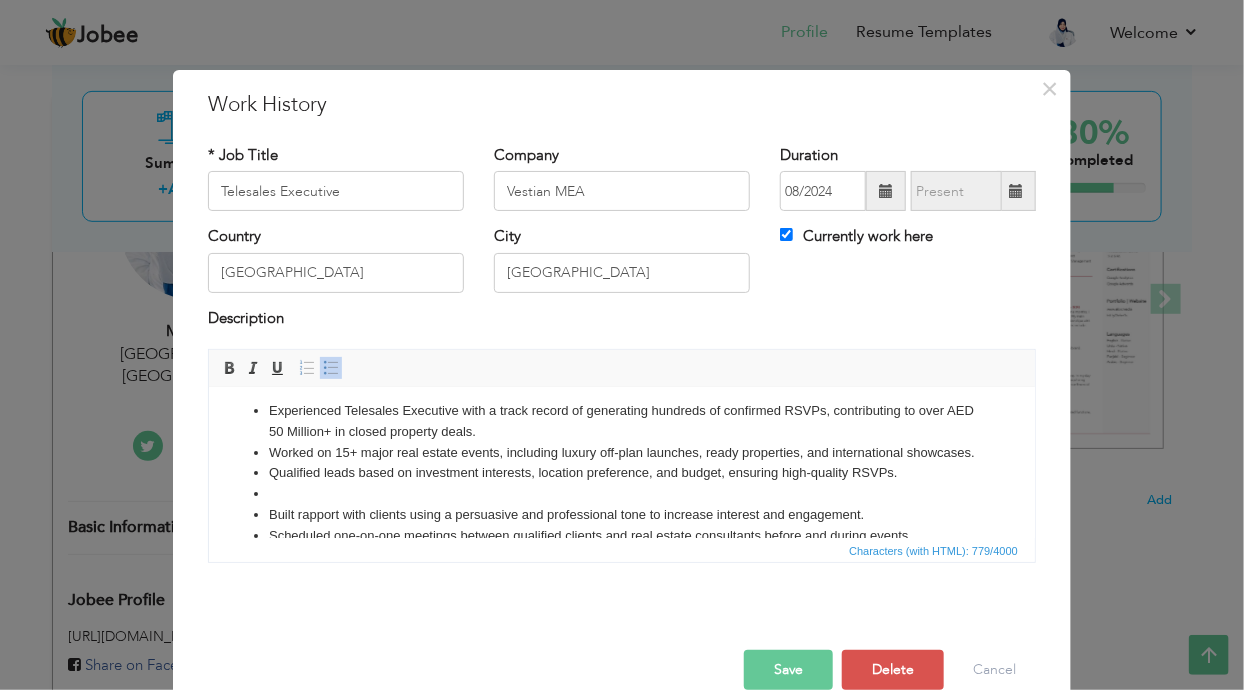 click on "Experienced Telesales Executive with a track record of g enerating hundreds of confirmed RSVPs, contributing to over AED 50 Million+ in closed property deals." at bounding box center (621, 422) 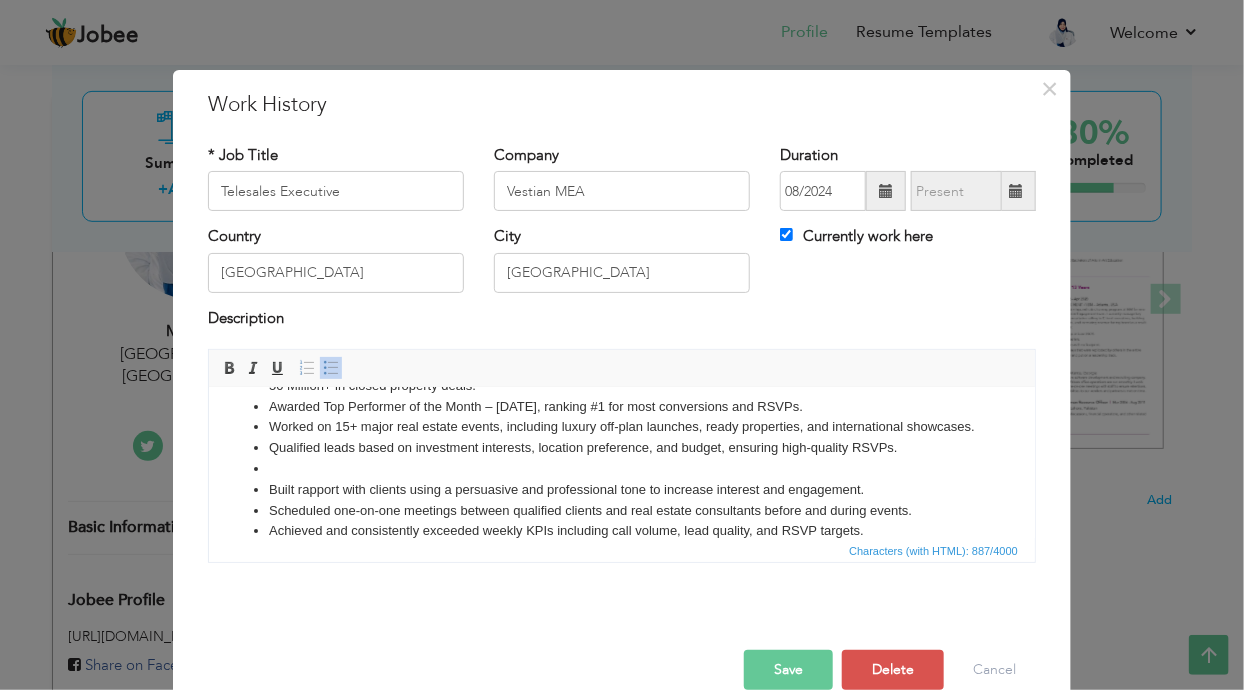 scroll, scrollTop: 56, scrollLeft: 0, axis: vertical 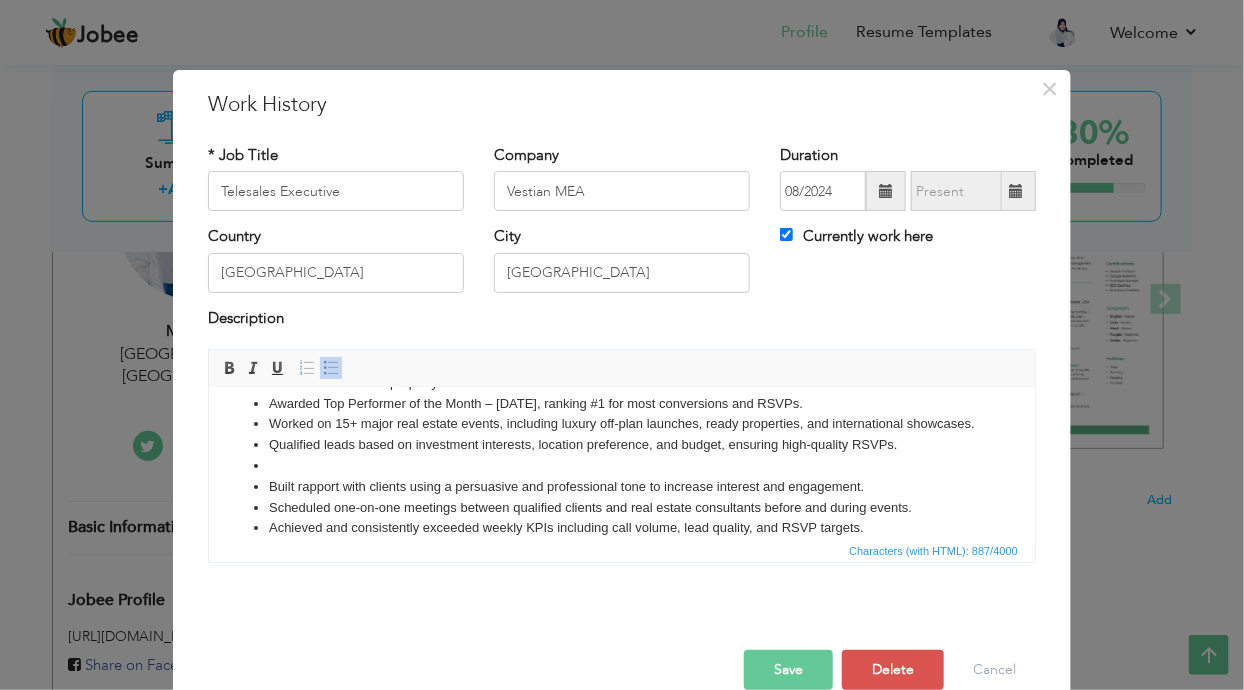click at bounding box center [621, 466] 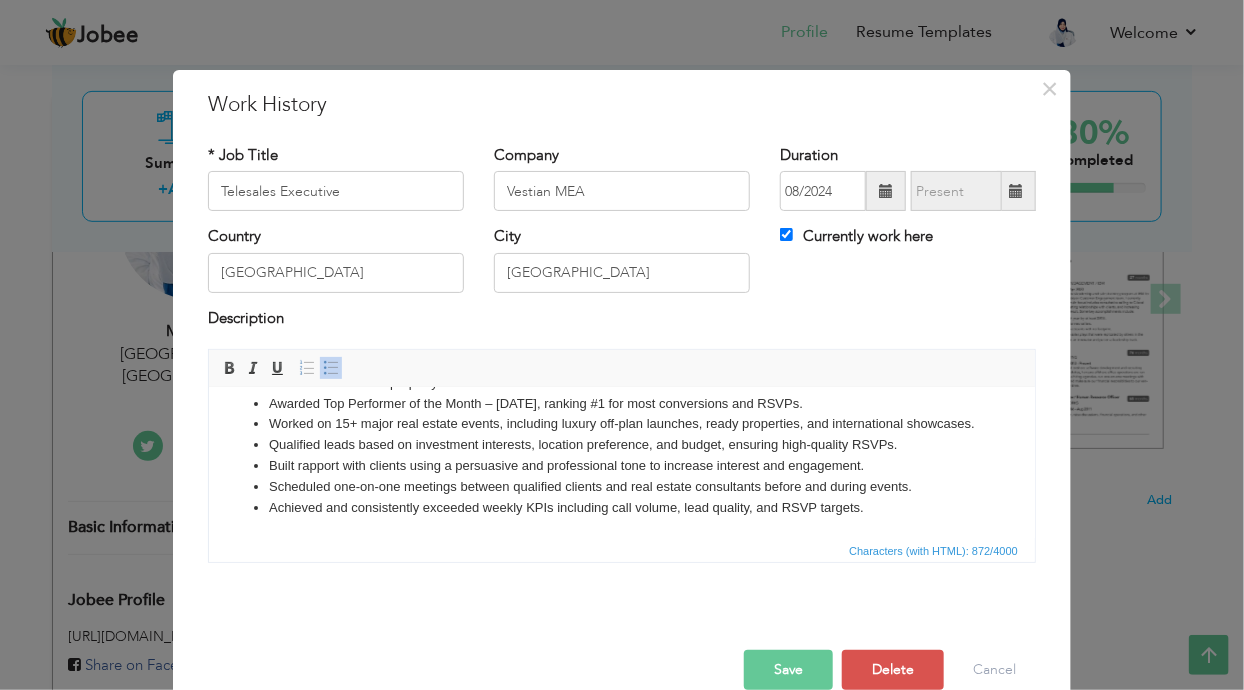 scroll, scrollTop: 76, scrollLeft: 0, axis: vertical 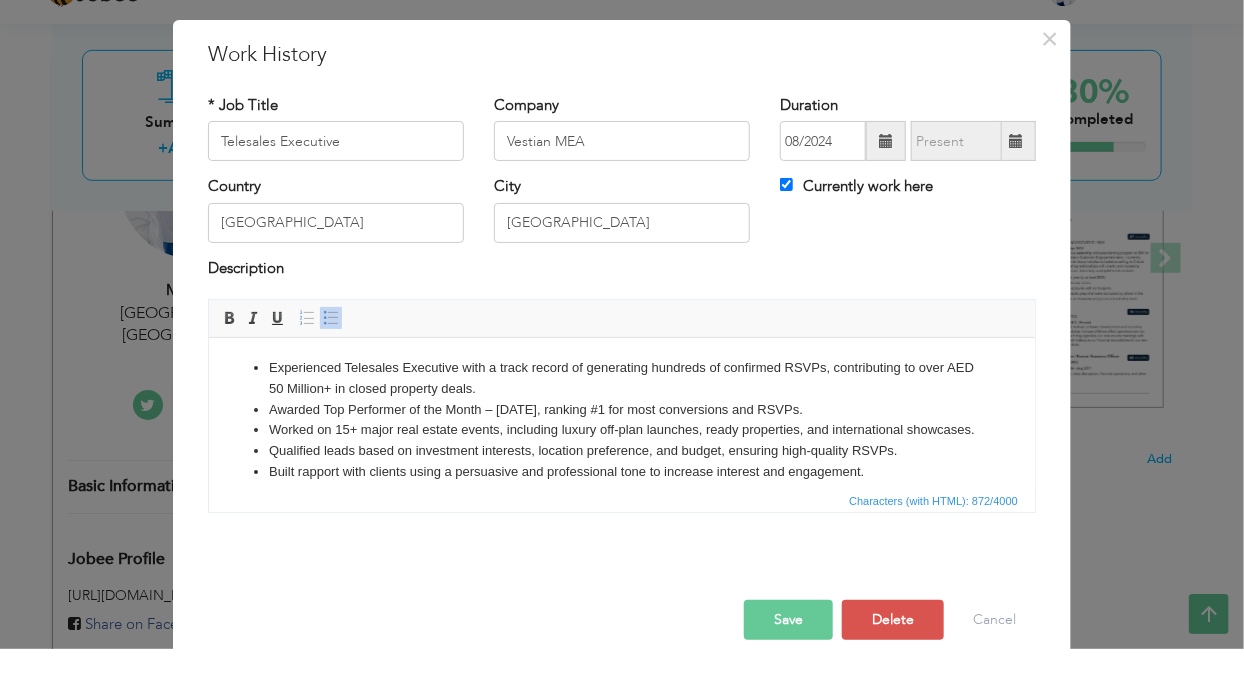 click on "Worked on 15+ major real estate events, including luxury off-plan launches, ready properties, and international showcases." at bounding box center [621, 430] 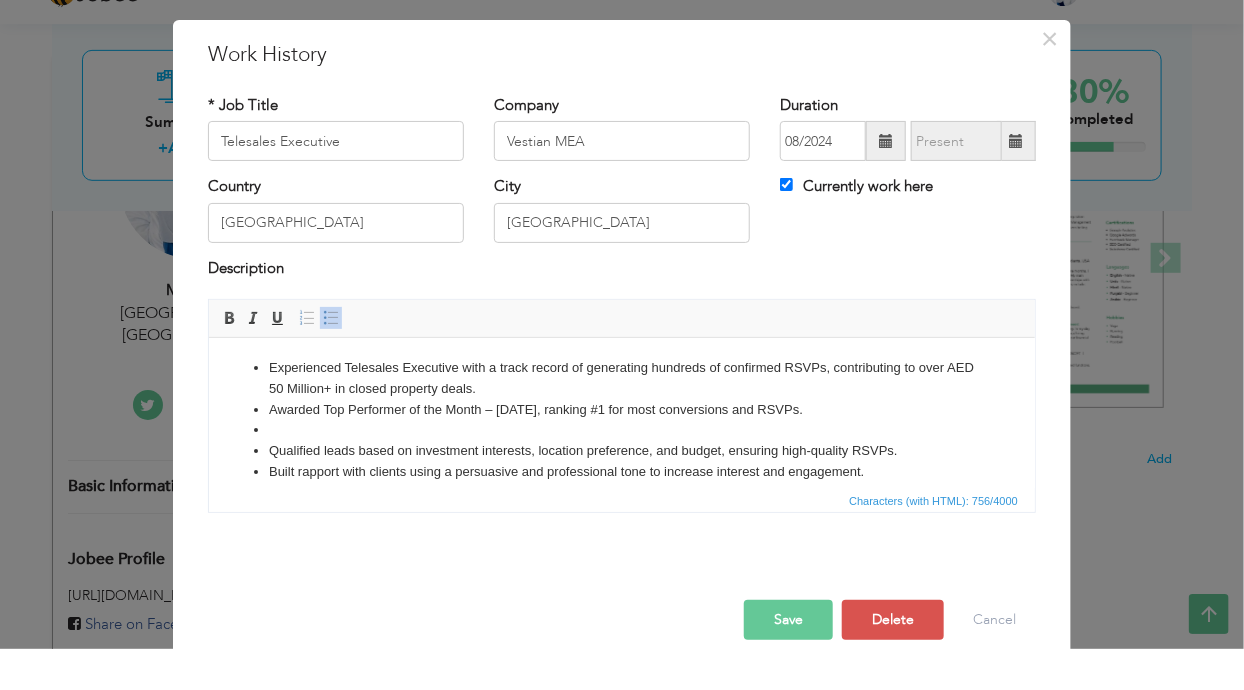 scroll, scrollTop: 280, scrollLeft: 0, axis: vertical 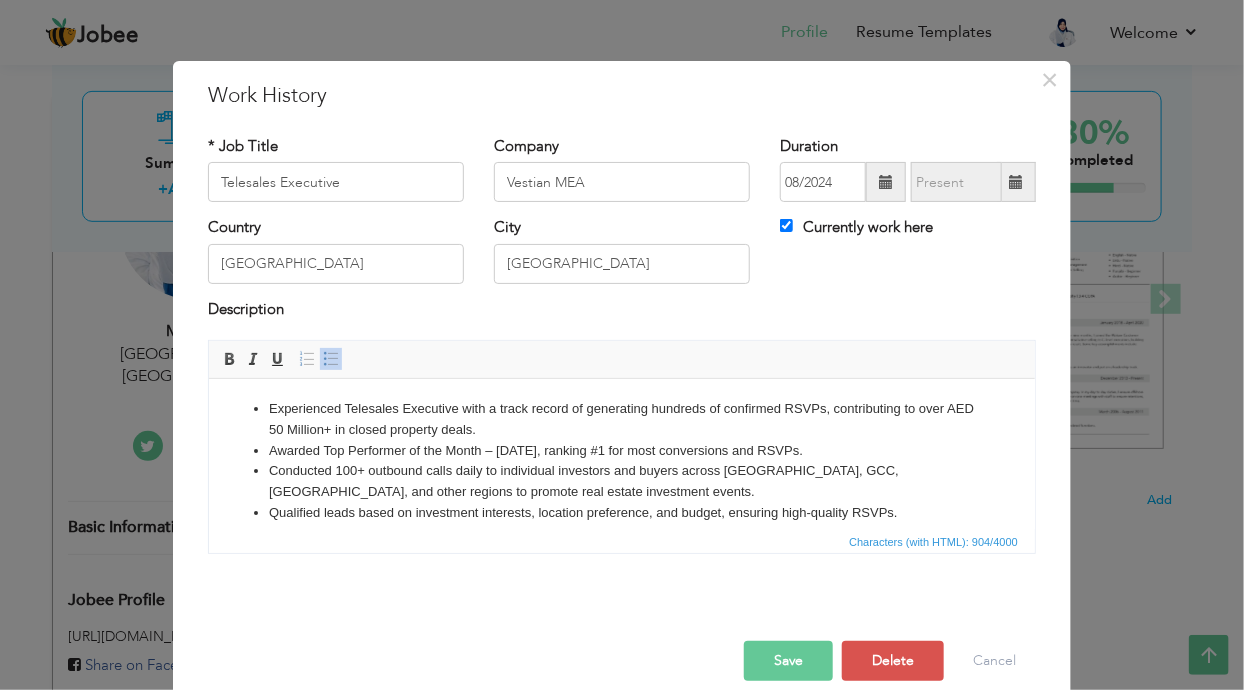 click on "Conducted 100+ outbound calls daily to individual investors and buyers across [GEOGRAPHIC_DATA], GCC, [GEOGRAPHIC_DATA], and other regions to promote real estate investment events." at bounding box center (621, 482) 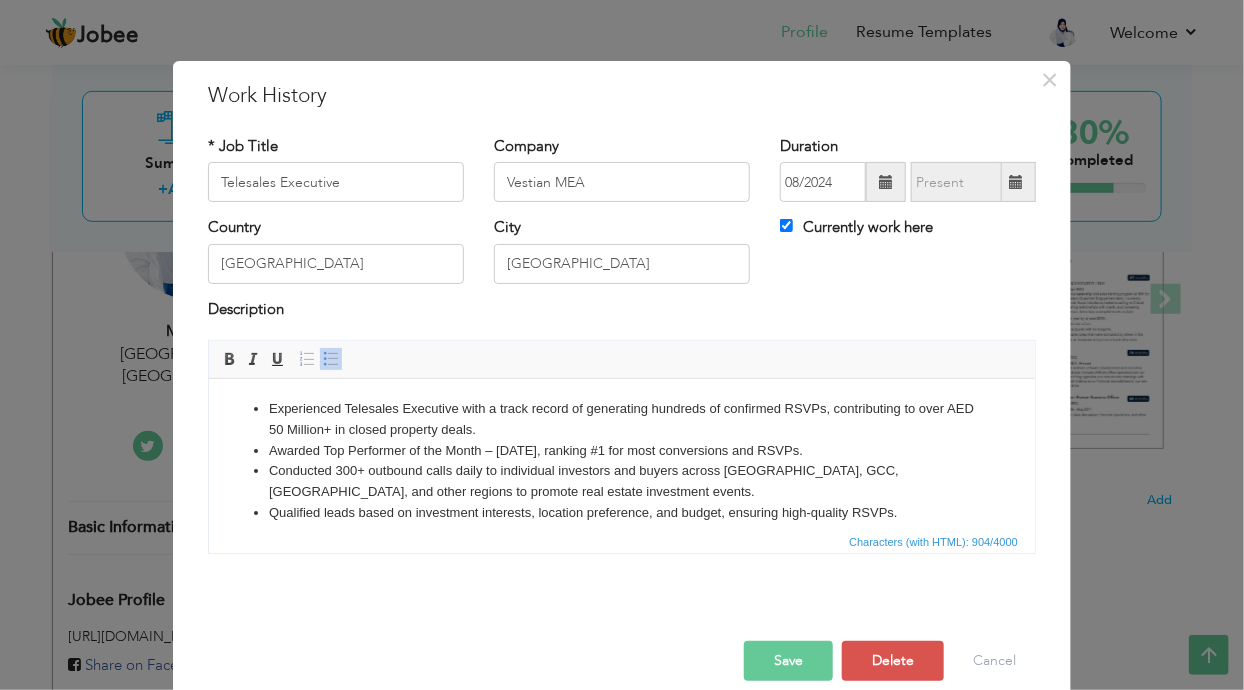 click on "Conducted 300+ outbound calls daily to individual investors and buyers across [GEOGRAPHIC_DATA], GCC, [GEOGRAPHIC_DATA], and other regions to promote real estate investment events." at bounding box center [621, 482] 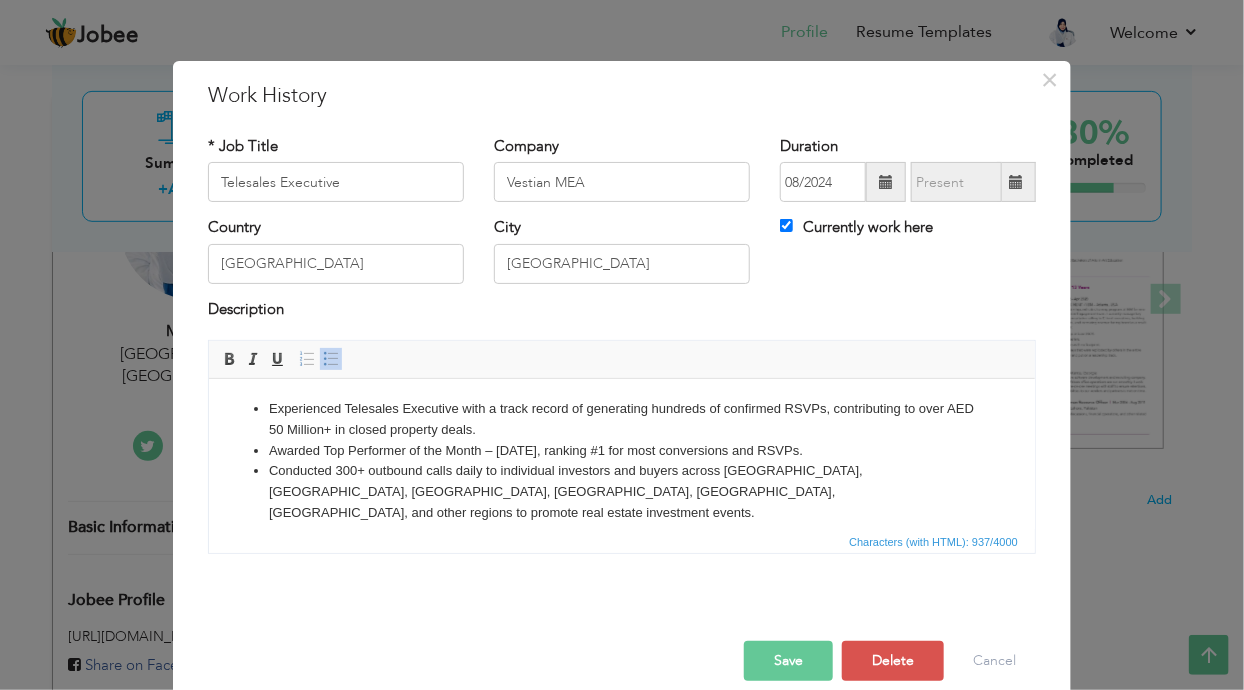 click on "Conducted 300+ outbound calls daily to individual investors and buyers across [GEOGRAPHIC_DATA], [GEOGRAPHIC_DATA], [GEOGRAPHIC_DATA], [GEOGRAPHIC_DATA], [GEOGRAPHIC_DATA], [GEOGRAPHIC_DATA], and other regions to promote real estate investment events." at bounding box center (621, 492) 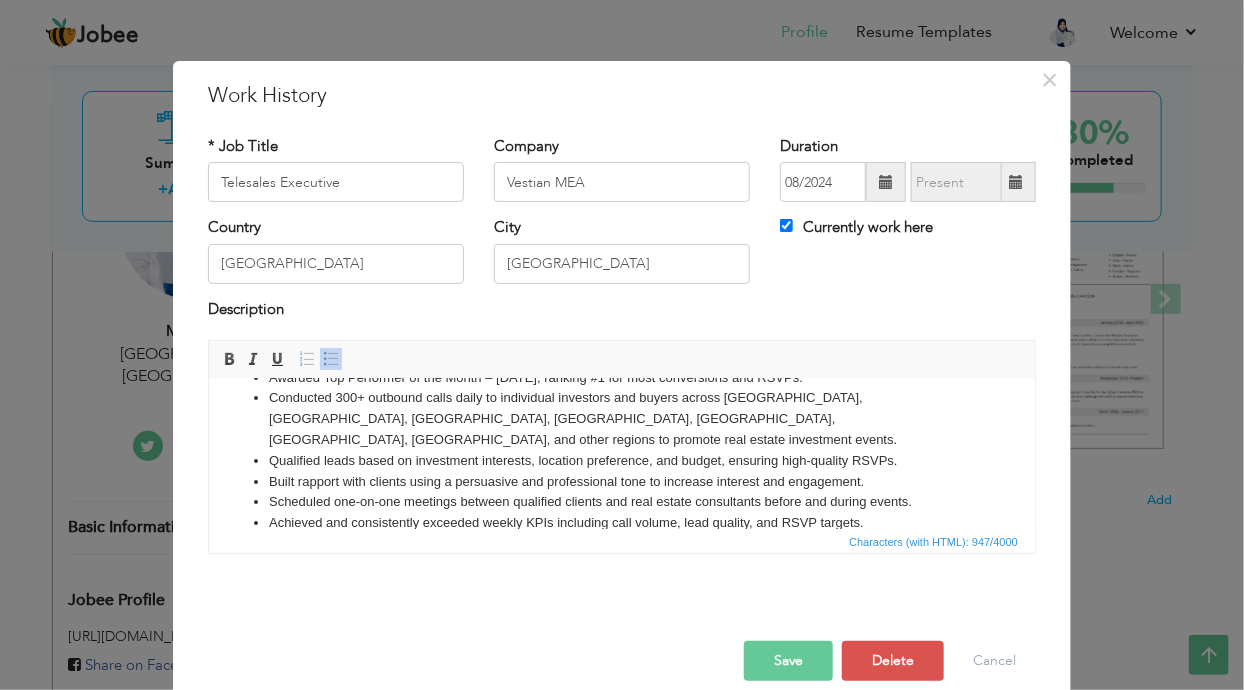scroll, scrollTop: 76, scrollLeft: 0, axis: vertical 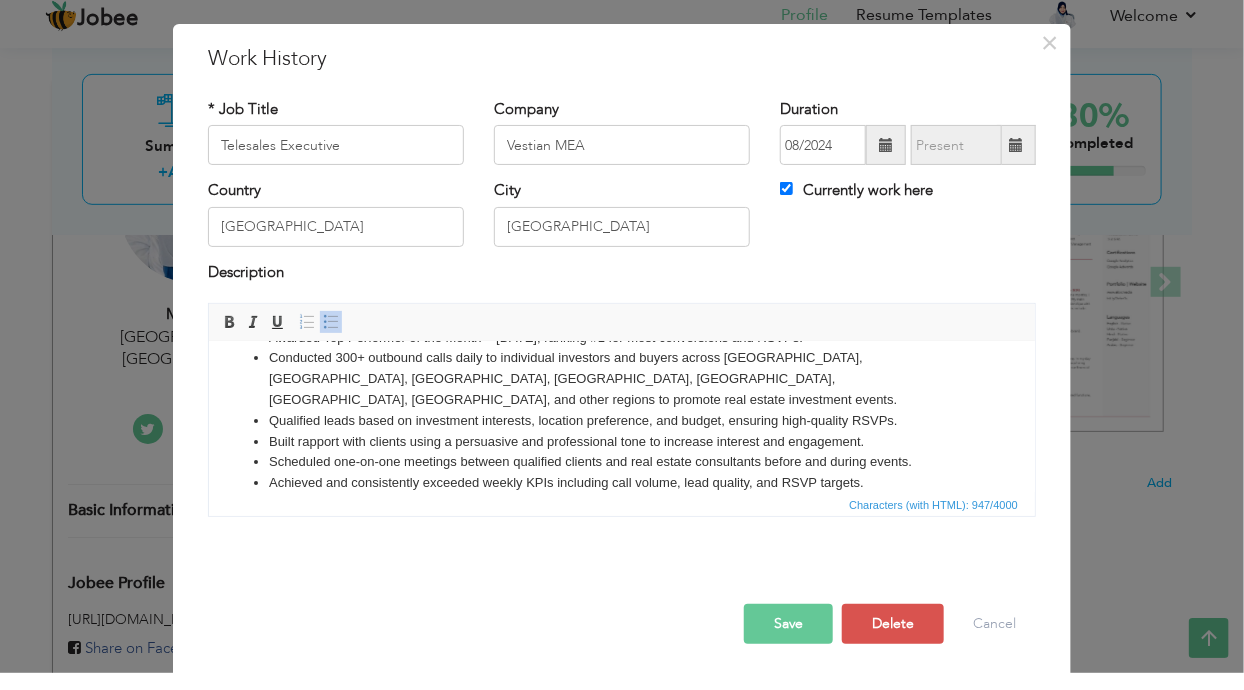 click on "Built rapport with clients using a persuasive and professional tone to increase interest and engagement." at bounding box center [621, 442] 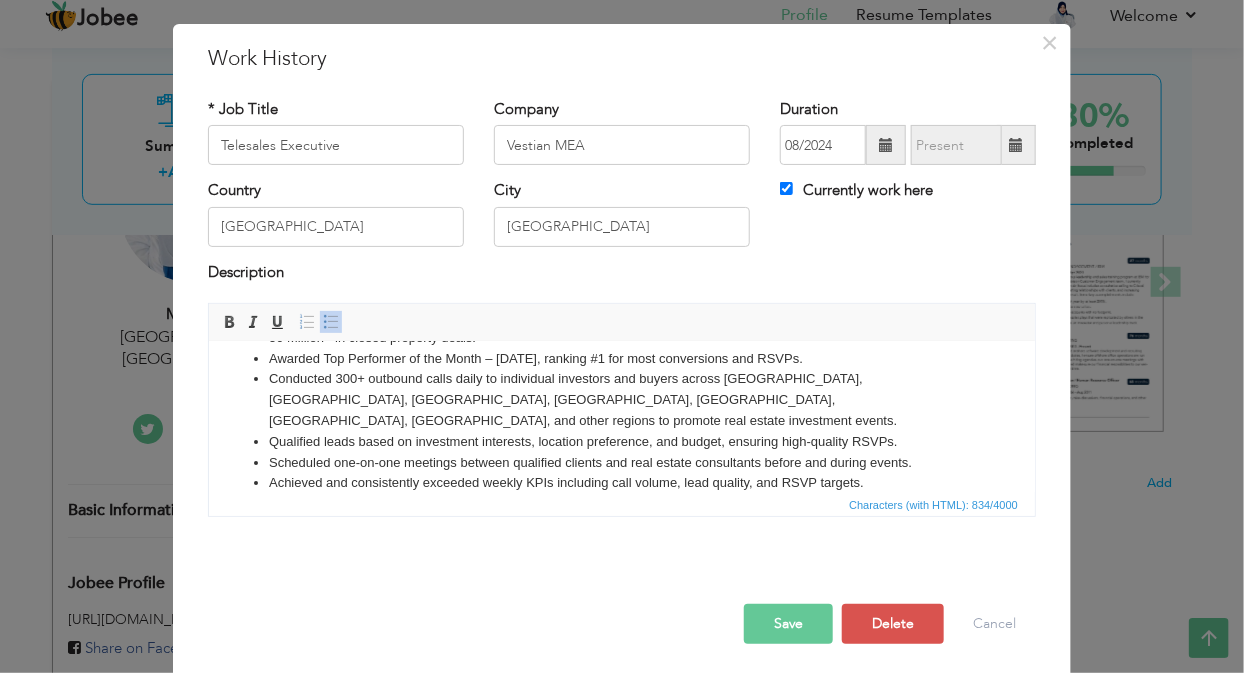 scroll, scrollTop: 56, scrollLeft: 0, axis: vertical 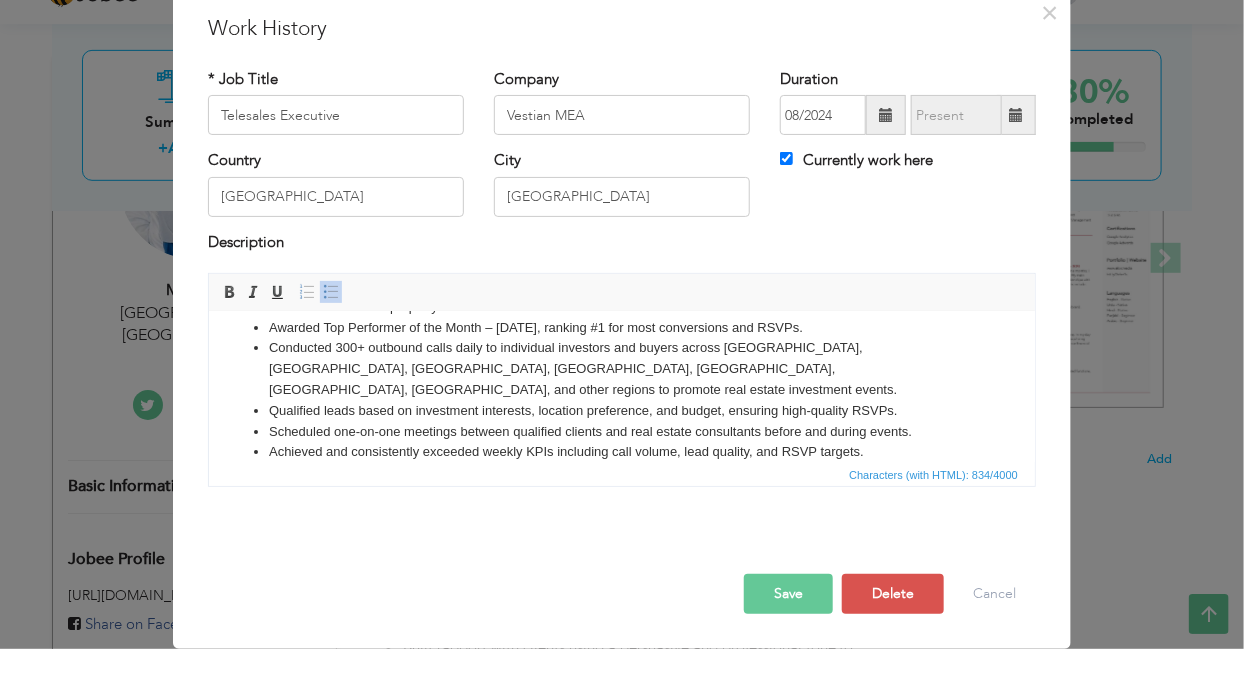 click on "Save" at bounding box center (788, 635) 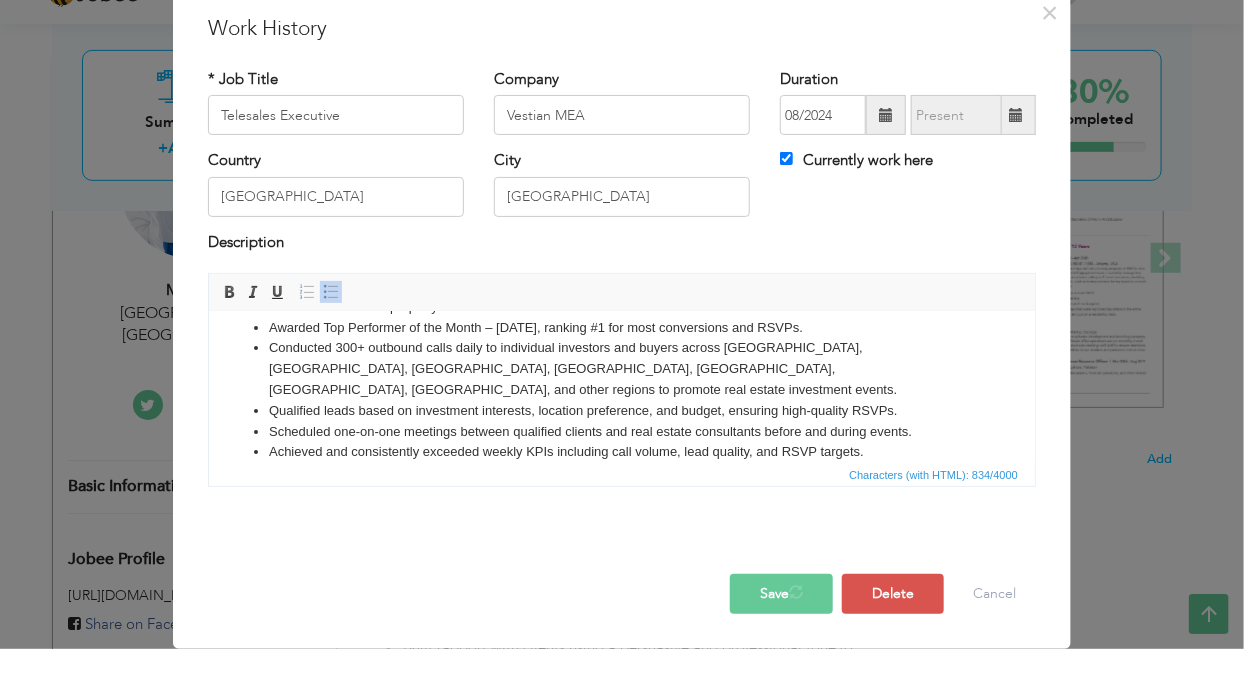 scroll, scrollTop: 280, scrollLeft: 0, axis: vertical 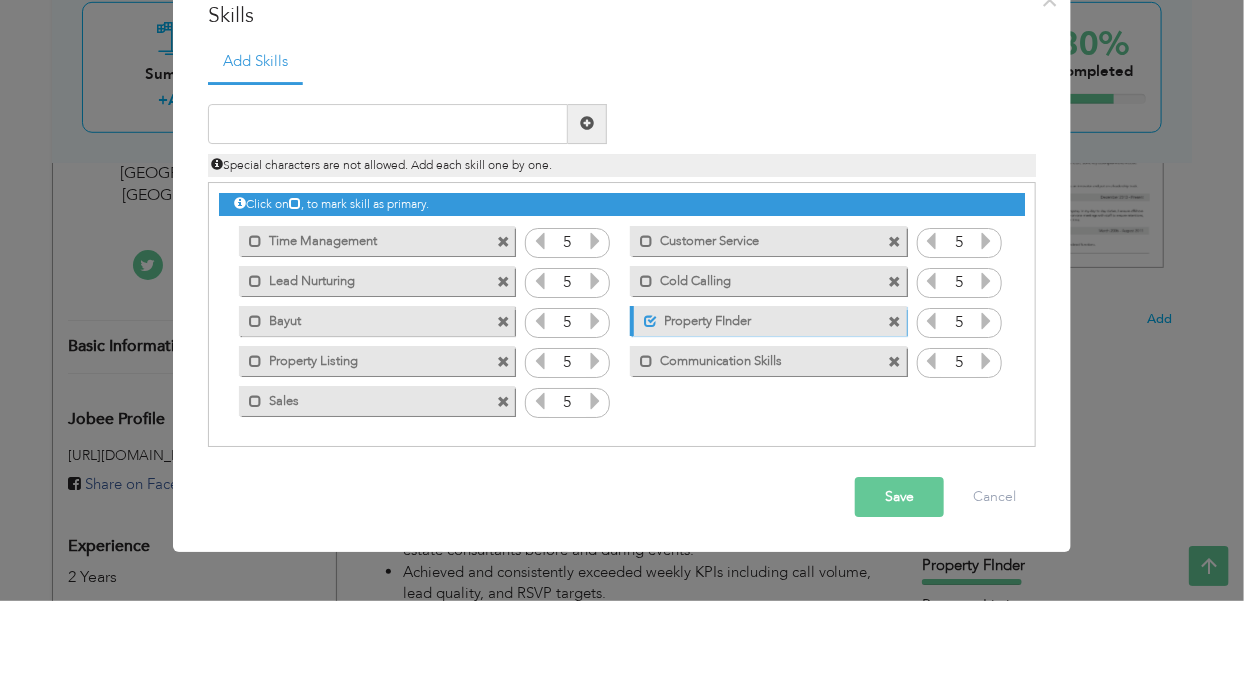 click on "Property FInder" at bounding box center (756, 407) 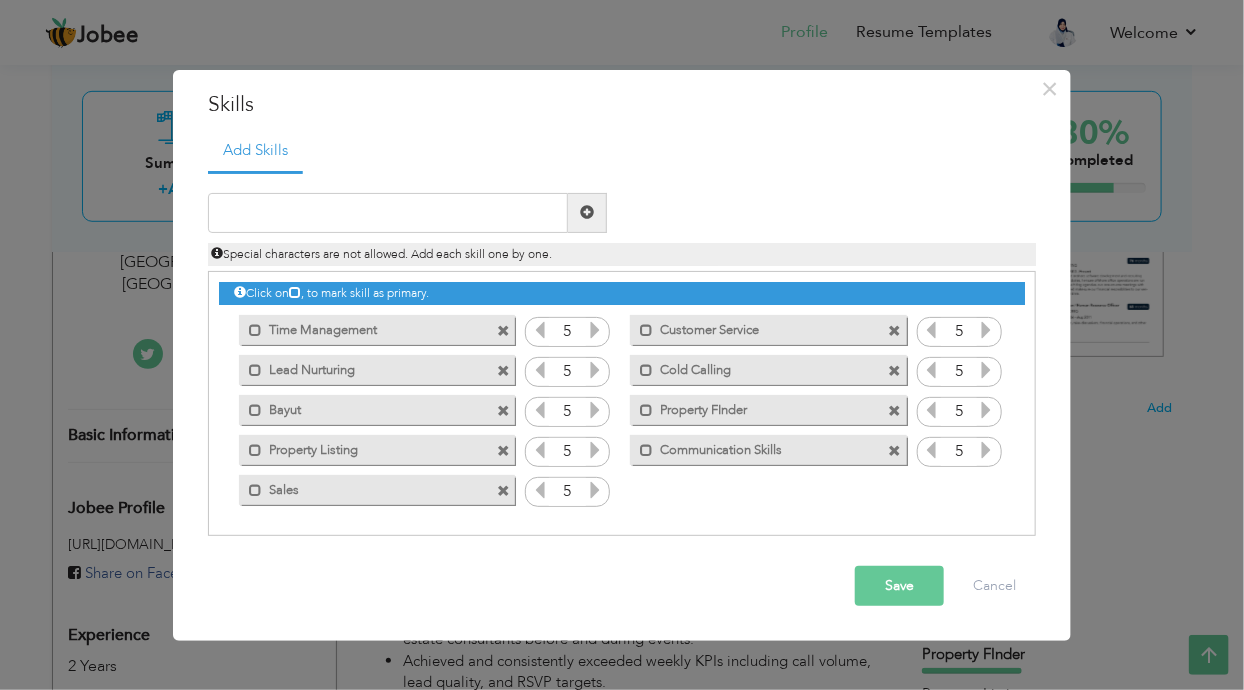 click on "Property FInder" at bounding box center (754, 407) 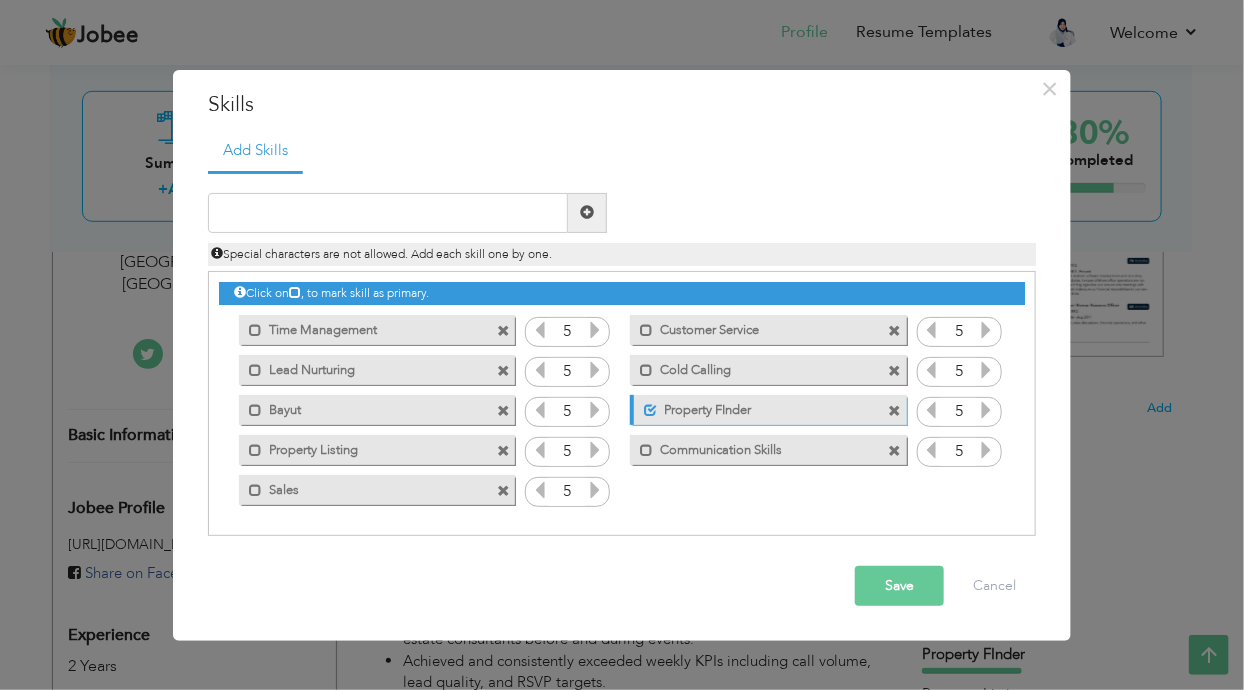 click on "Property FInder" at bounding box center [756, 407] 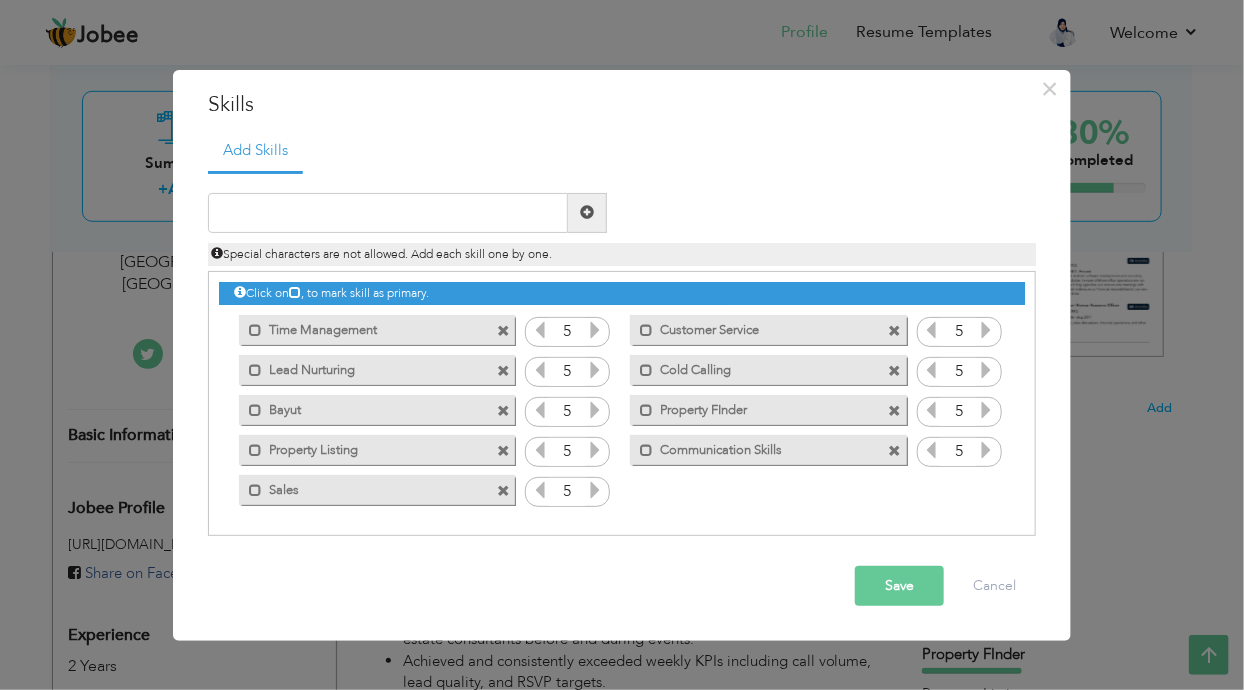 click on "Property FInder" at bounding box center [754, 407] 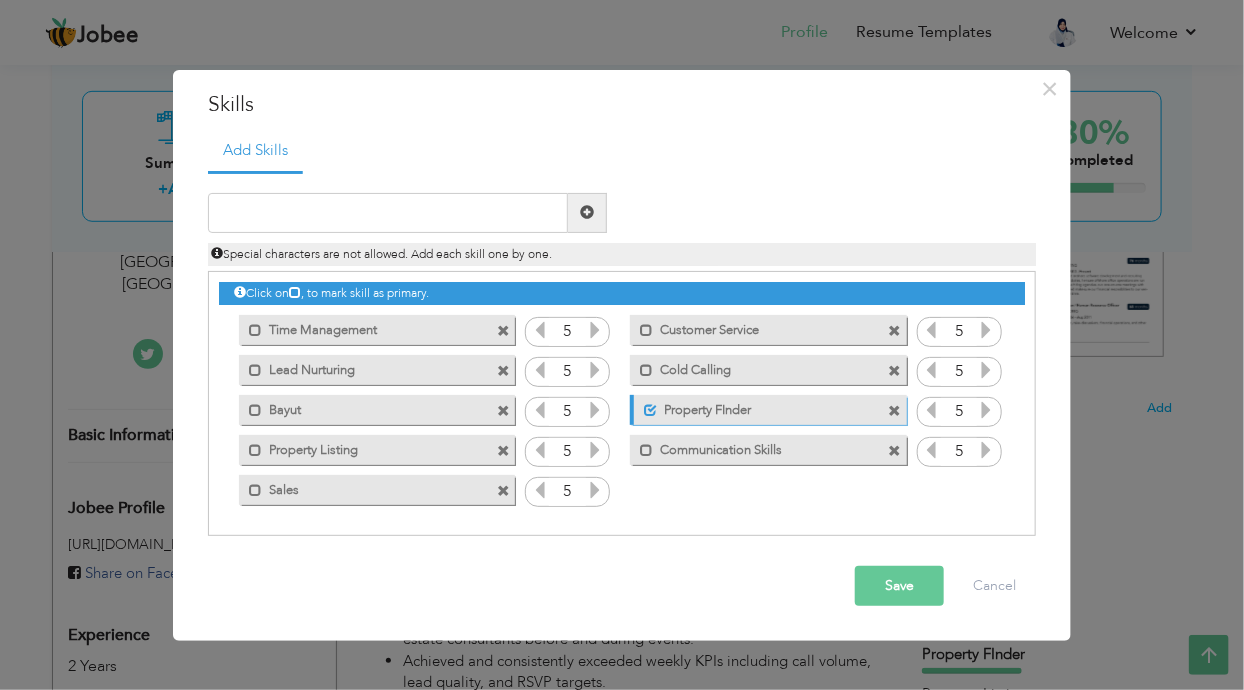 click on "Property FInder" at bounding box center [756, 407] 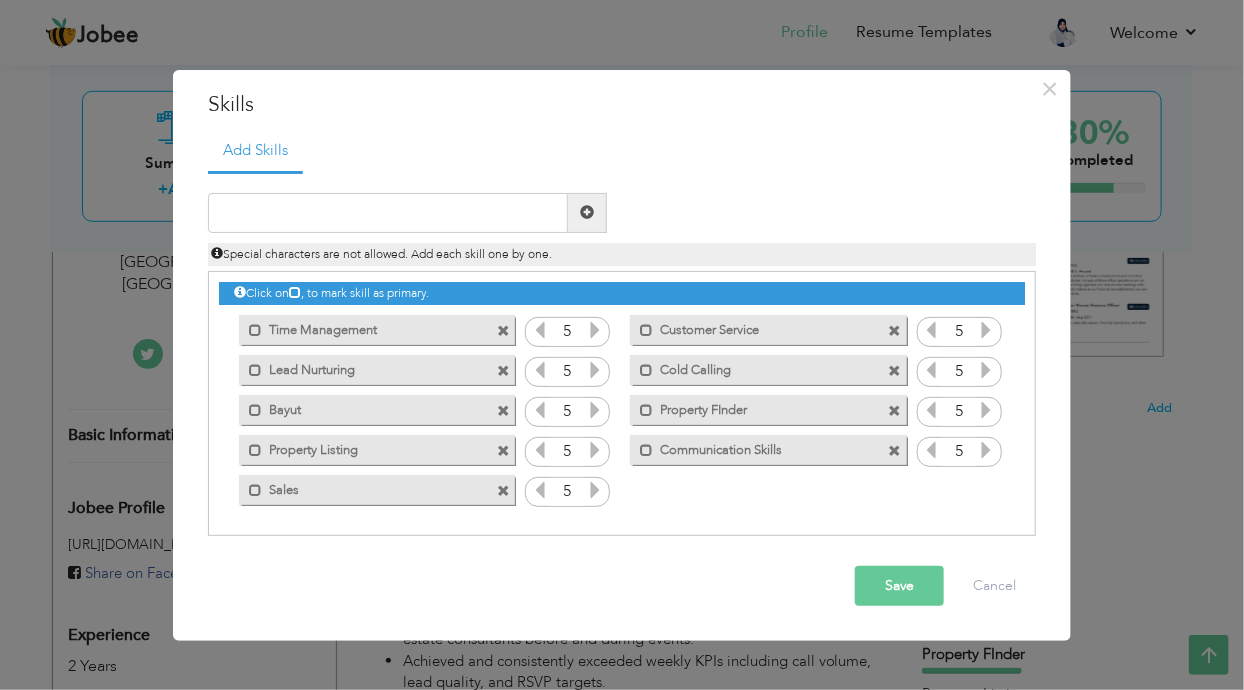 click on "Property FInder" at bounding box center [754, 407] 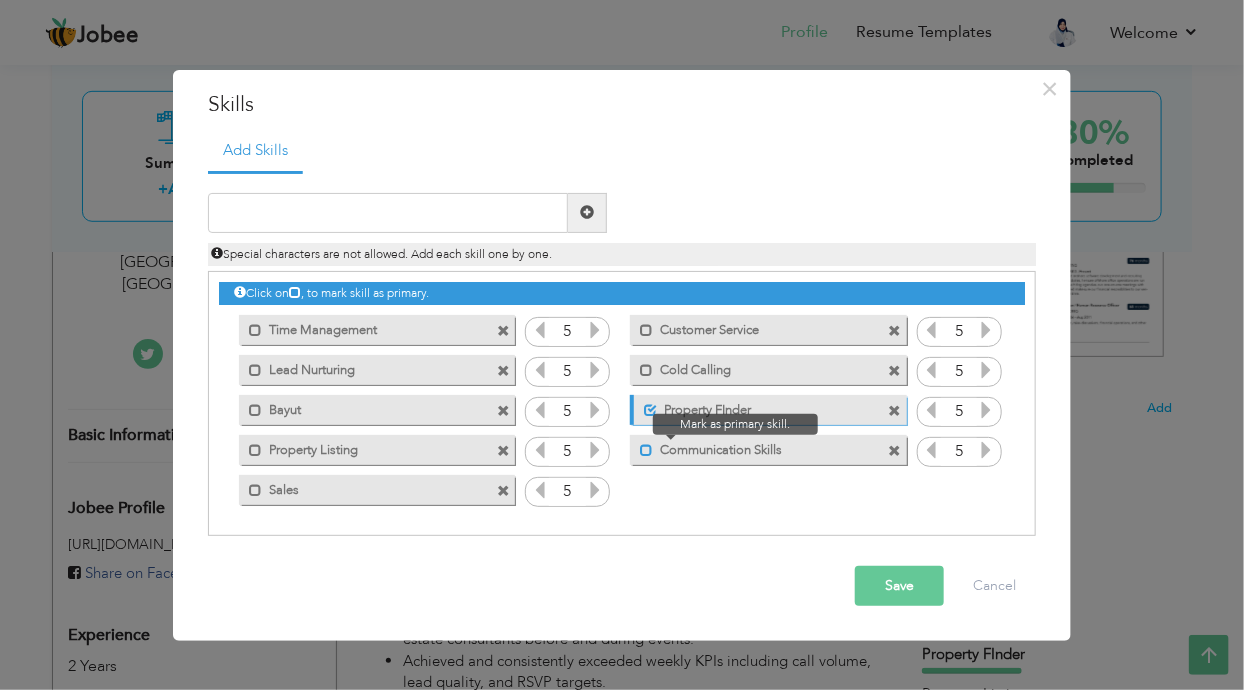 click at bounding box center (646, 450) 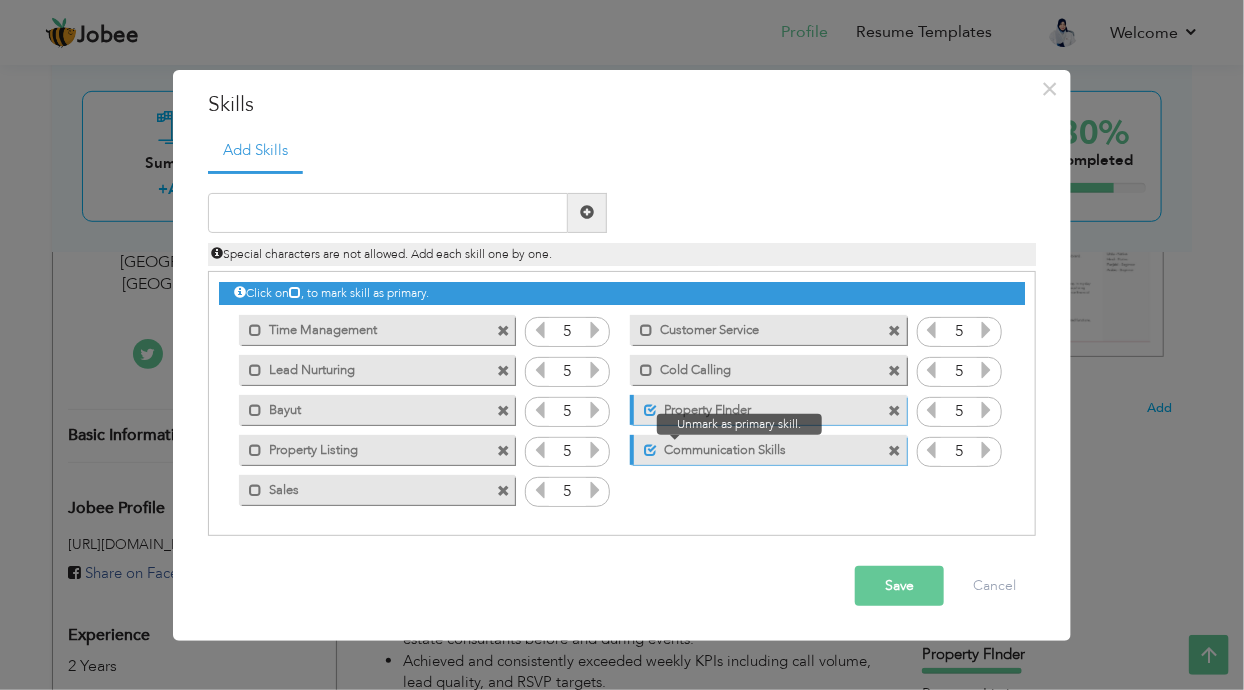 click at bounding box center (650, 450) 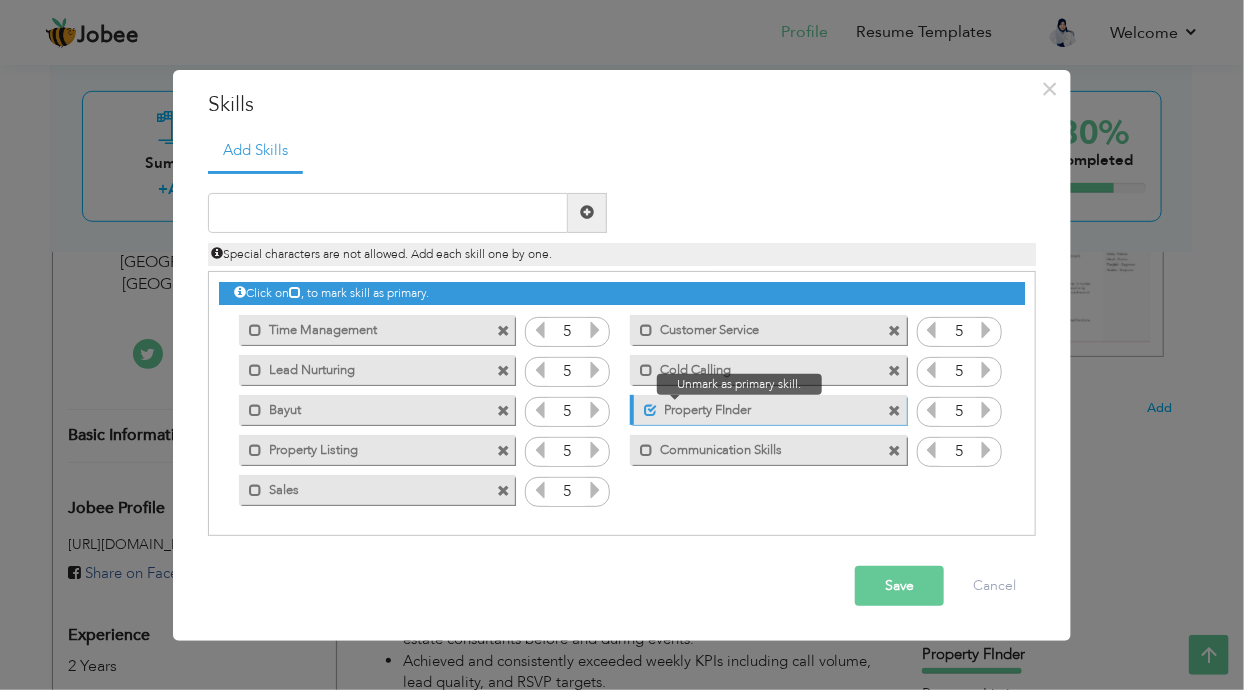 click at bounding box center (650, 410) 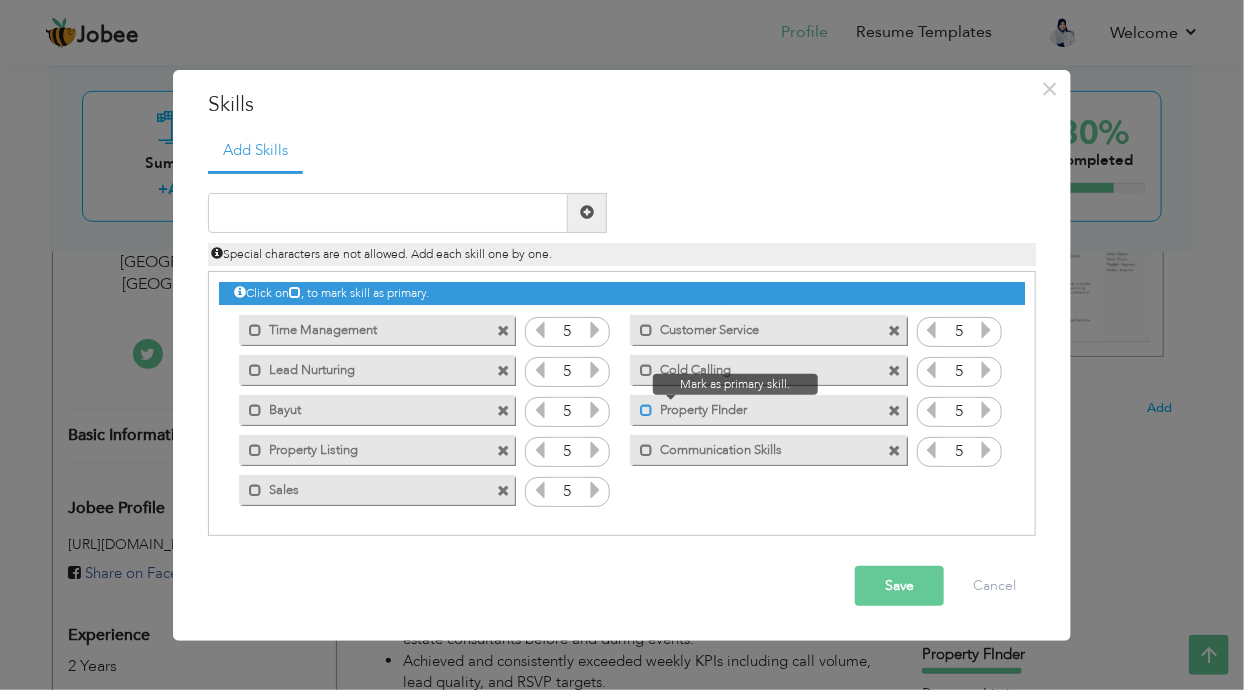 click at bounding box center (646, 410) 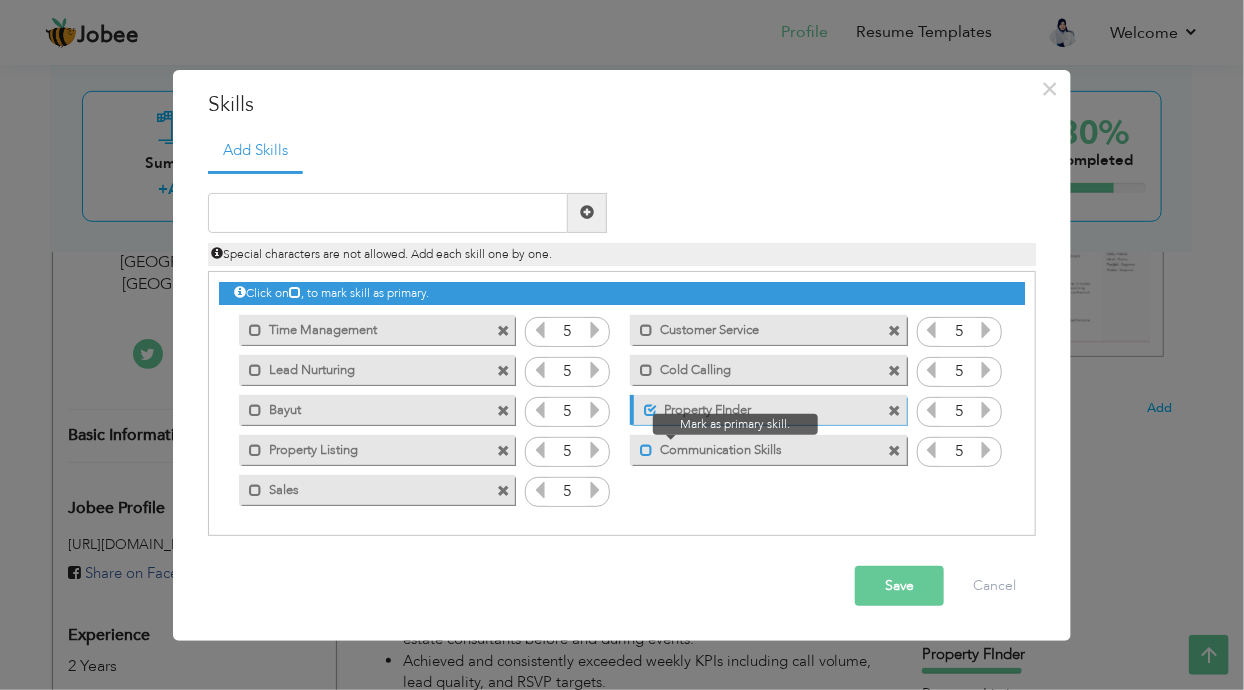 click at bounding box center (646, 450) 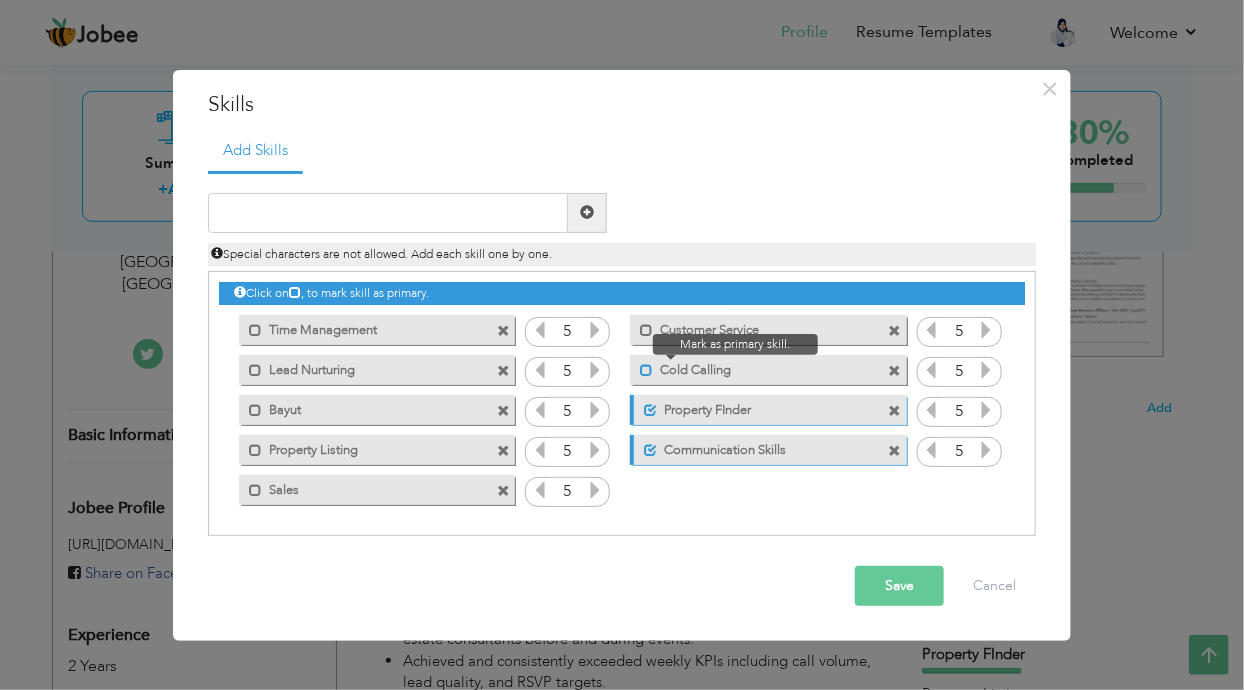click at bounding box center [646, 370] 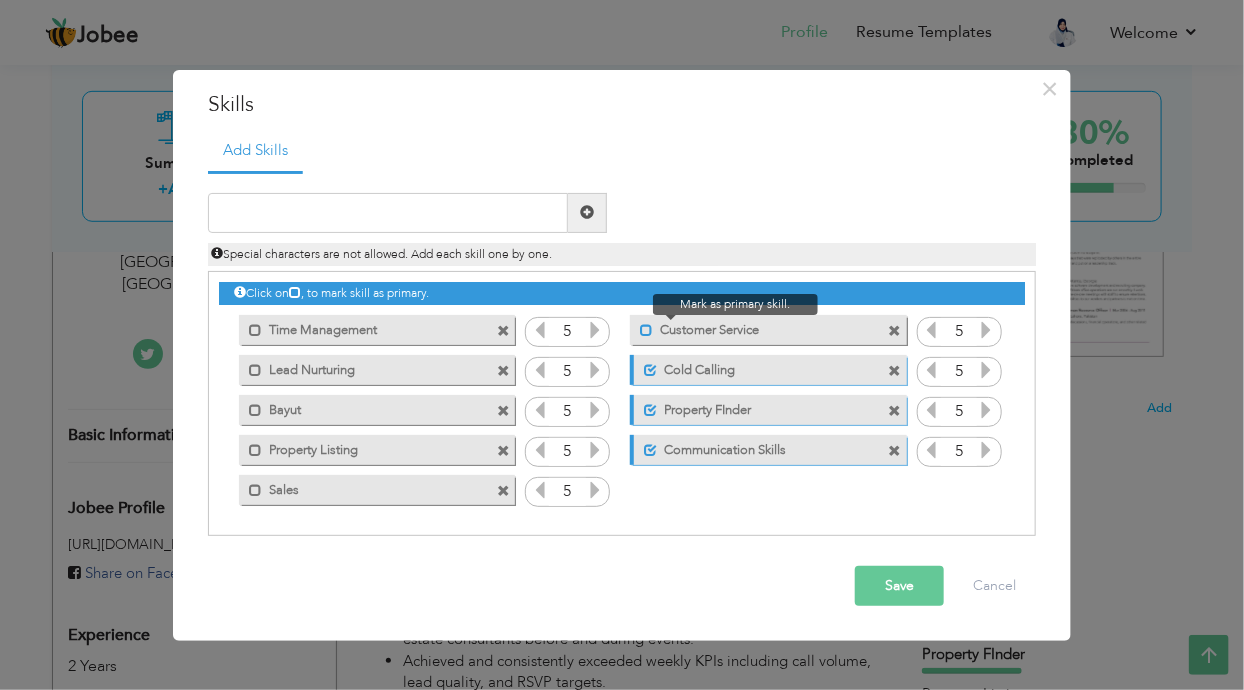 click at bounding box center [646, 330] 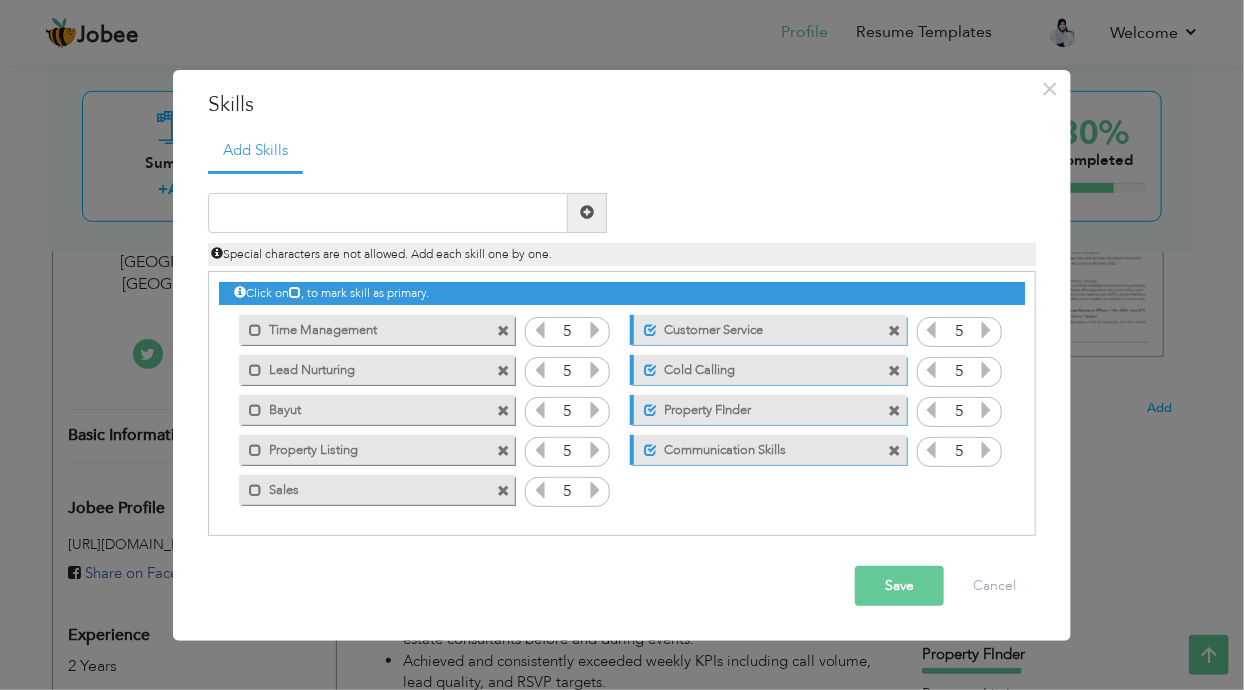 click on "Time Management" at bounding box center [363, 327] 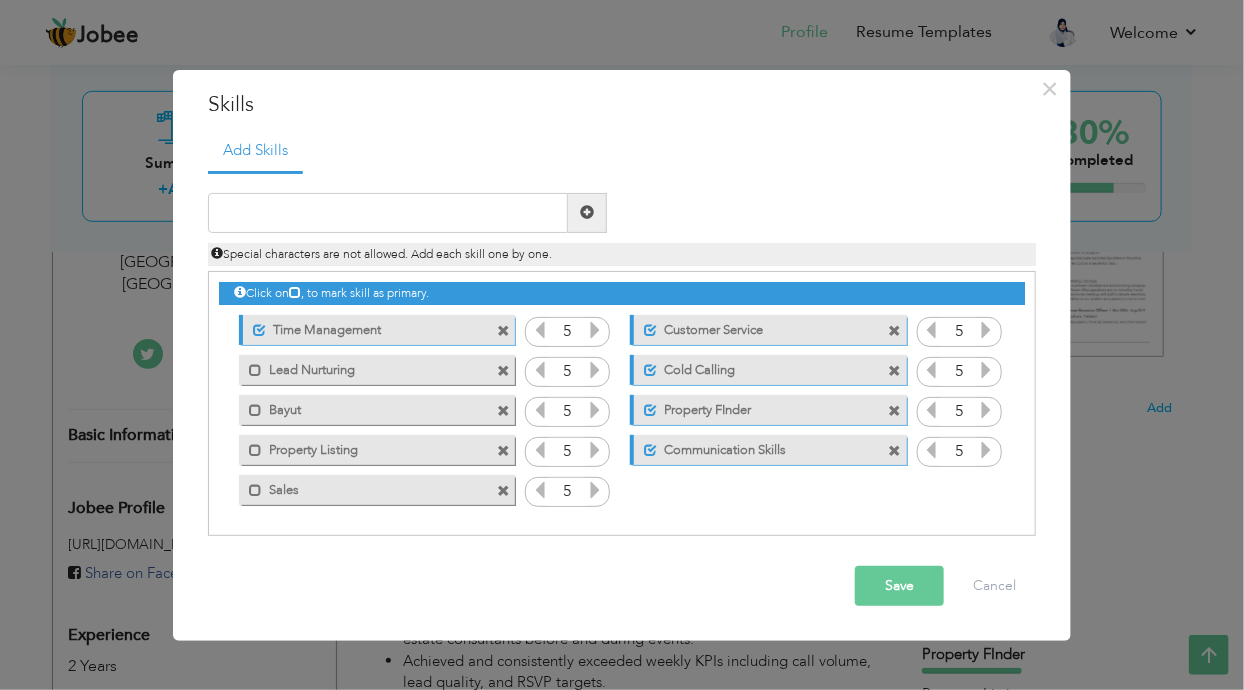 click on "Lead Nurturing" at bounding box center [363, 367] 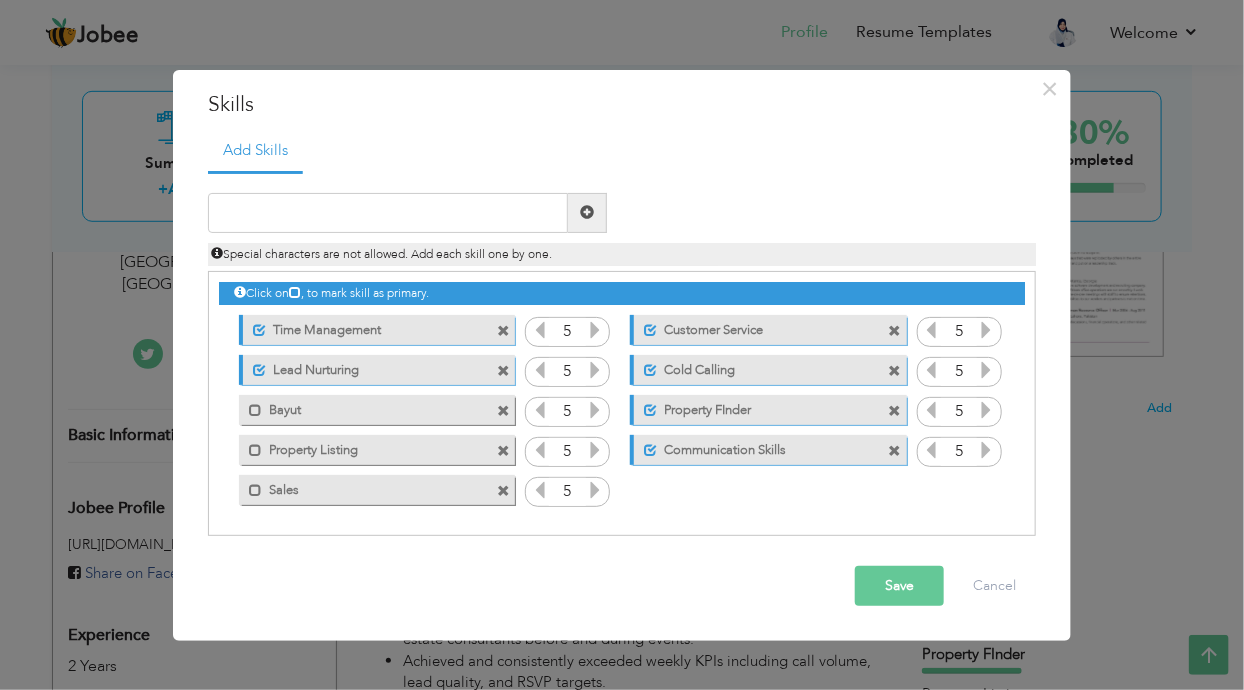 click on "Bayut" at bounding box center [363, 407] 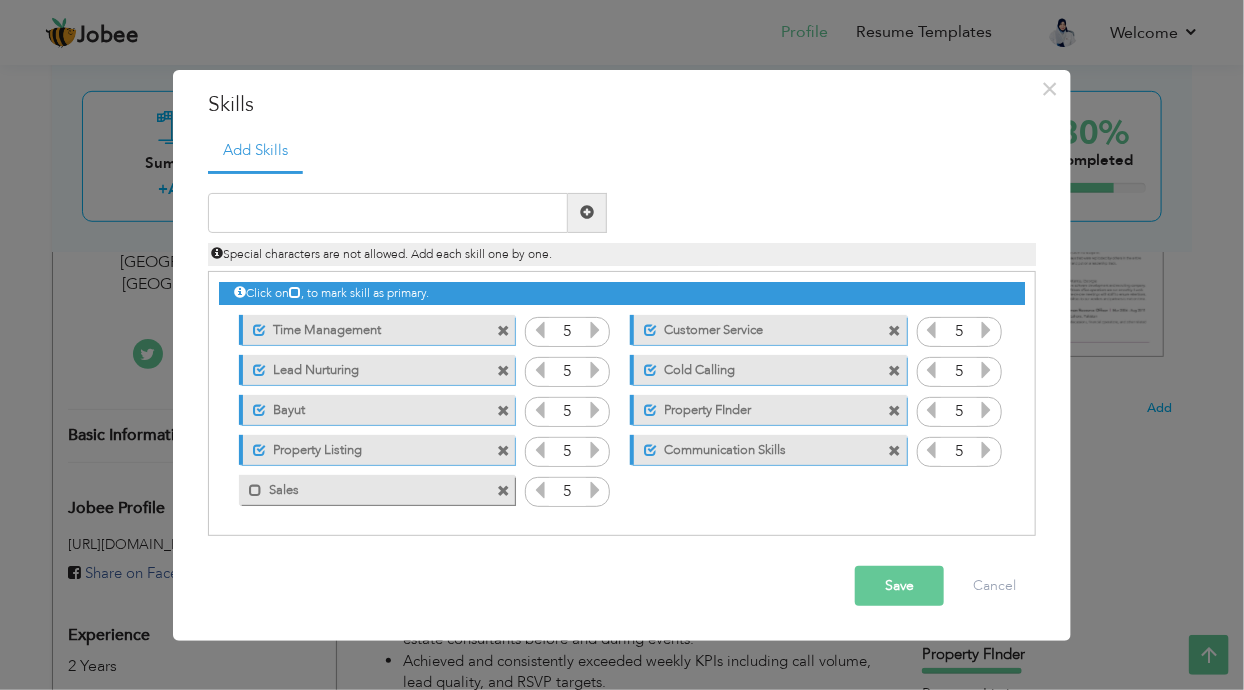 click on "Sales" at bounding box center [363, 487] 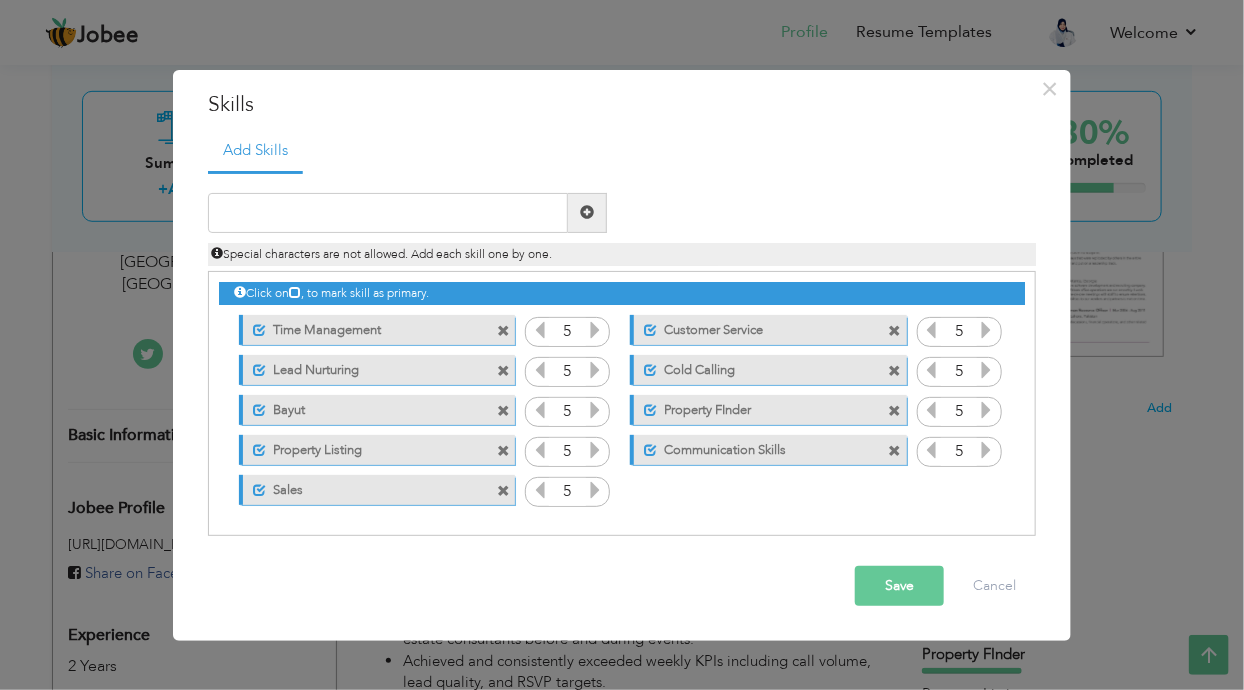 click on "Save" at bounding box center [899, 586] 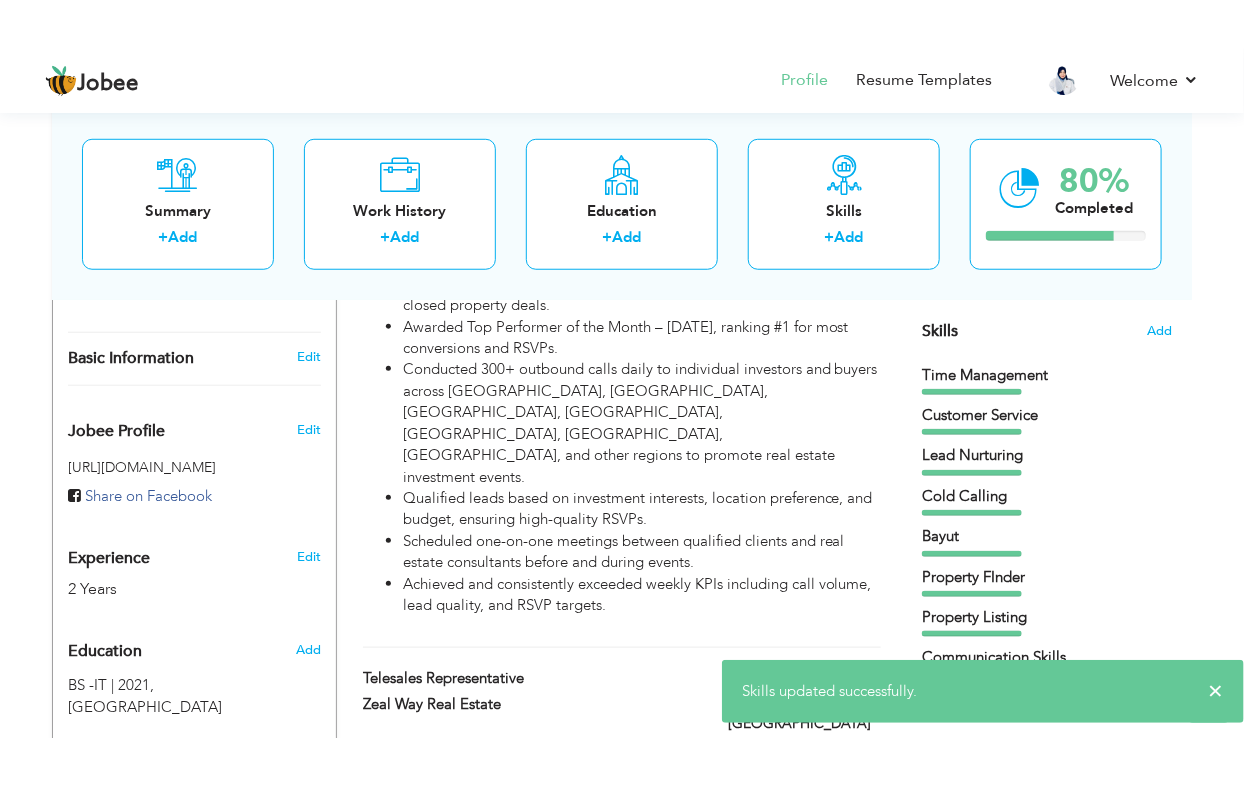 scroll, scrollTop: 496, scrollLeft: 0, axis: vertical 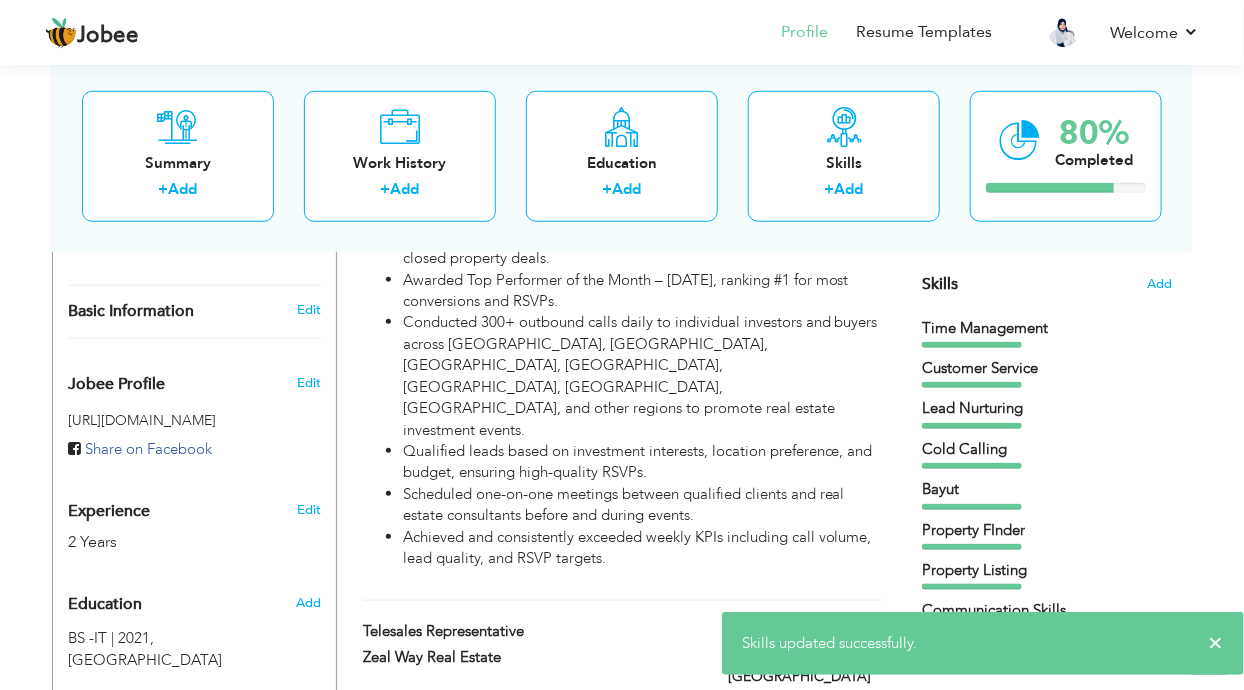 click on "Property FInder" at bounding box center [1047, 530] 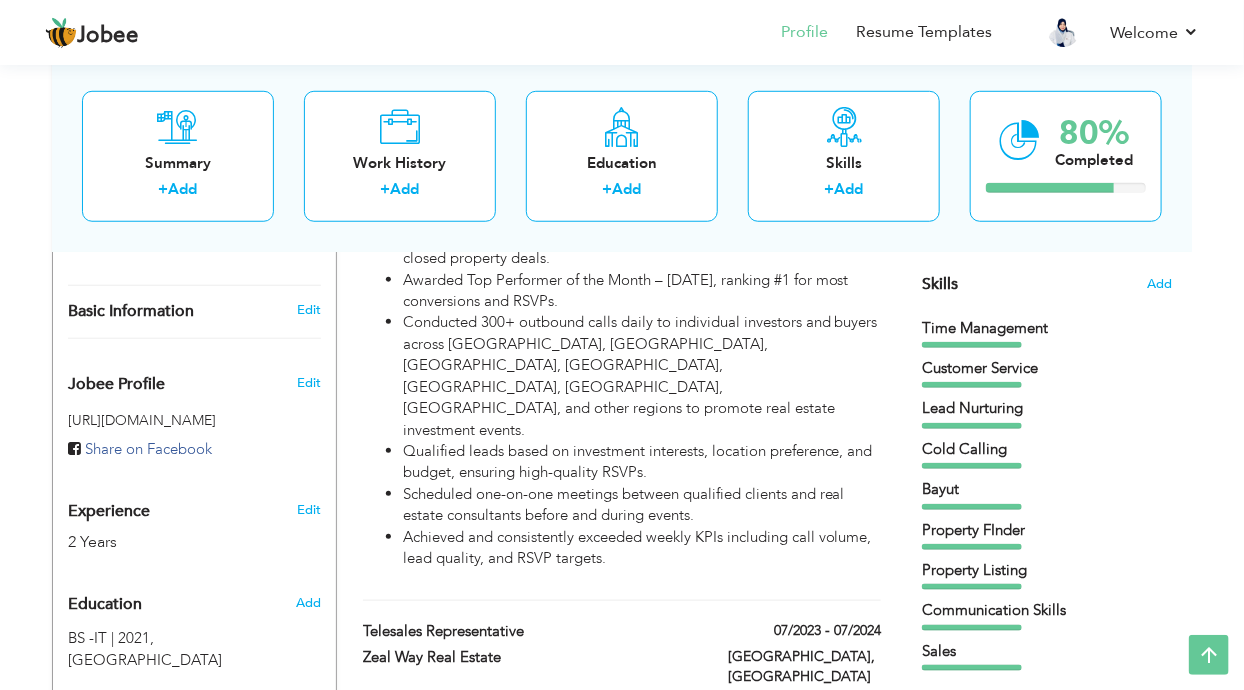 click at bounding box center (972, 547) 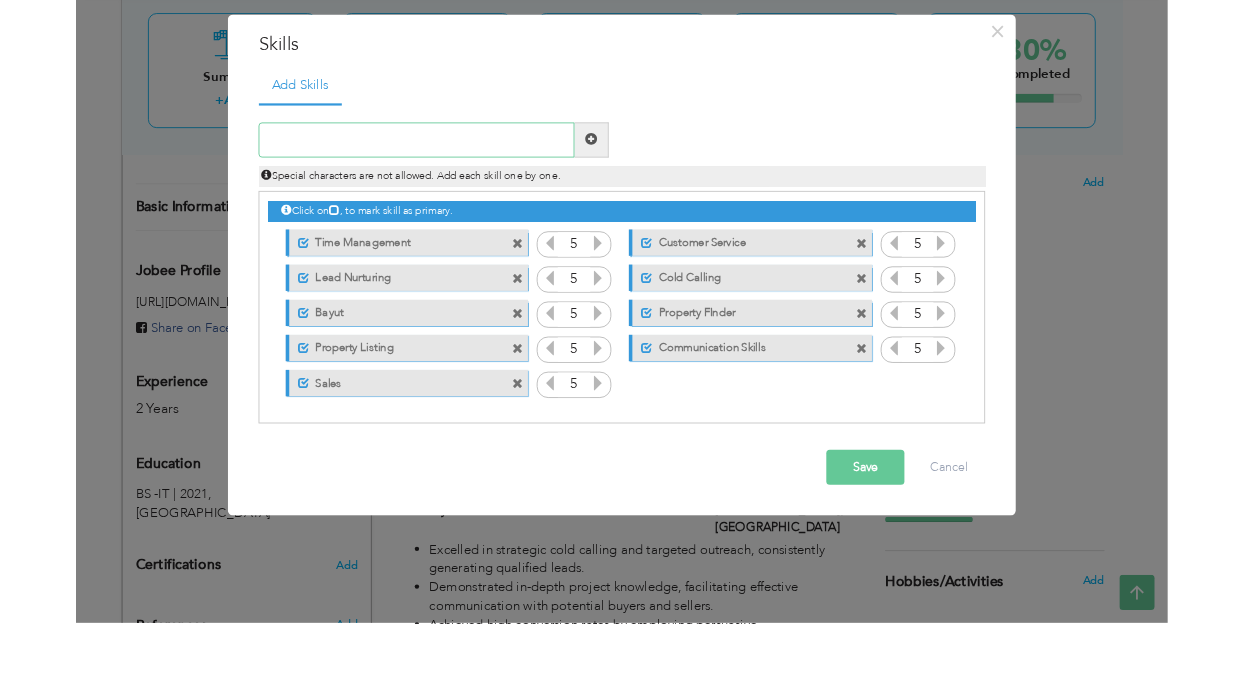 scroll, scrollTop: 496, scrollLeft: 0, axis: vertical 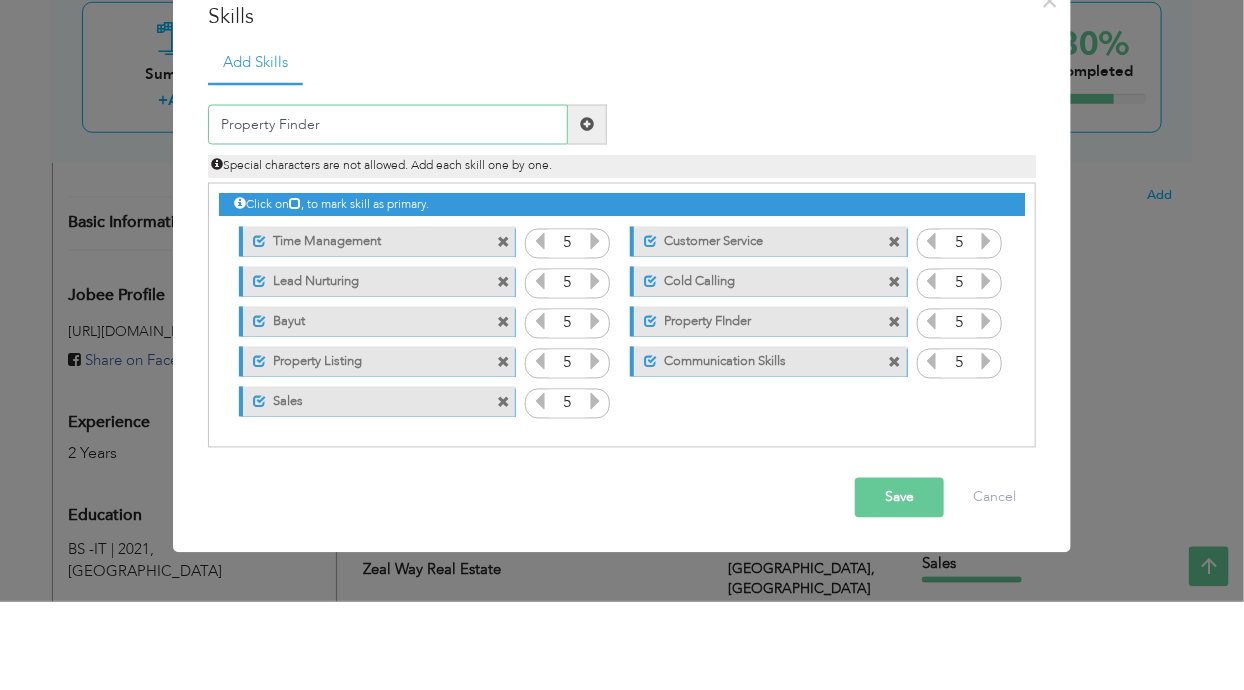 type on "Property Finder" 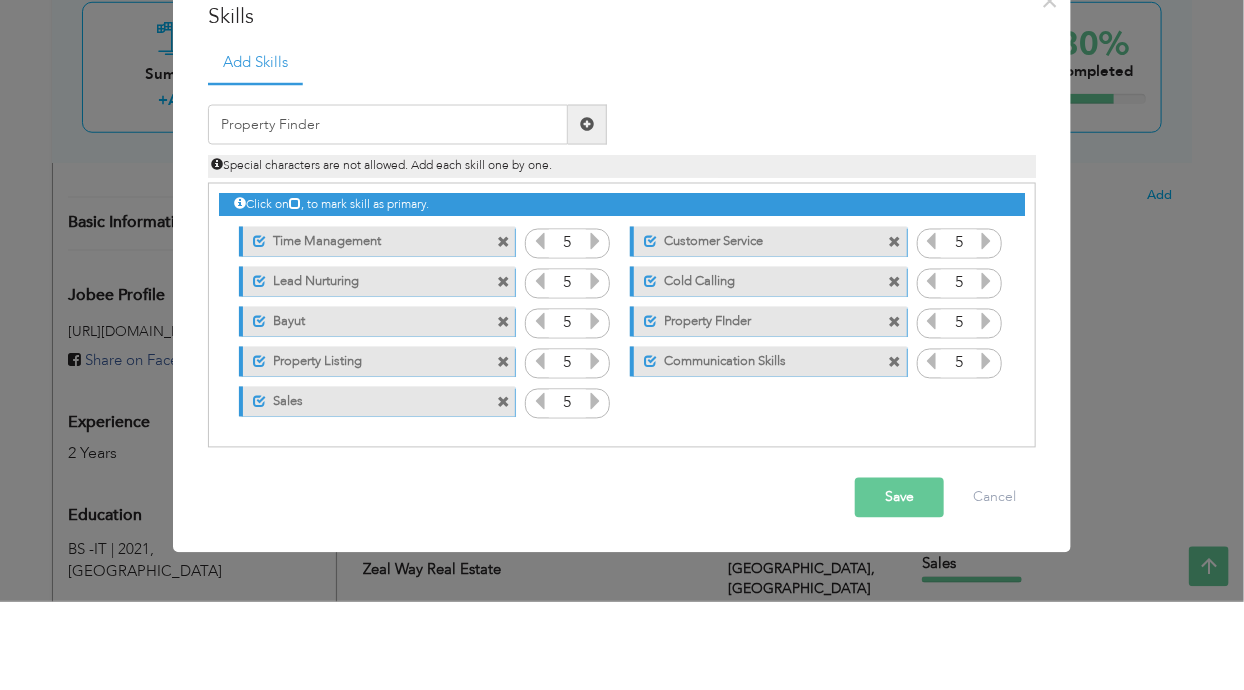 click on "Save" at bounding box center [899, 586] 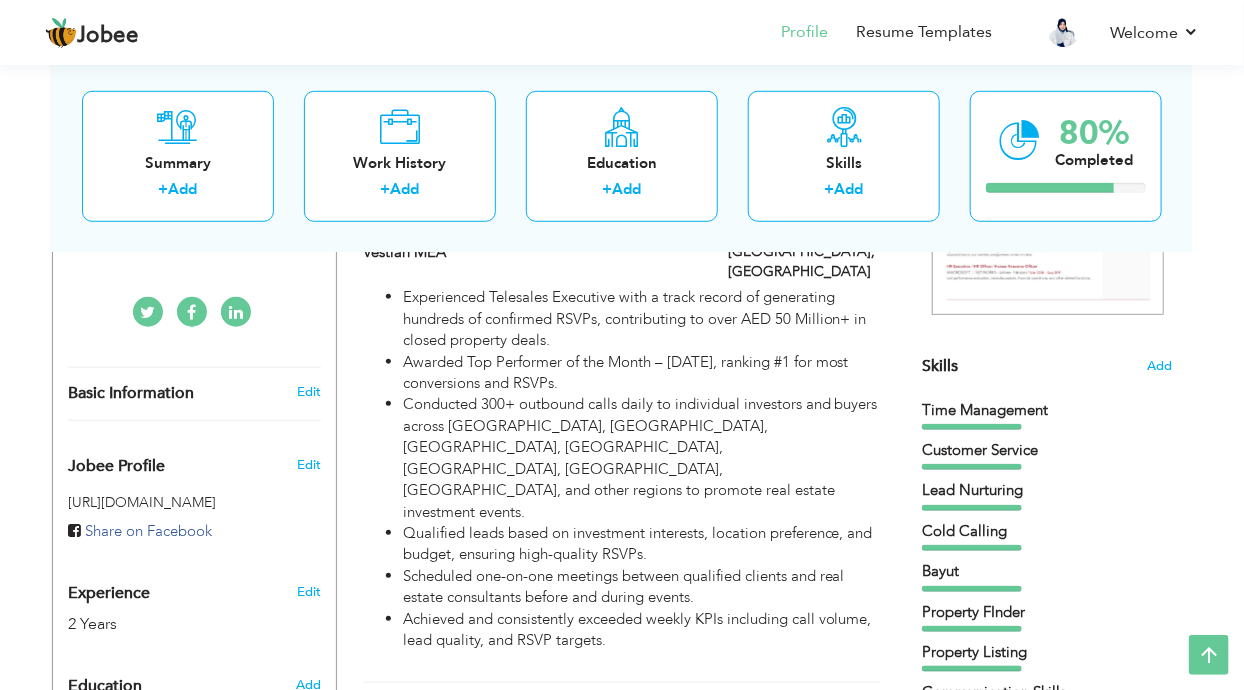 scroll, scrollTop: 411, scrollLeft: 0, axis: vertical 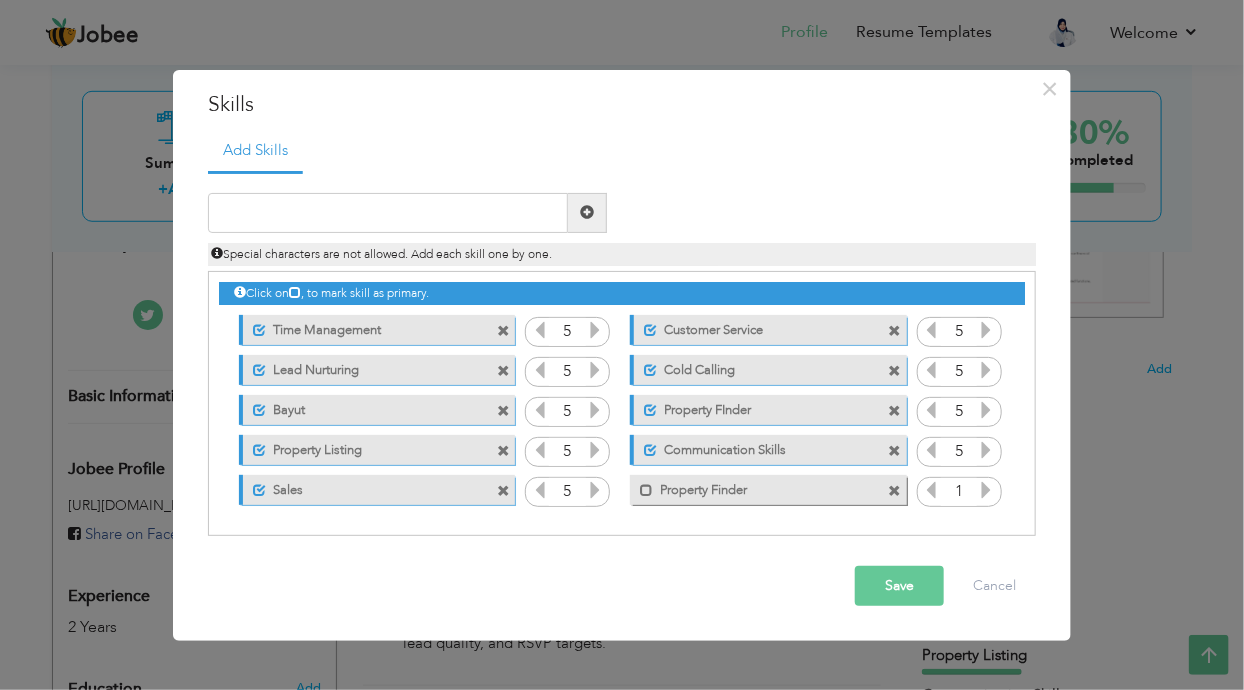 click at bounding box center (503, 451) 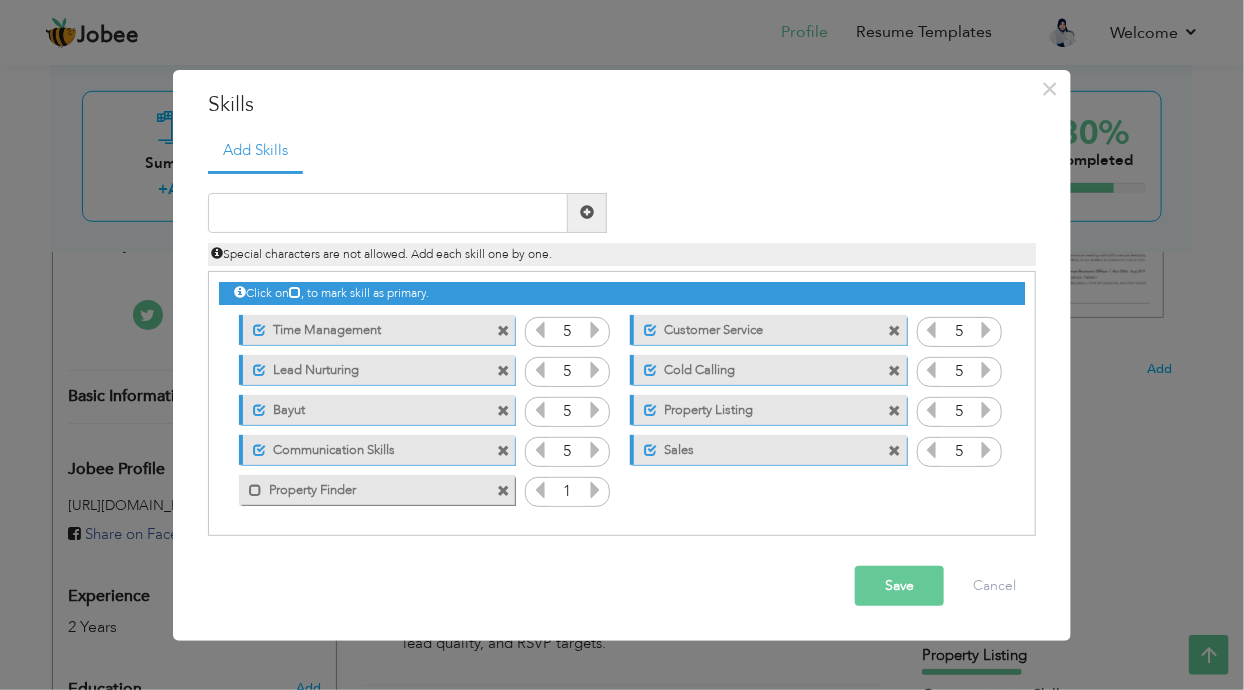 click on "Property Finder" at bounding box center [363, 487] 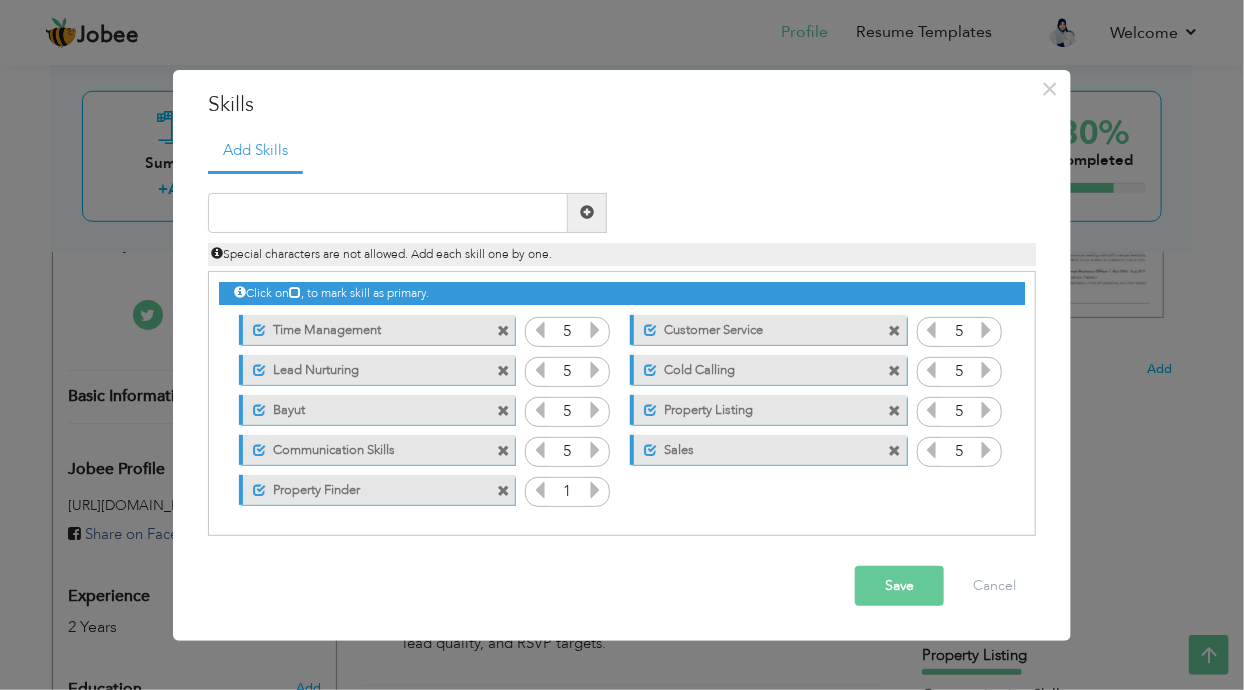 click on "Save" at bounding box center (899, 586) 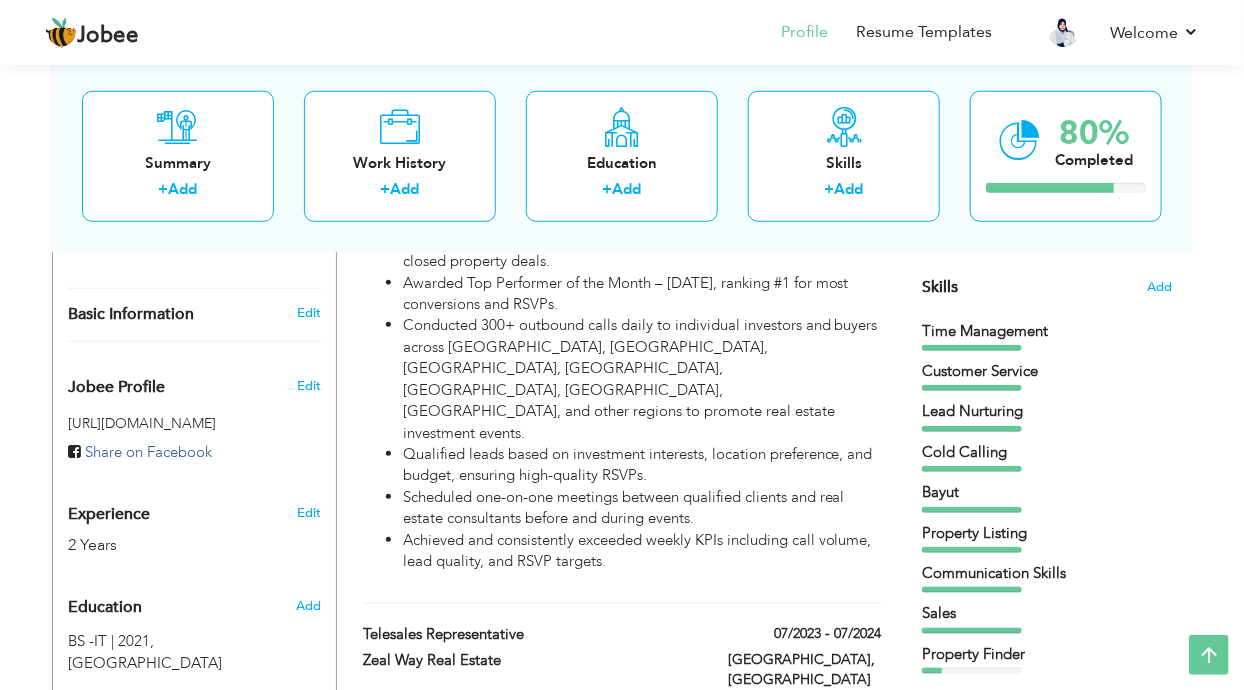 scroll, scrollTop: 491, scrollLeft: 0, axis: vertical 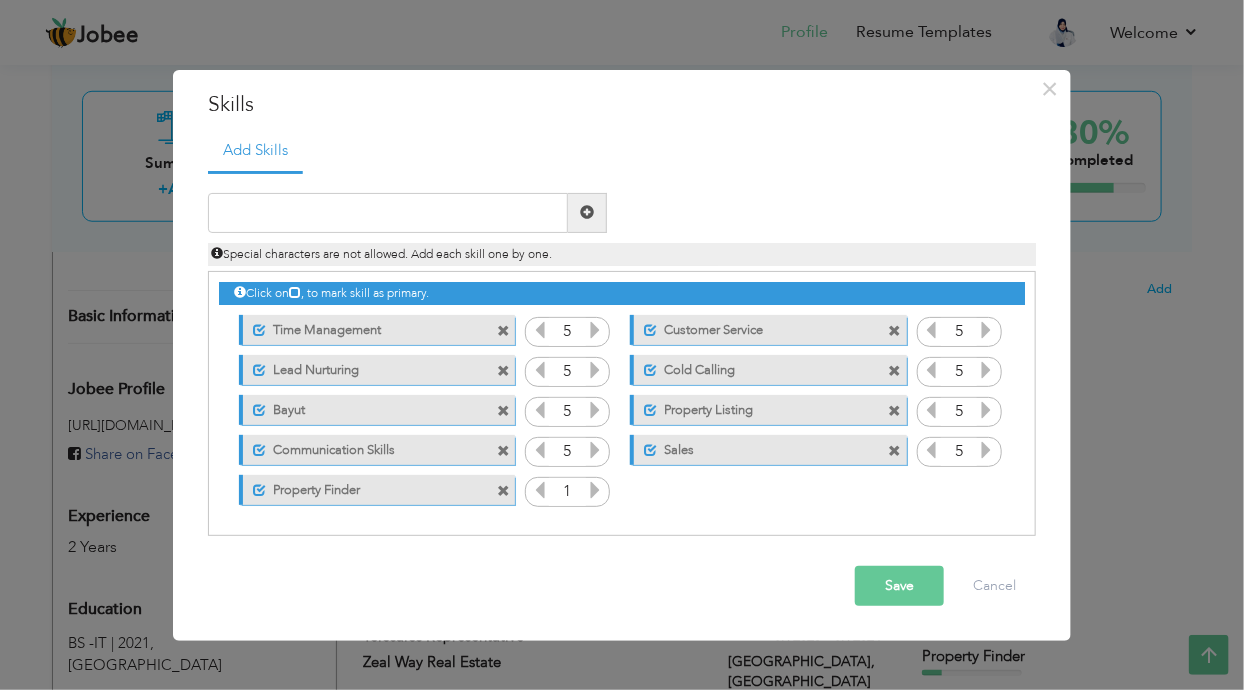 click at bounding box center [503, 411] 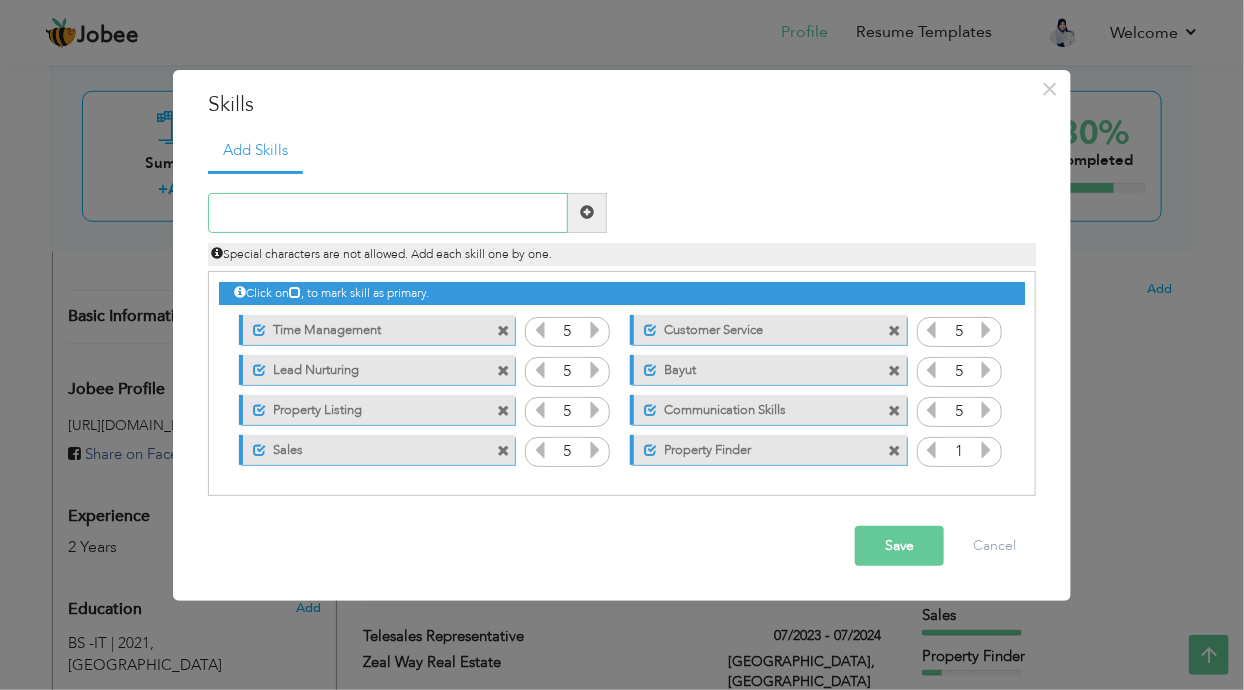 click at bounding box center [388, 213] 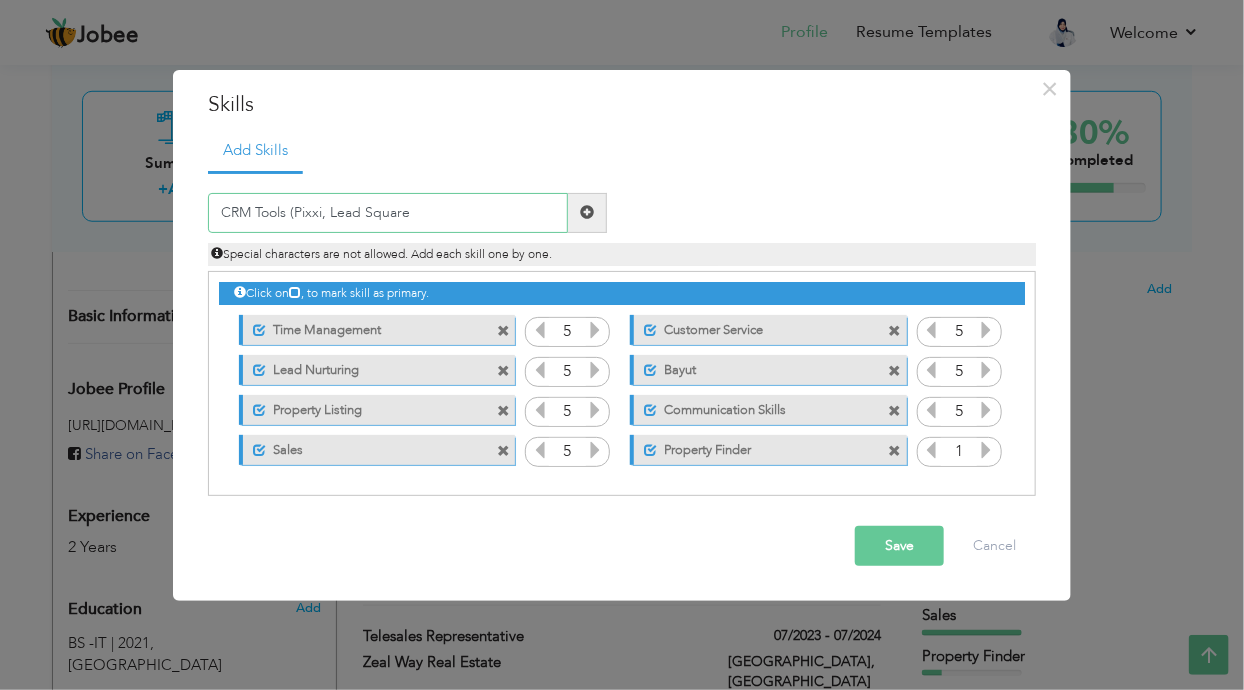 type on "CRM Tools (Pixxi, Lead Square)" 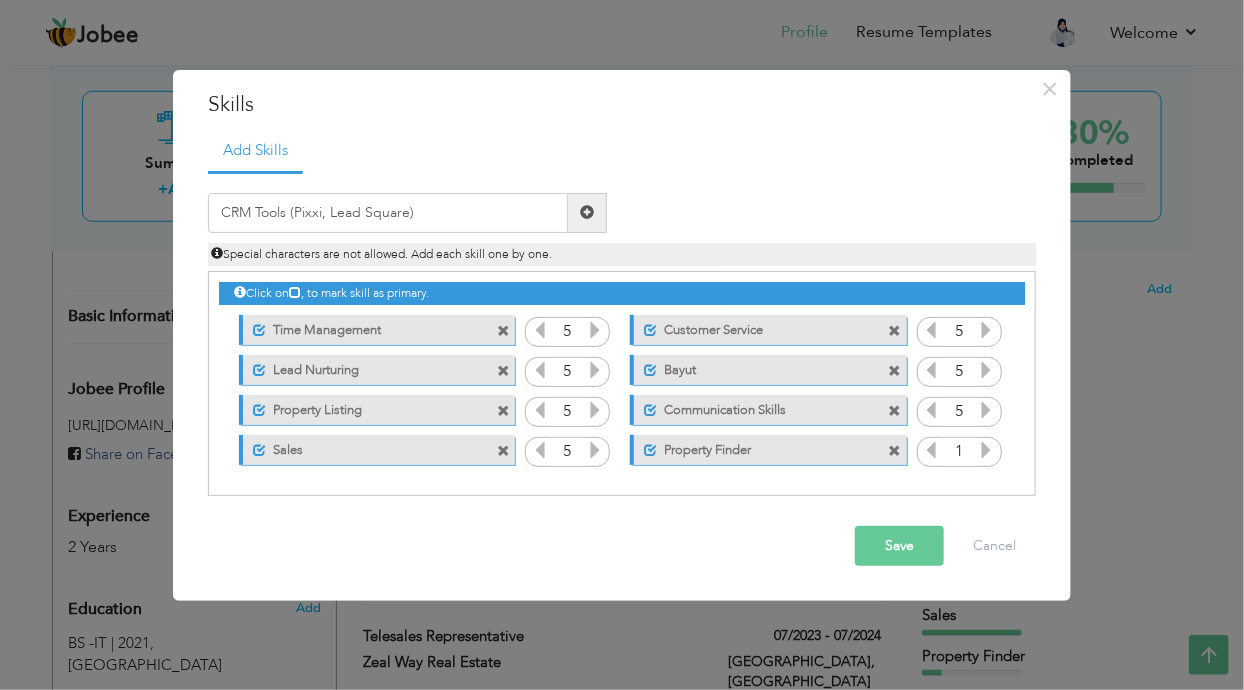 click at bounding box center (0, 0) 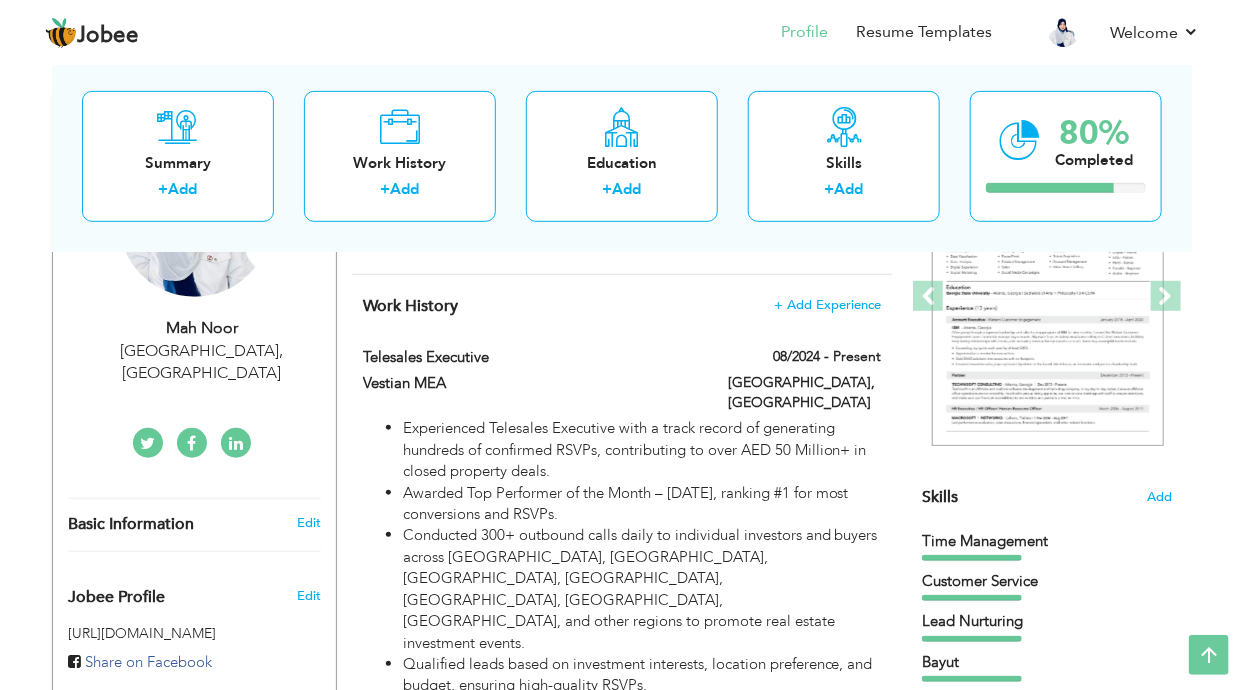 scroll, scrollTop: 0, scrollLeft: 0, axis: both 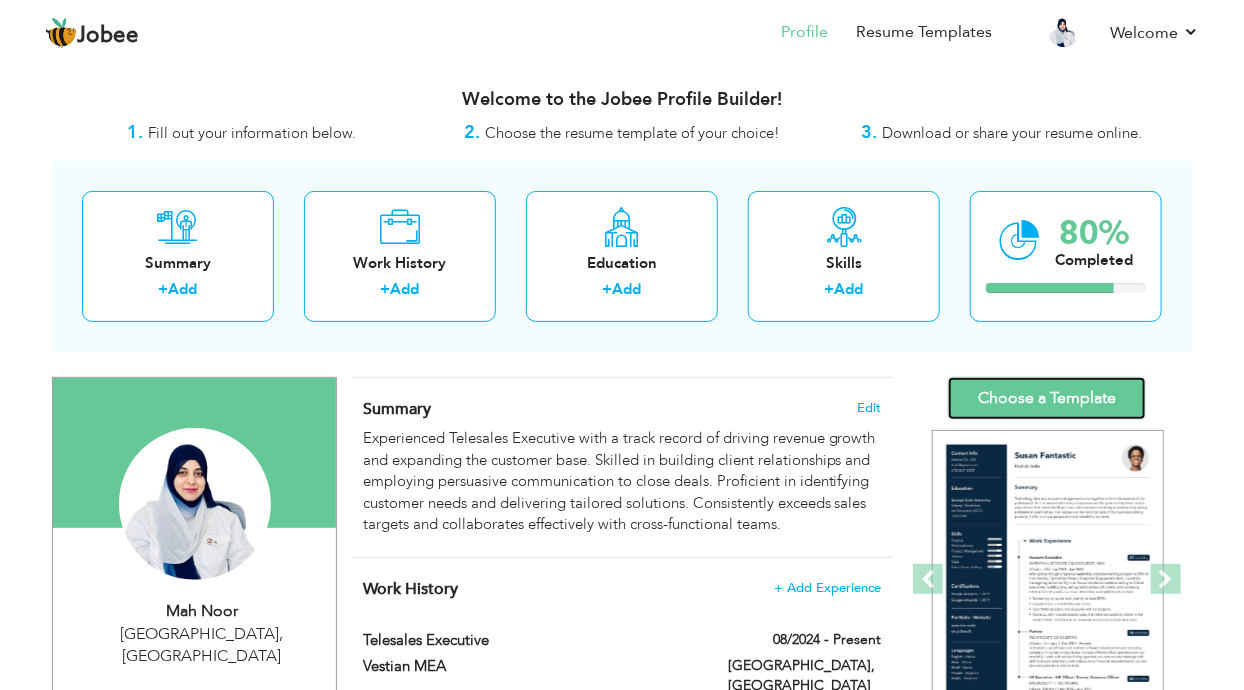 click on "Choose a Template" at bounding box center (1047, 398) 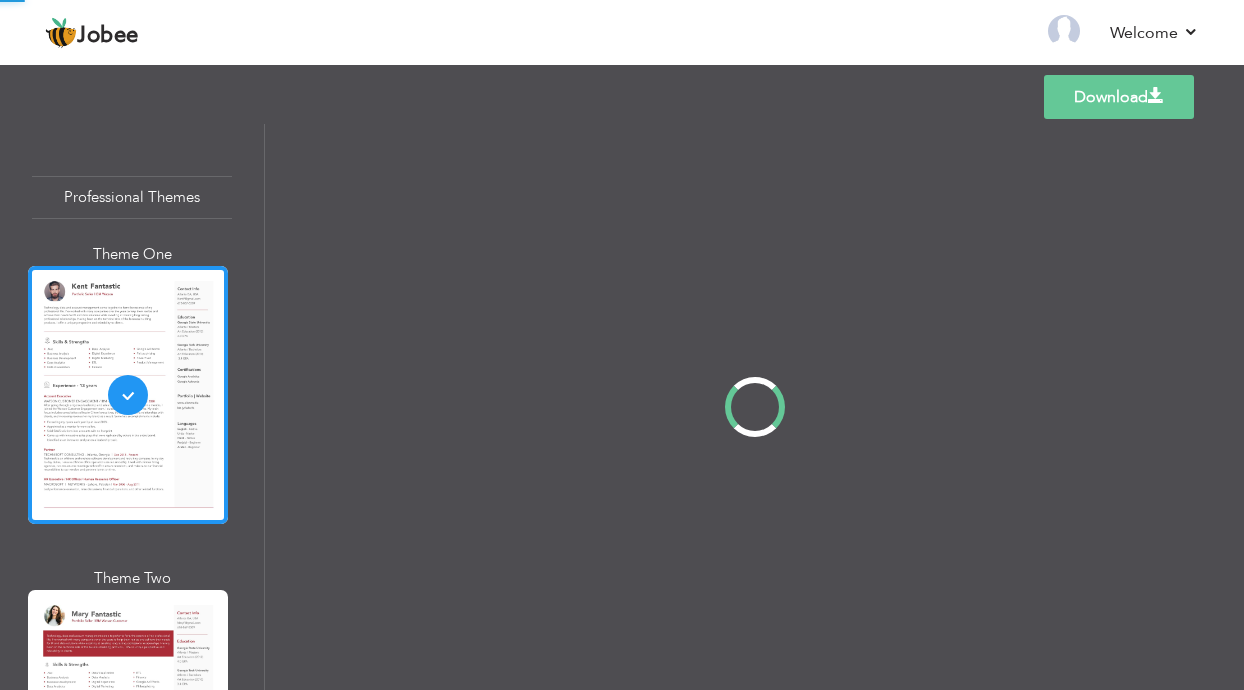 scroll, scrollTop: 0, scrollLeft: 0, axis: both 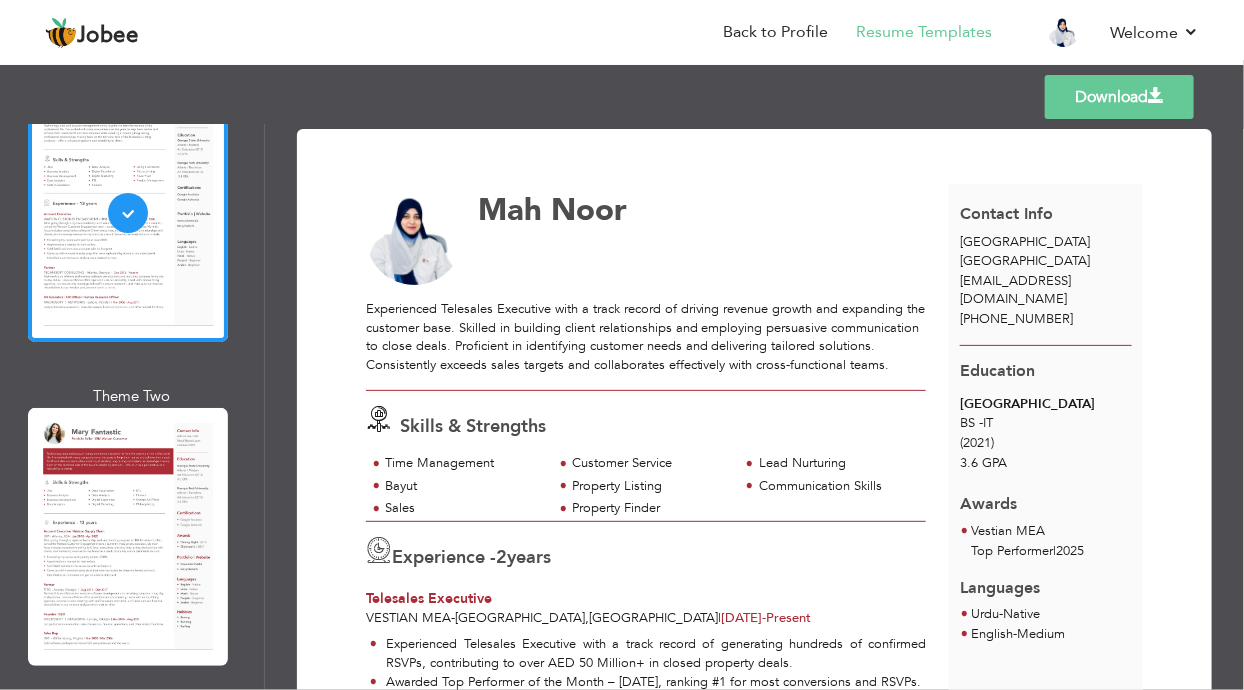 click on "Professional Themes
Theme One
Theme Two
Theme Three
Theme Four" at bounding box center [622, 407] 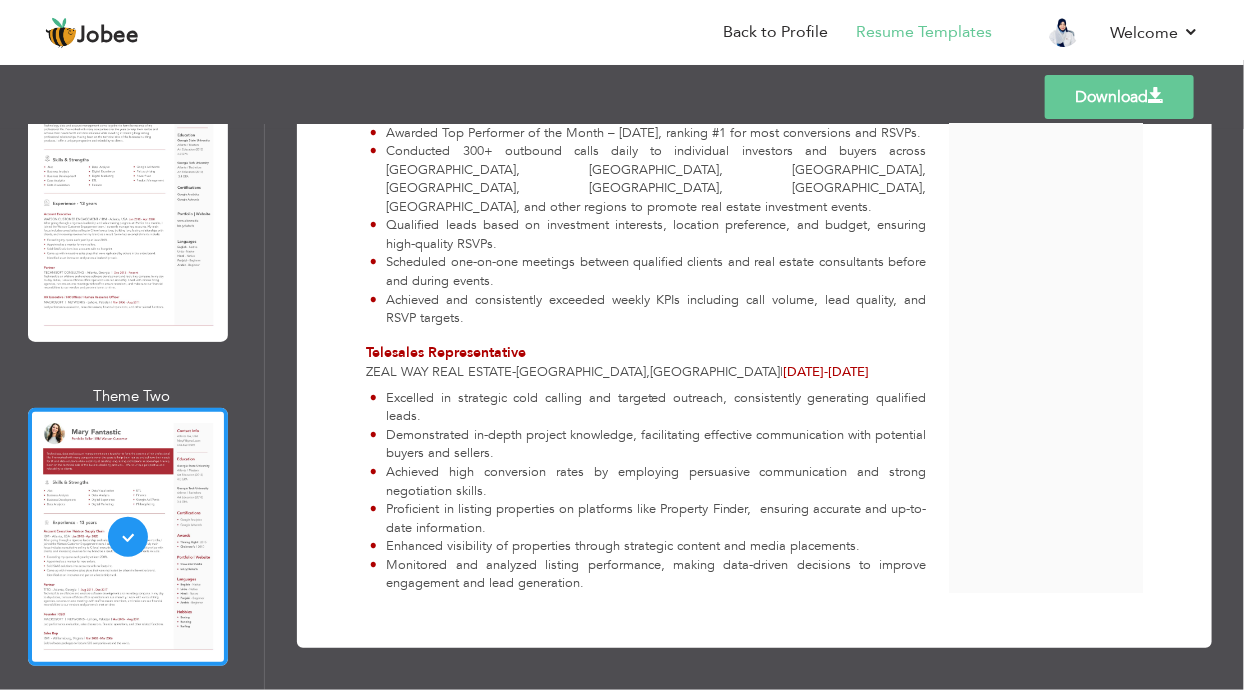scroll, scrollTop: 581, scrollLeft: 0, axis: vertical 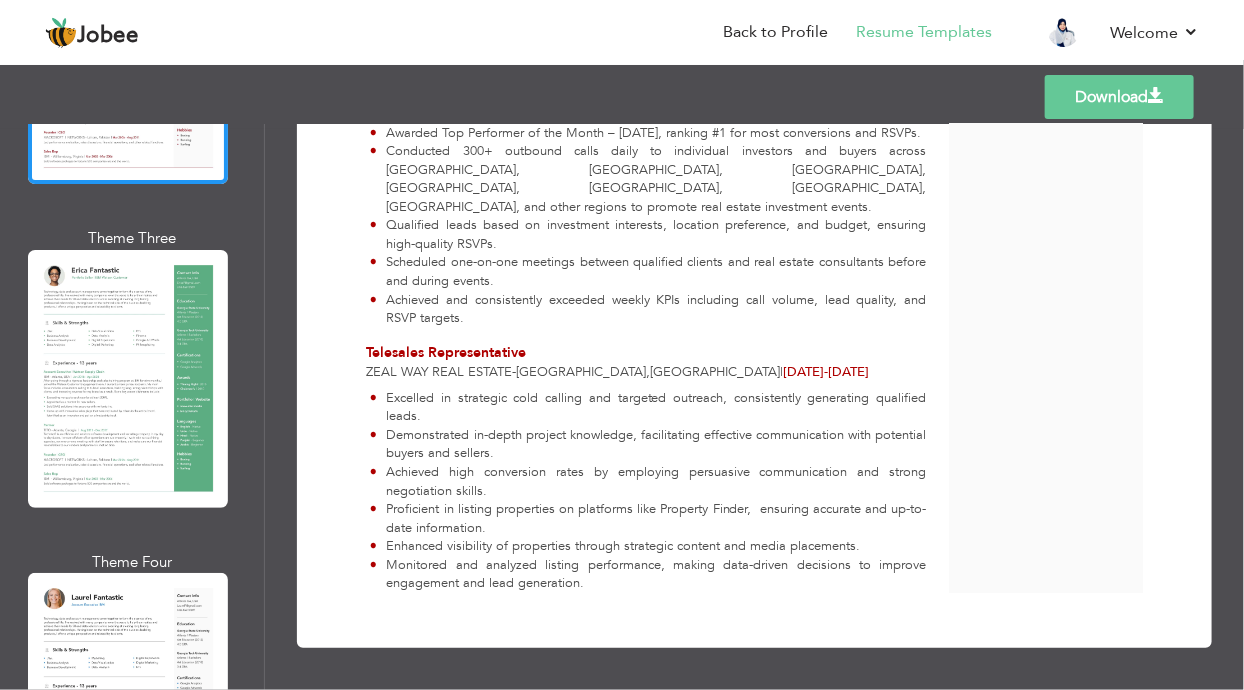 click on "Professional Themes
Theme One
Theme Two
Theme Three
Theme Four" at bounding box center (622, 407) 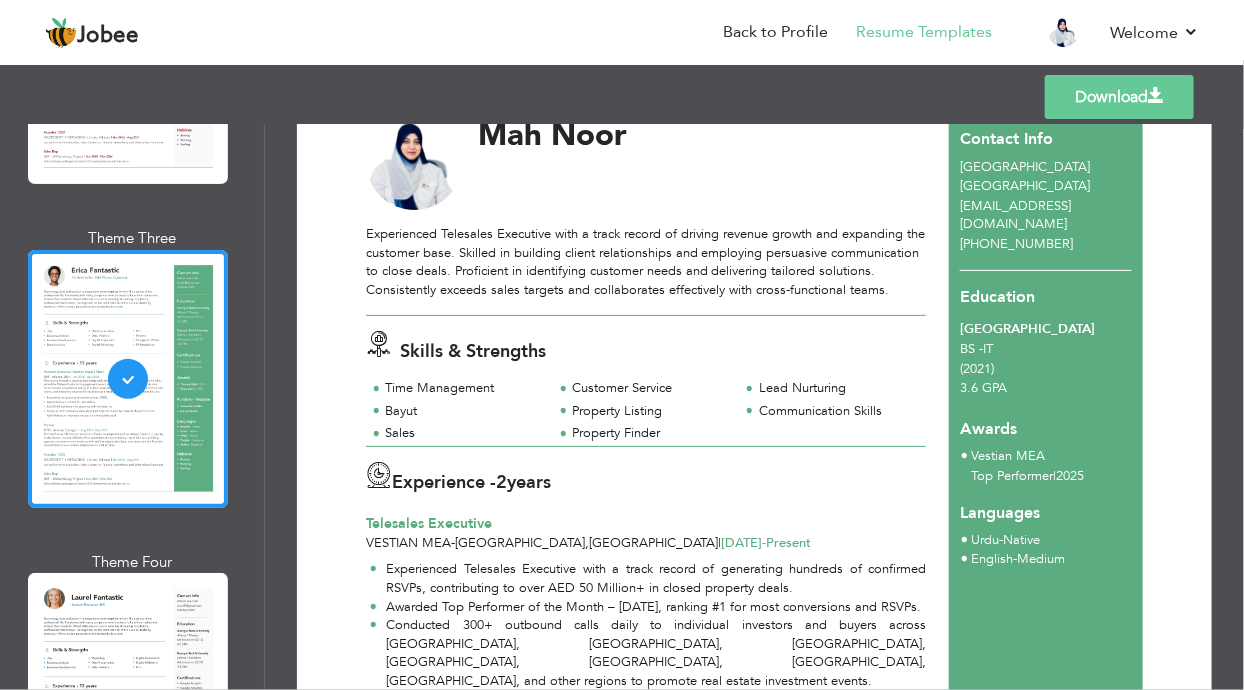 scroll, scrollTop: 73, scrollLeft: 0, axis: vertical 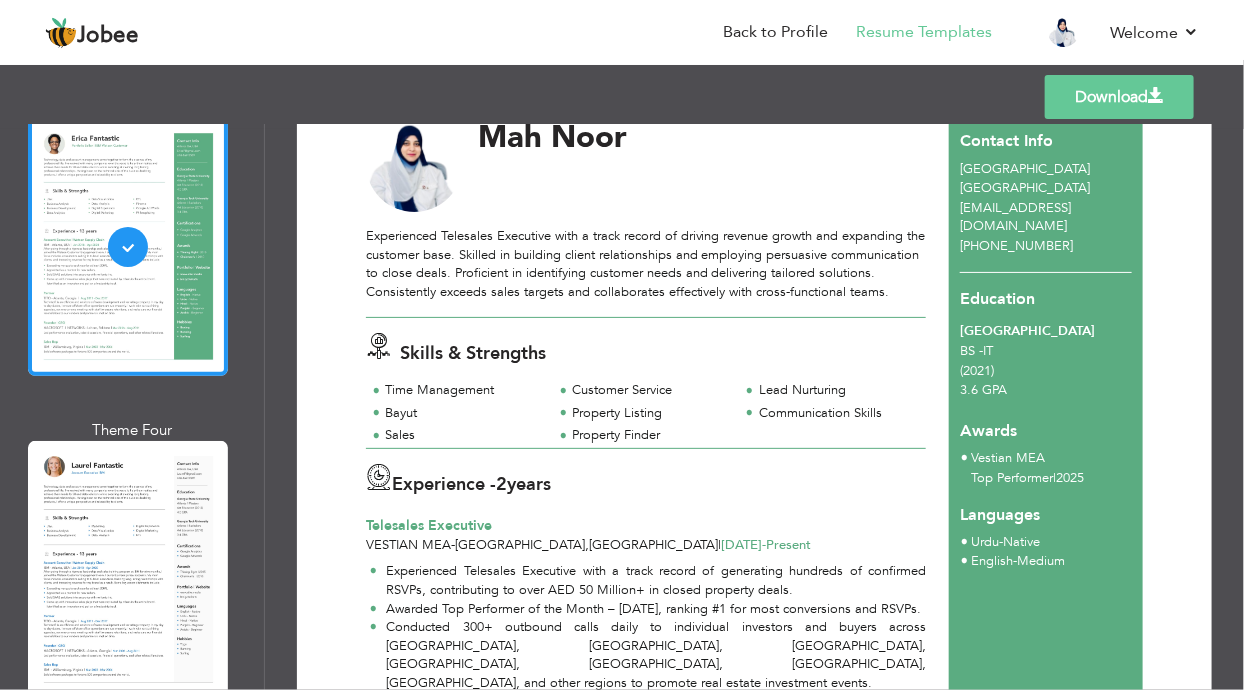 click on "Professional Themes
Theme One
Theme Two
Theme Three
Theme Four" at bounding box center (622, 407) 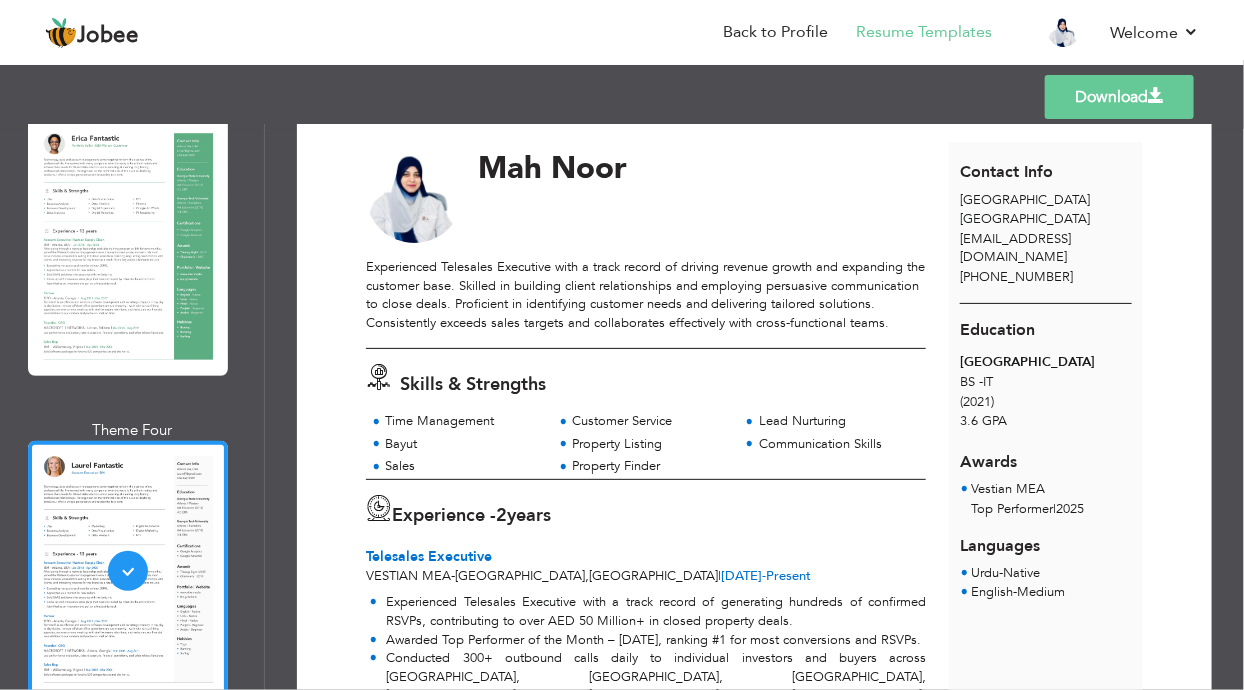scroll, scrollTop: 0, scrollLeft: 0, axis: both 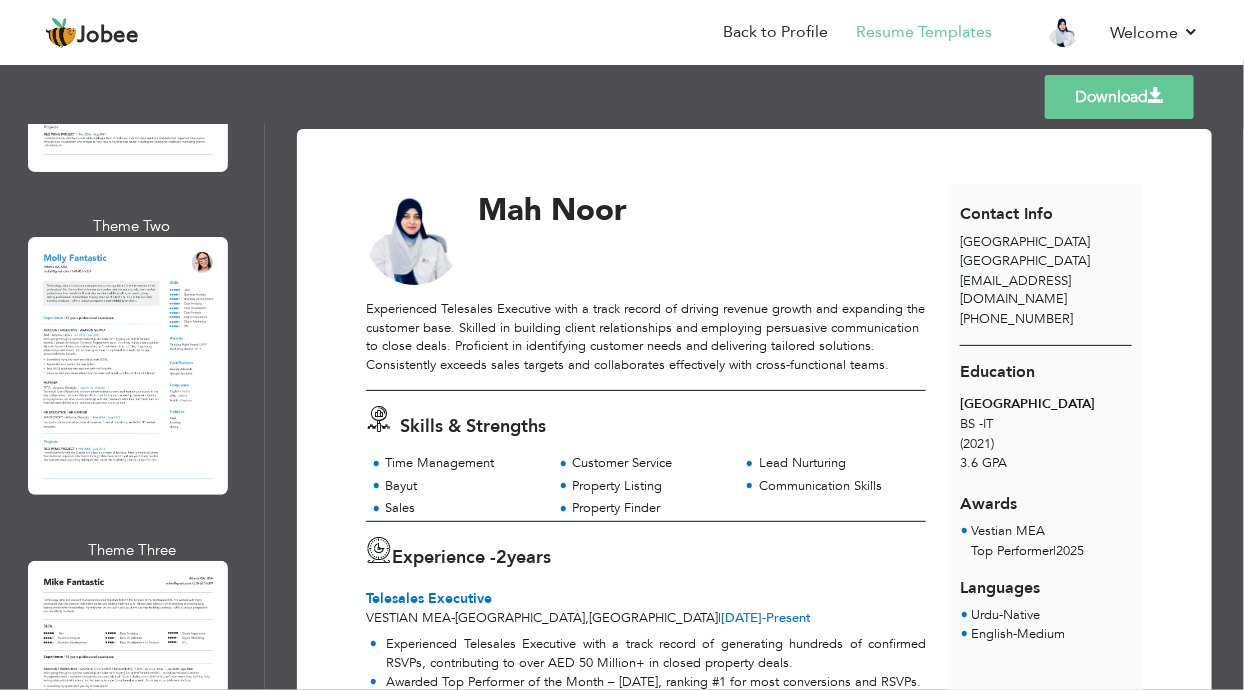 click on "Professional Themes
Theme One
Theme Two
Theme Three
Theme Four" at bounding box center (622, 407) 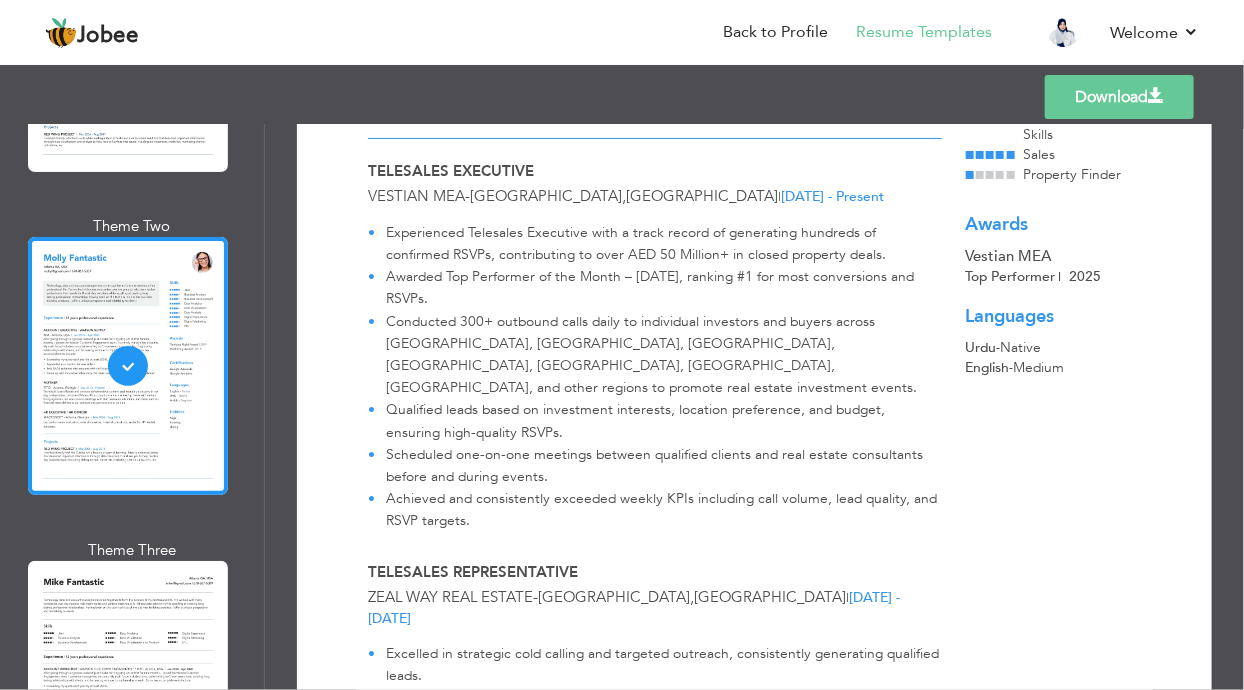 scroll, scrollTop: 366, scrollLeft: 0, axis: vertical 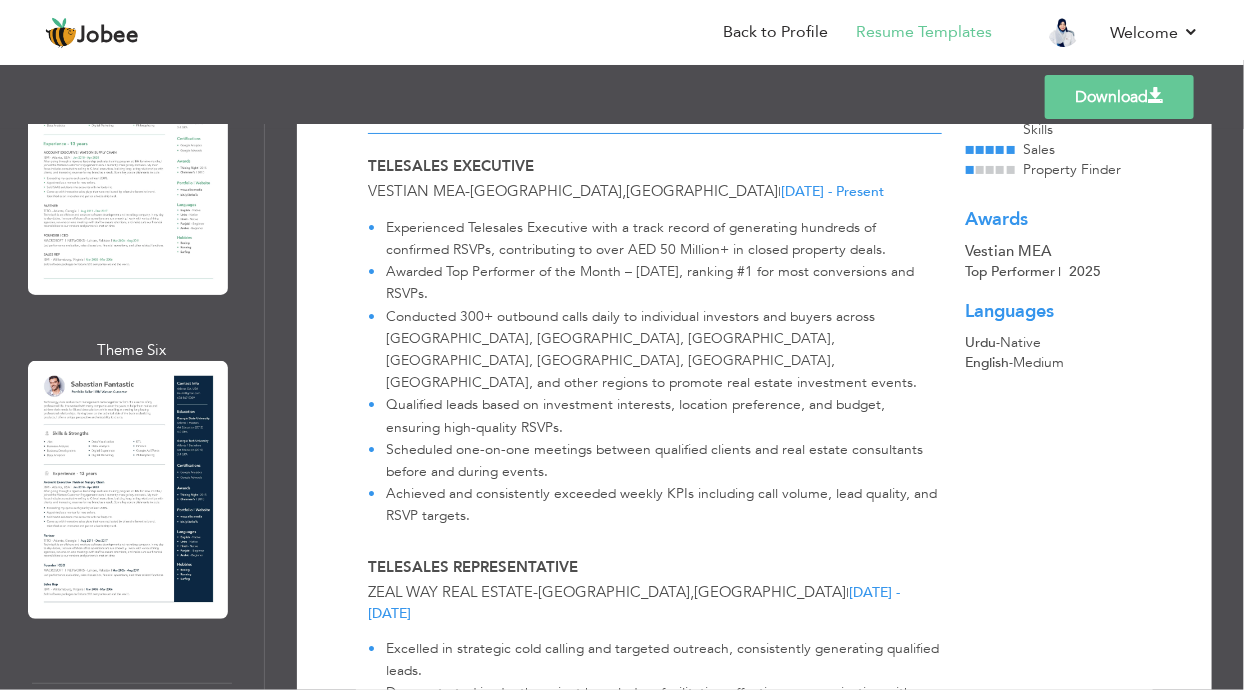 click on "Professional Themes
Theme One
Theme Two
Theme Three
Theme Four" at bounding box center [622, 407] 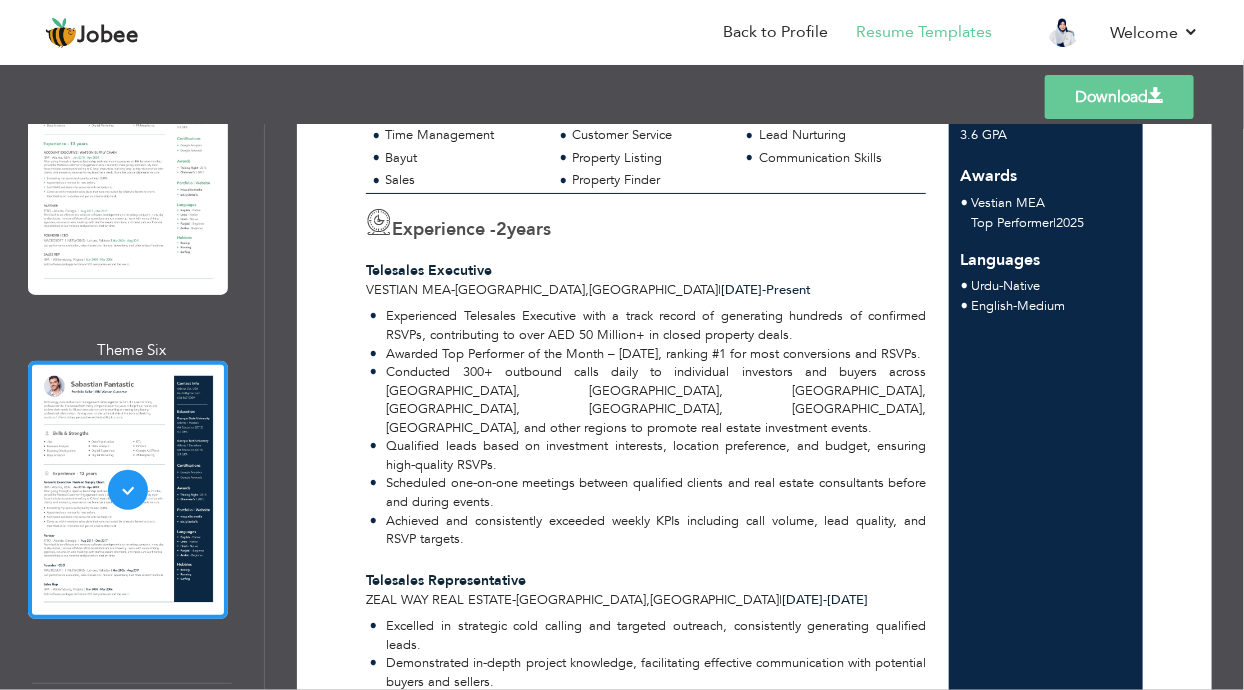 scroll, scrollTop: 581, scrollLeft: 0, axis: vertical 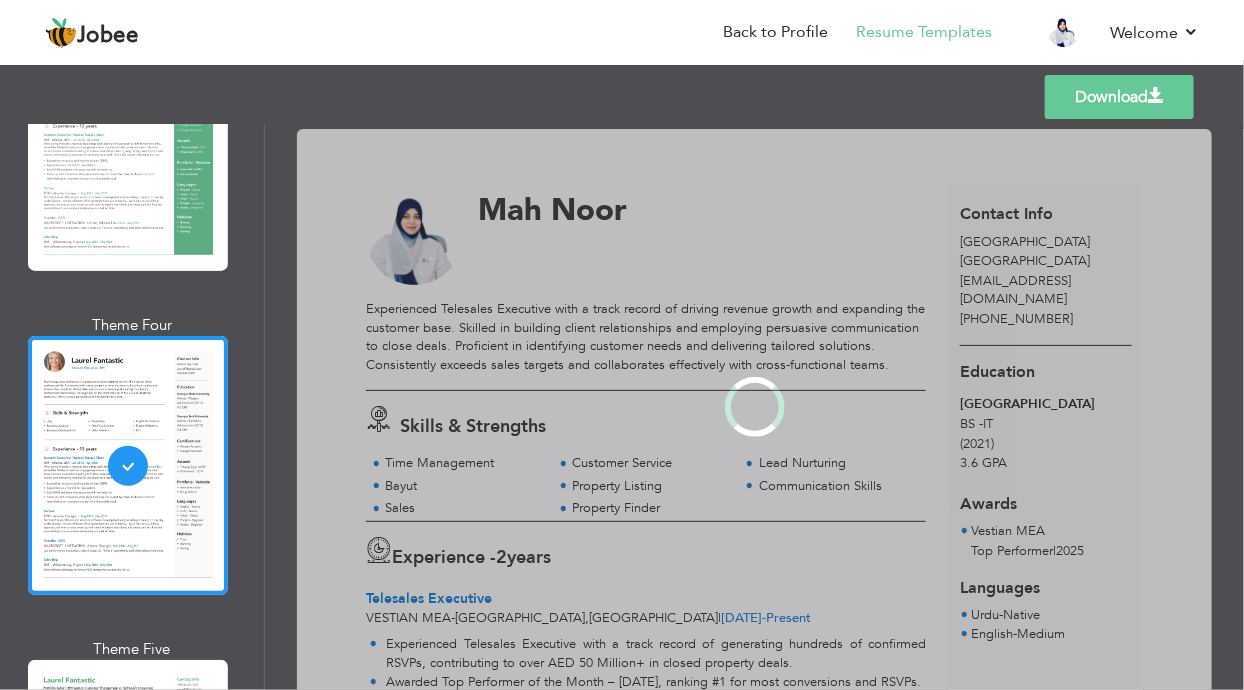 click on "Professional Themes
Theme One
Theme Two
Theme Three
Theme Four" at bounding box center [622, 407] 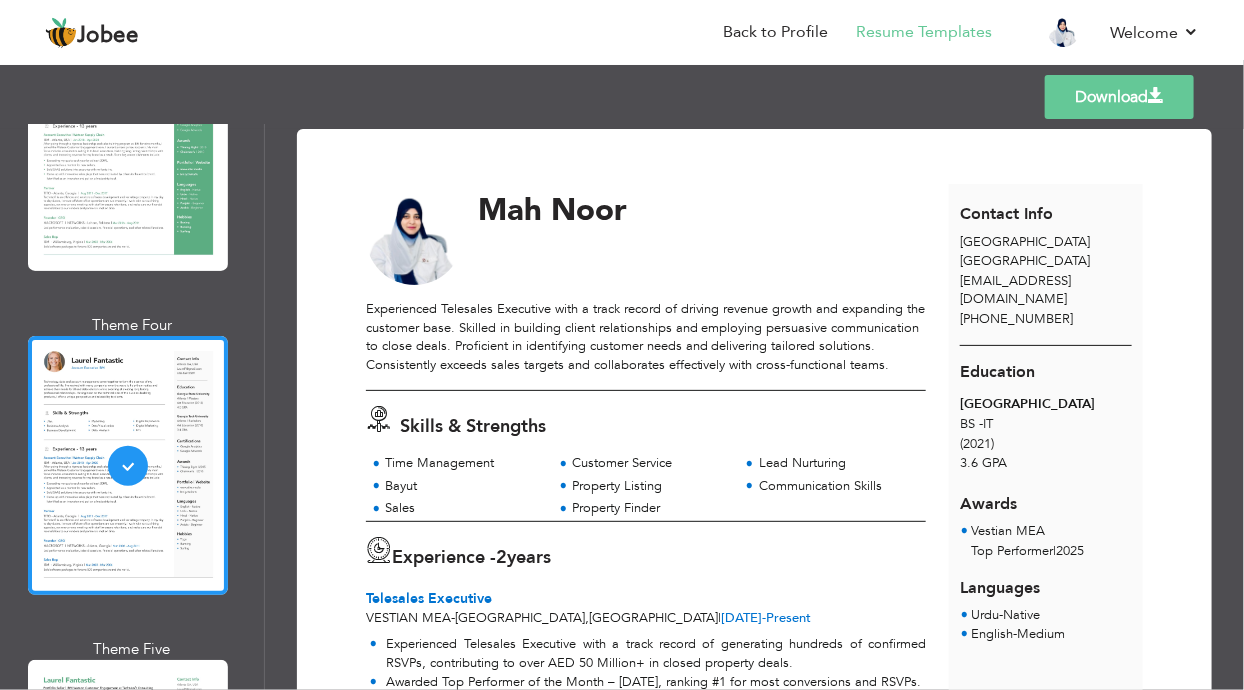 click on "Dubai
United Arab Emirates" at bounding box center (1046, 251) 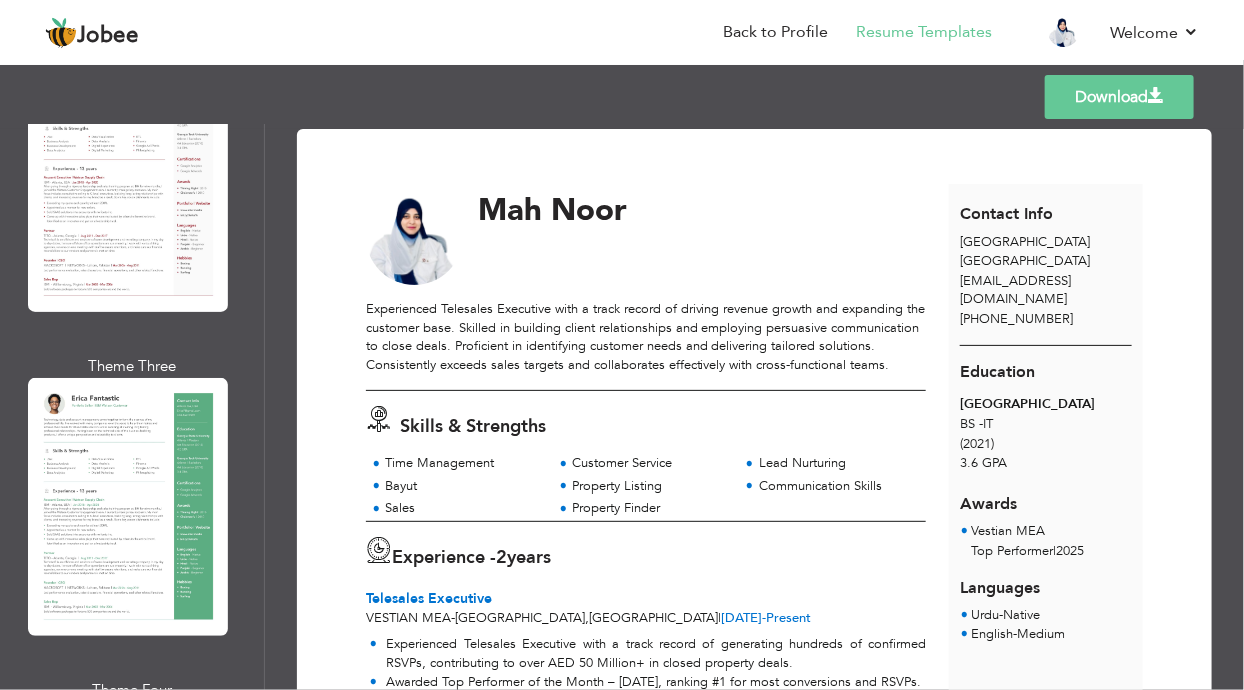 scroll, scrollTop: 535, scrollLeft: 0, axis: vertical 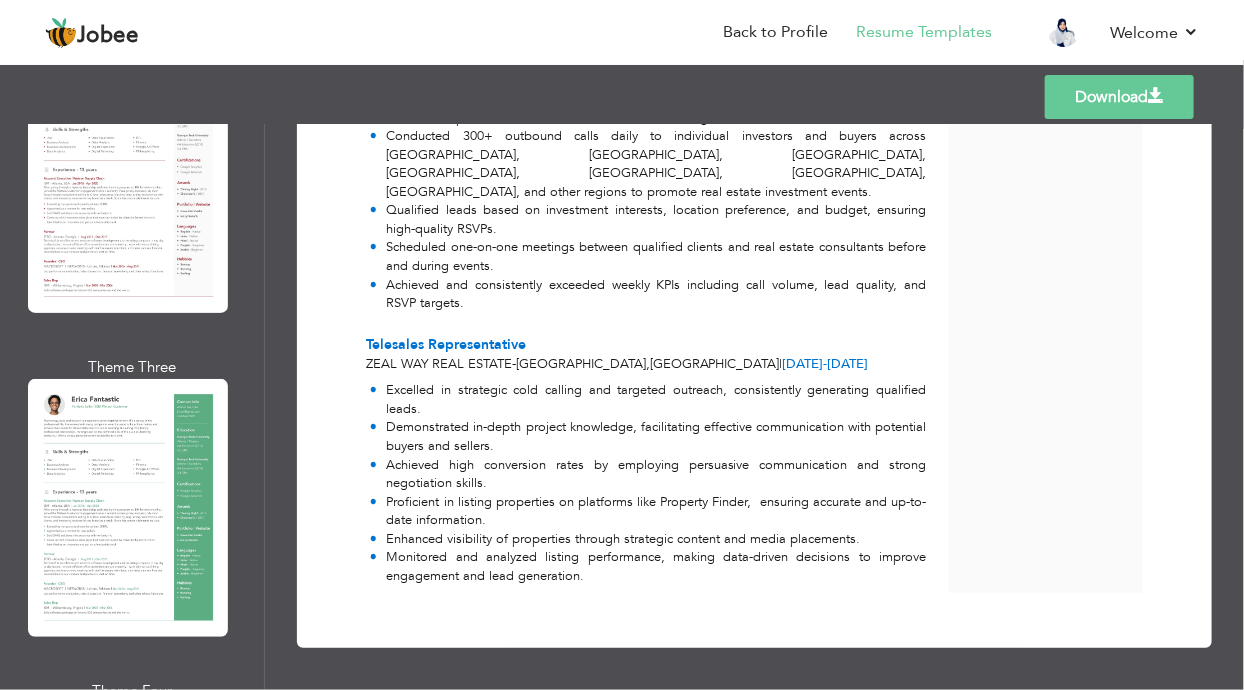 click on "Download" at bounding box center [1119, 97] 